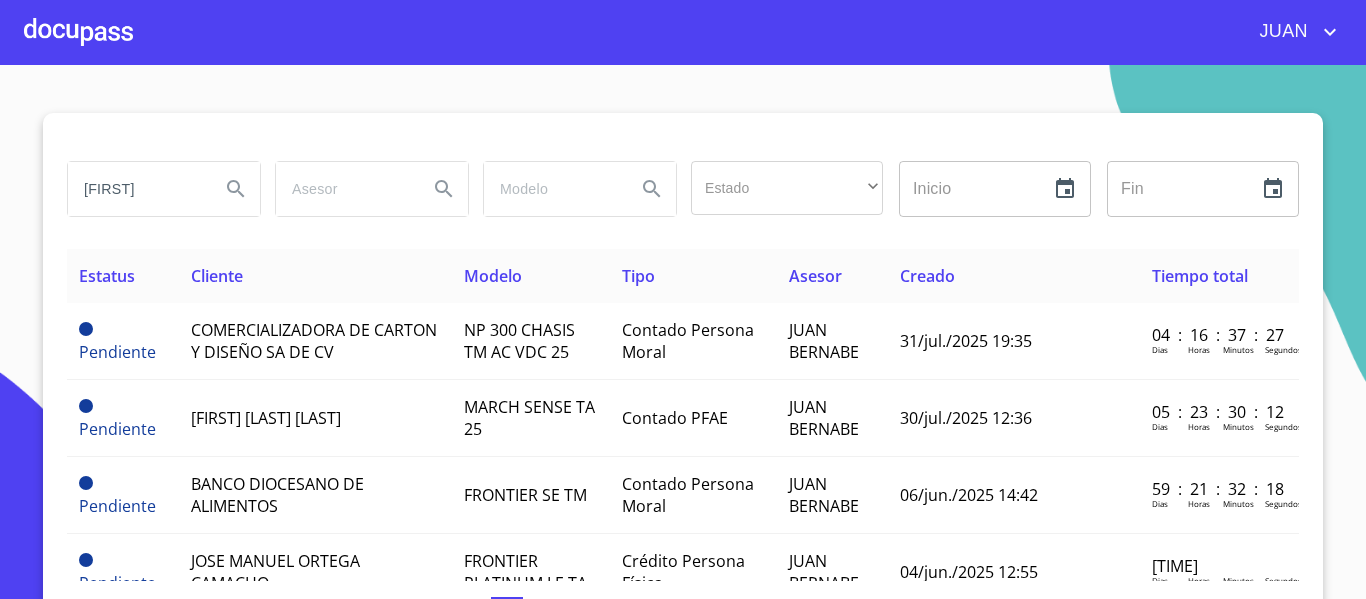 scroll, scrollTop: 0, scrollLeft: 0, axis: both 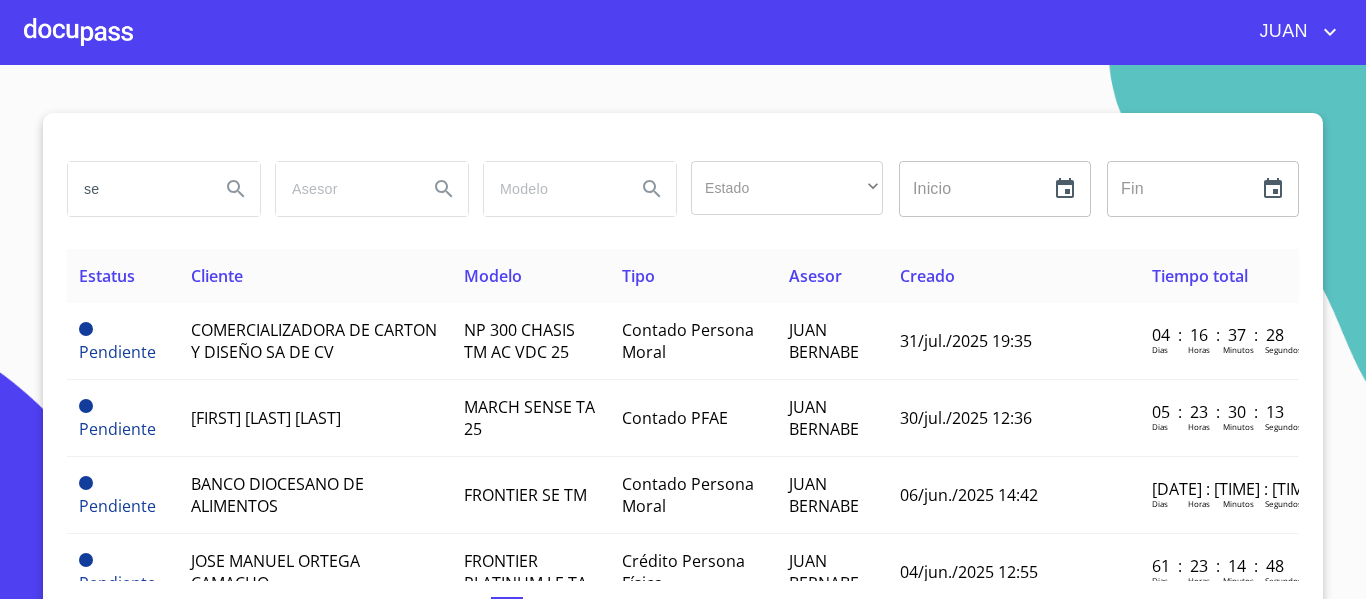 type on "s" 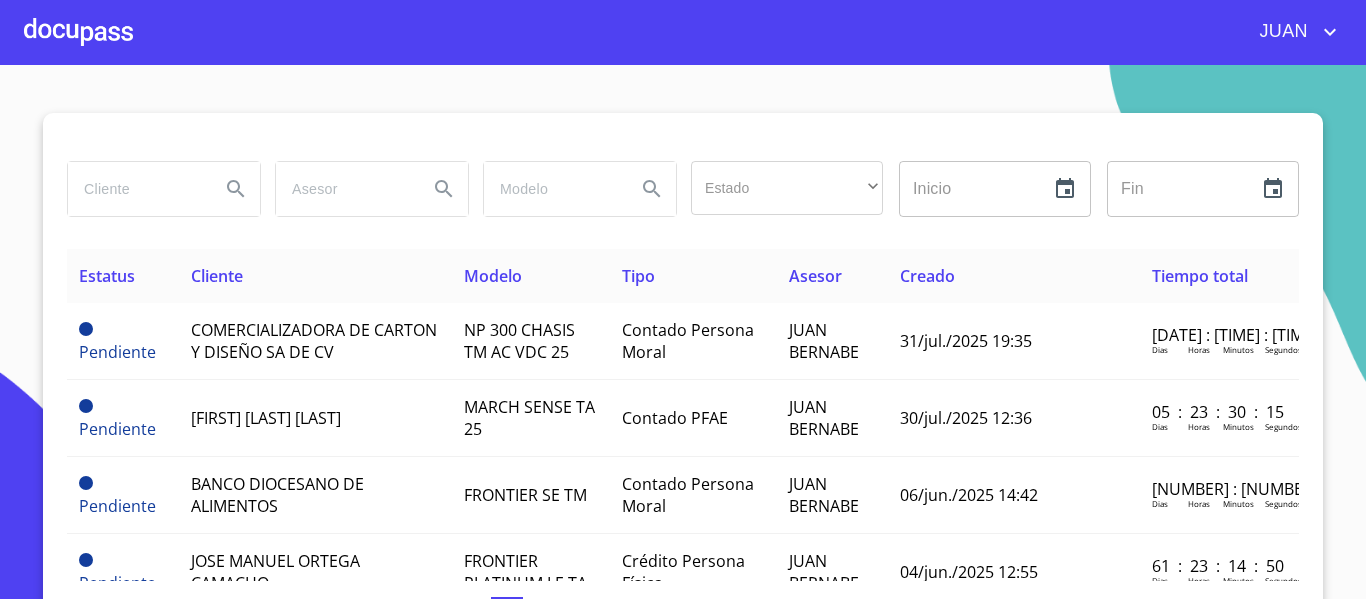 type 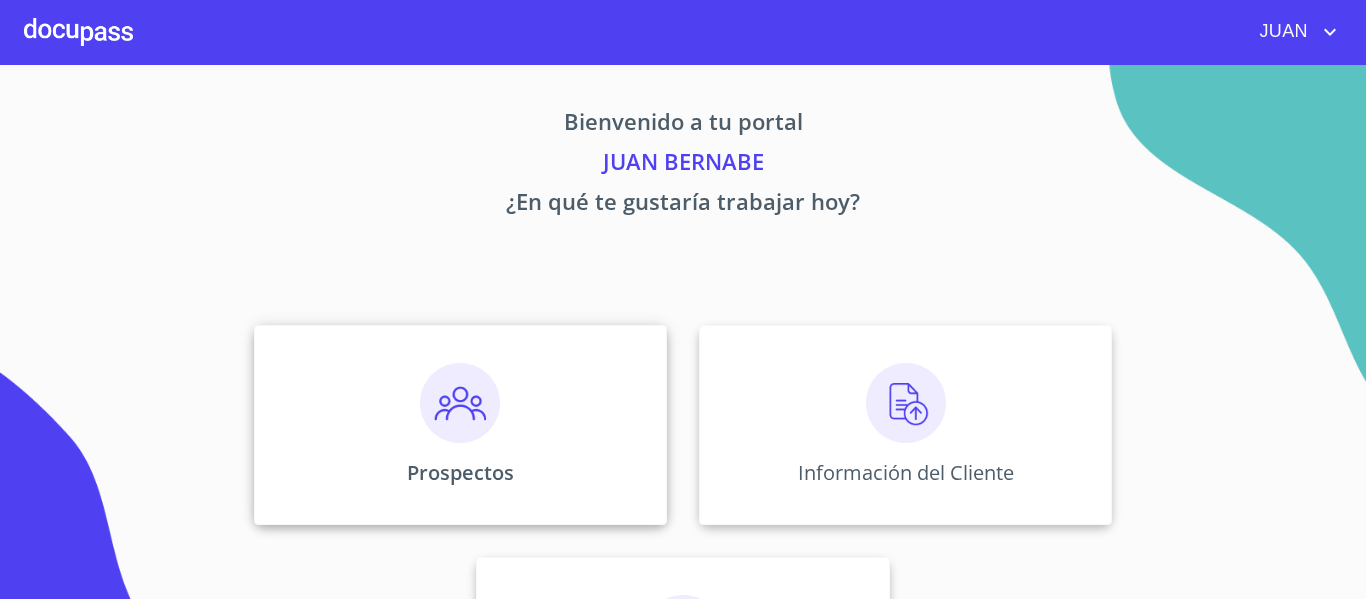 click on "Prospectos" at bounding box center [460, 472] 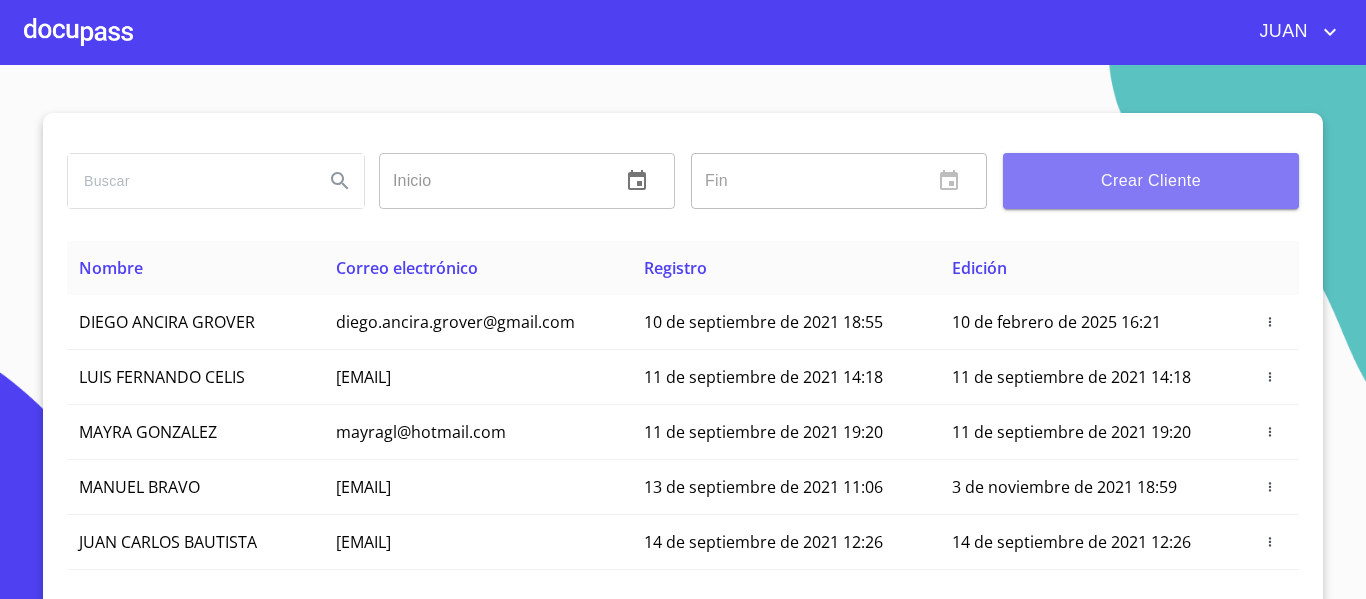 click on "Crear Cliente" at bounding box center [1151, 181] 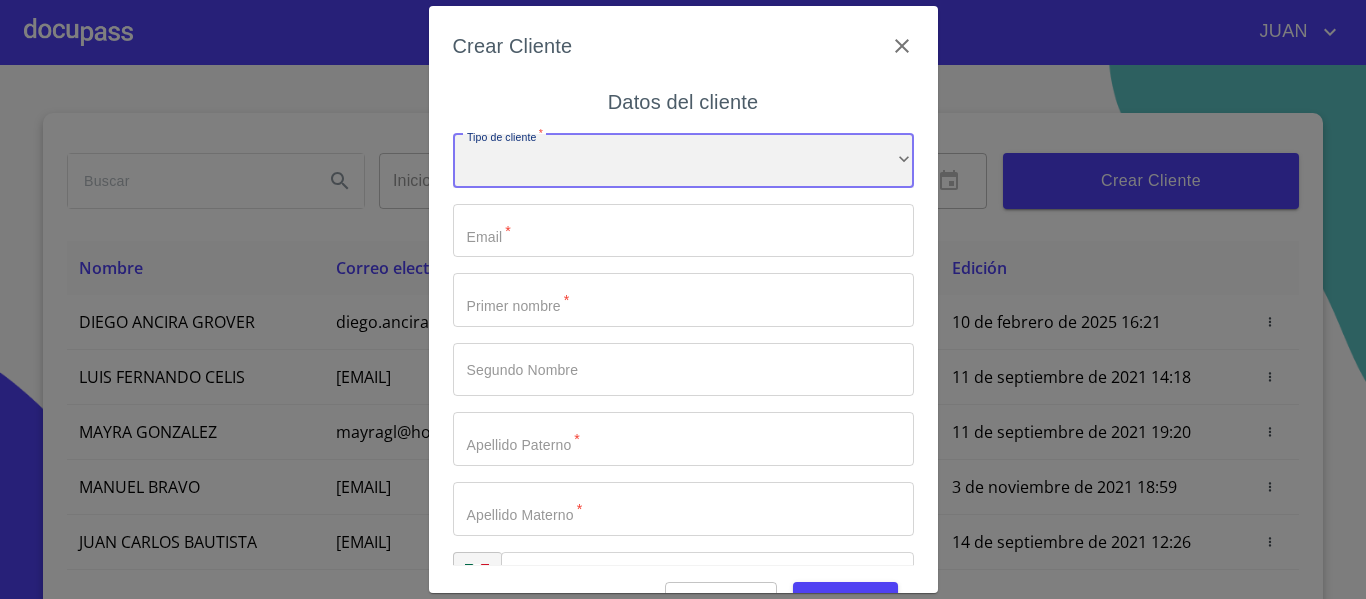 click on "​" at bounding box center [683, 161] 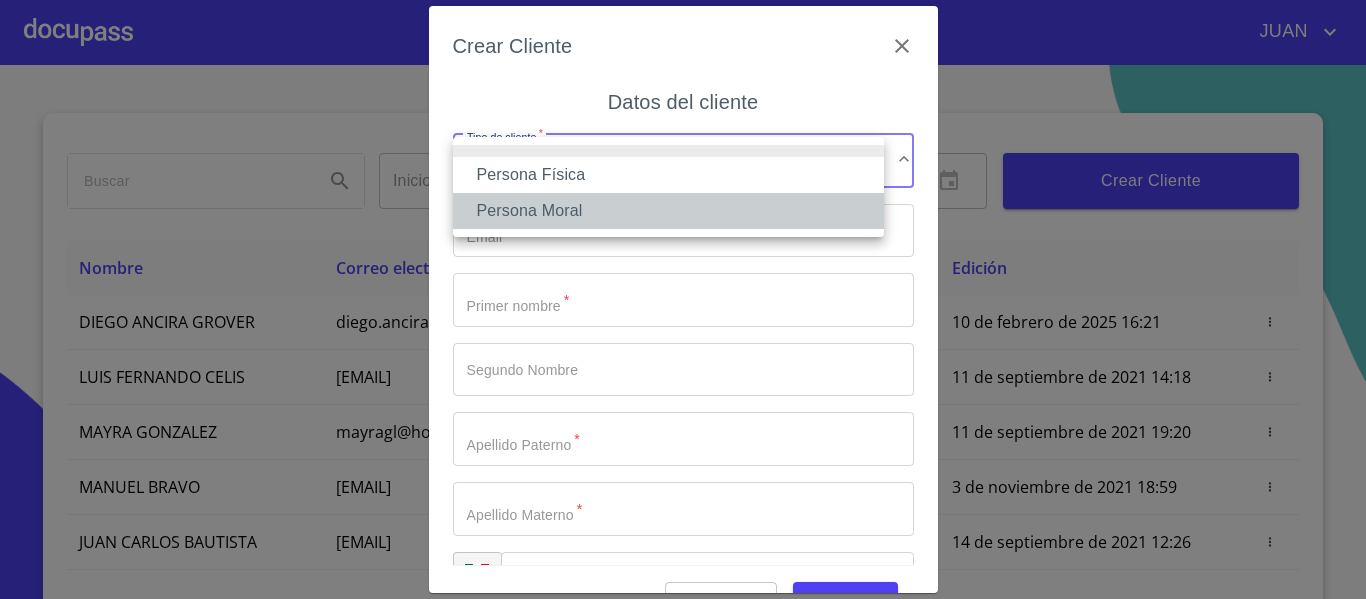 click on "Persona Moral" at bounding box center [668, 211] 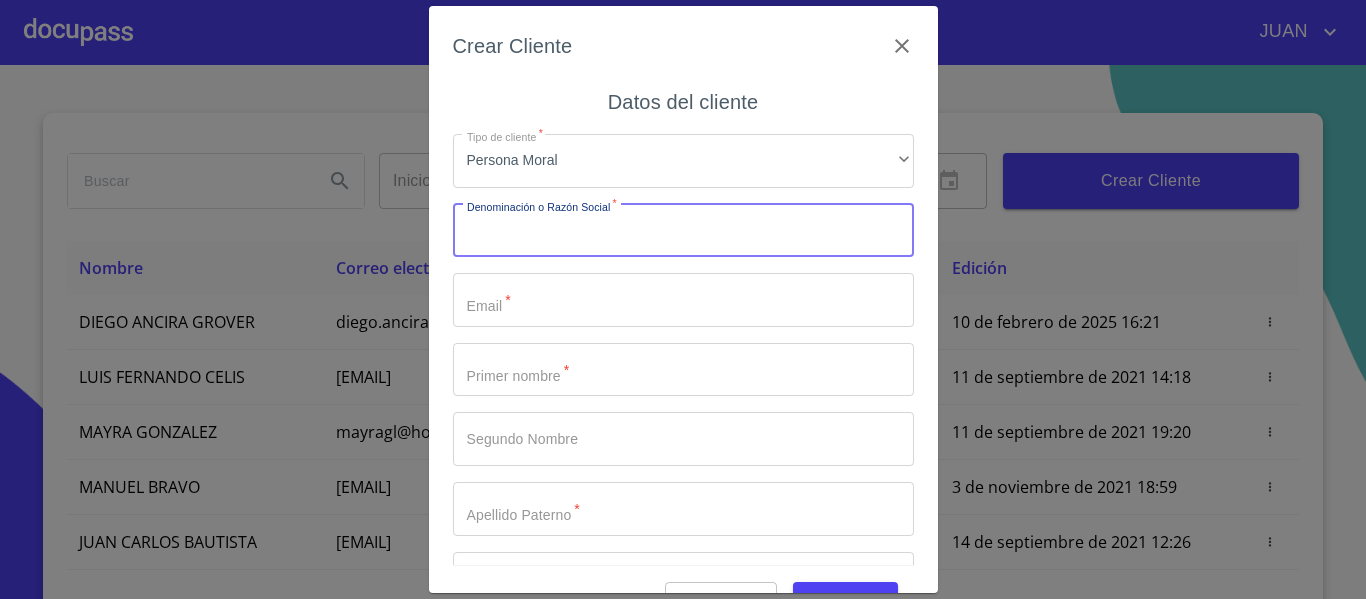 click on "Tipo de cliente   *" at bounding box center (683, 231) 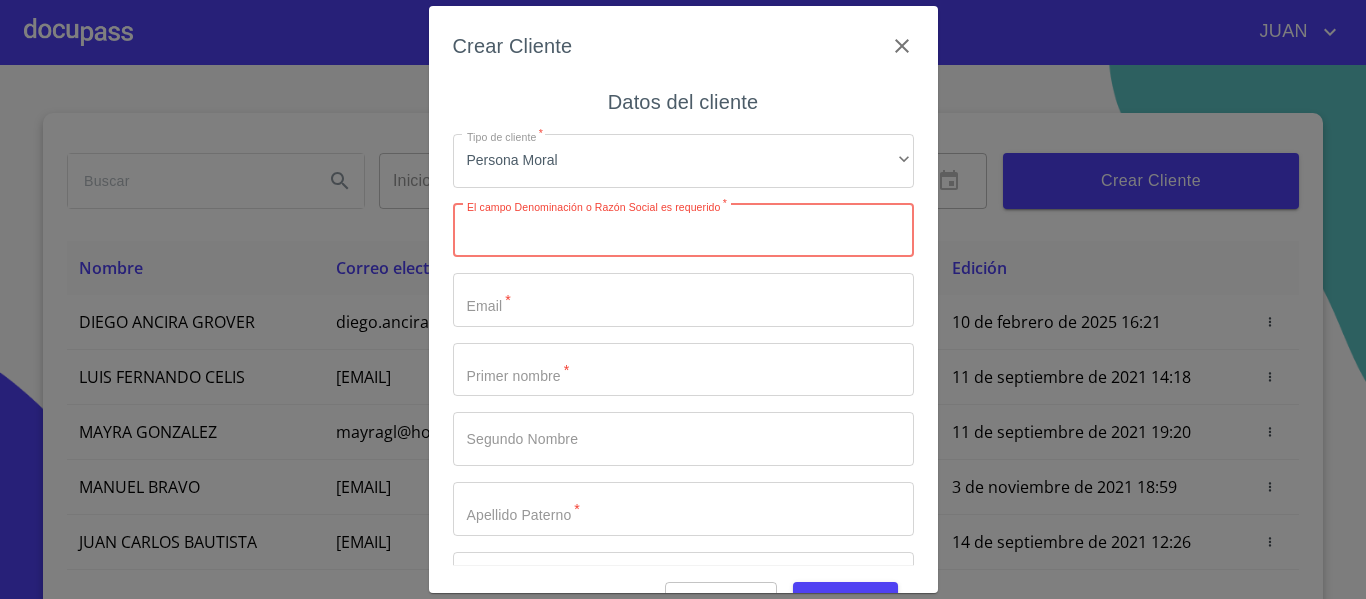 click on "Tipo de cliente   *" at bounding box center (683, 231) 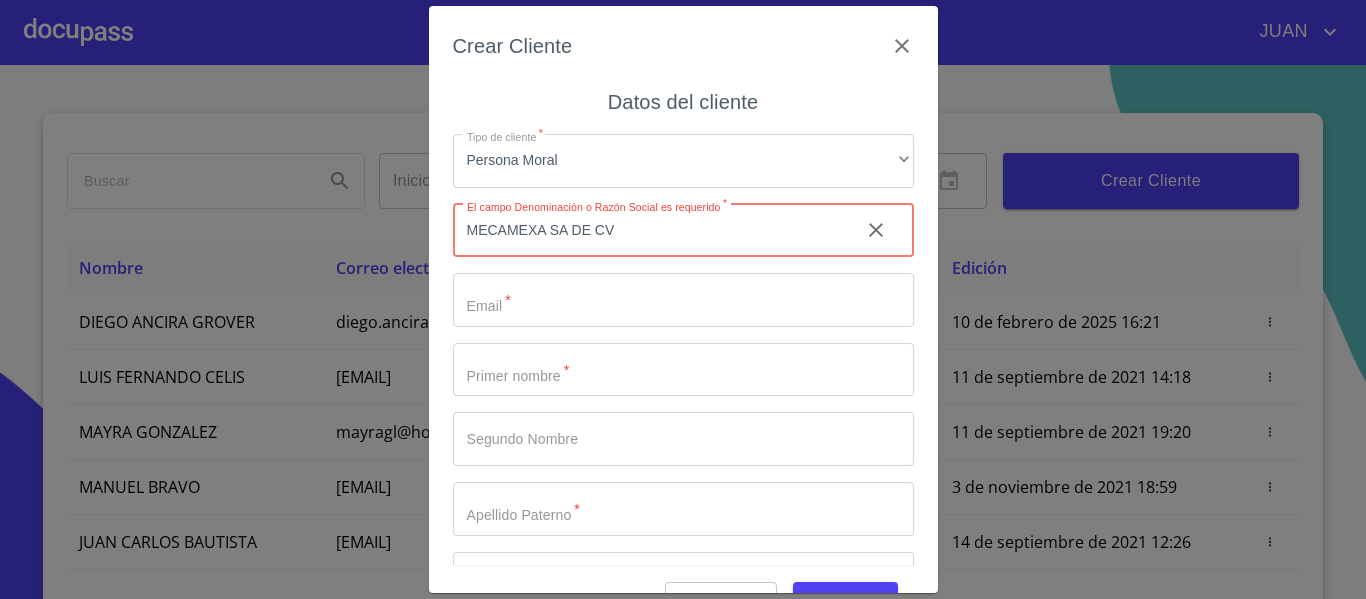 type on "MECAMEXA SA DE CV" 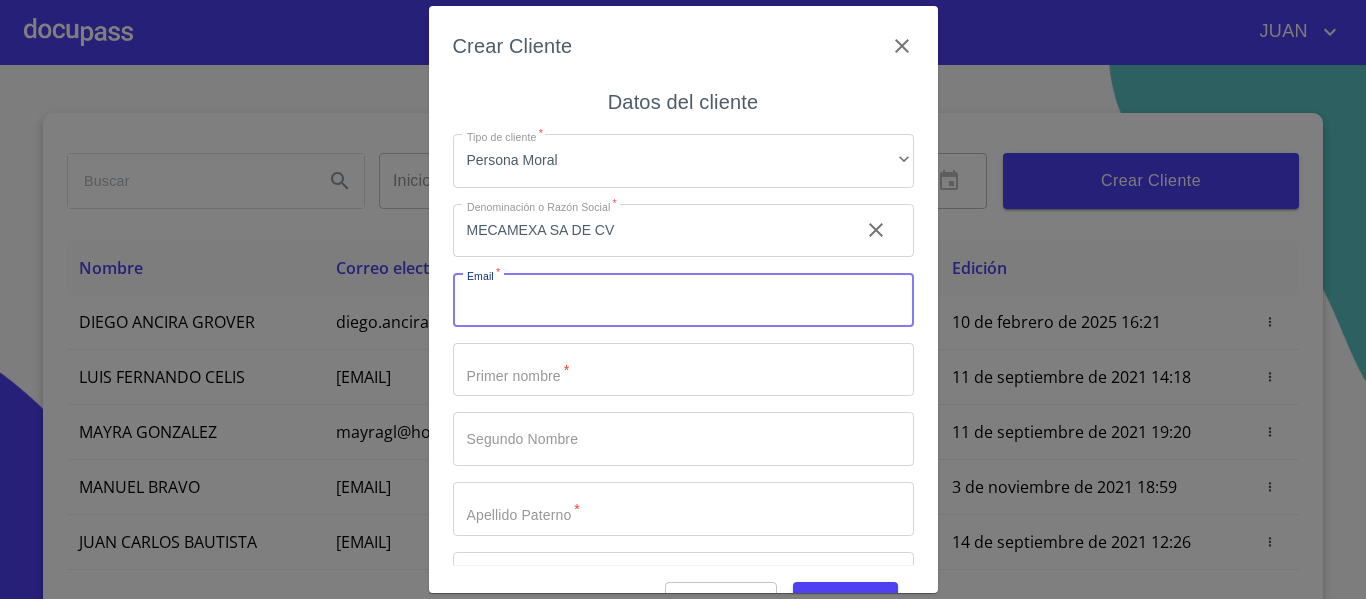 click on "Tipo de cliente   *" at bounding box center (683, 300) 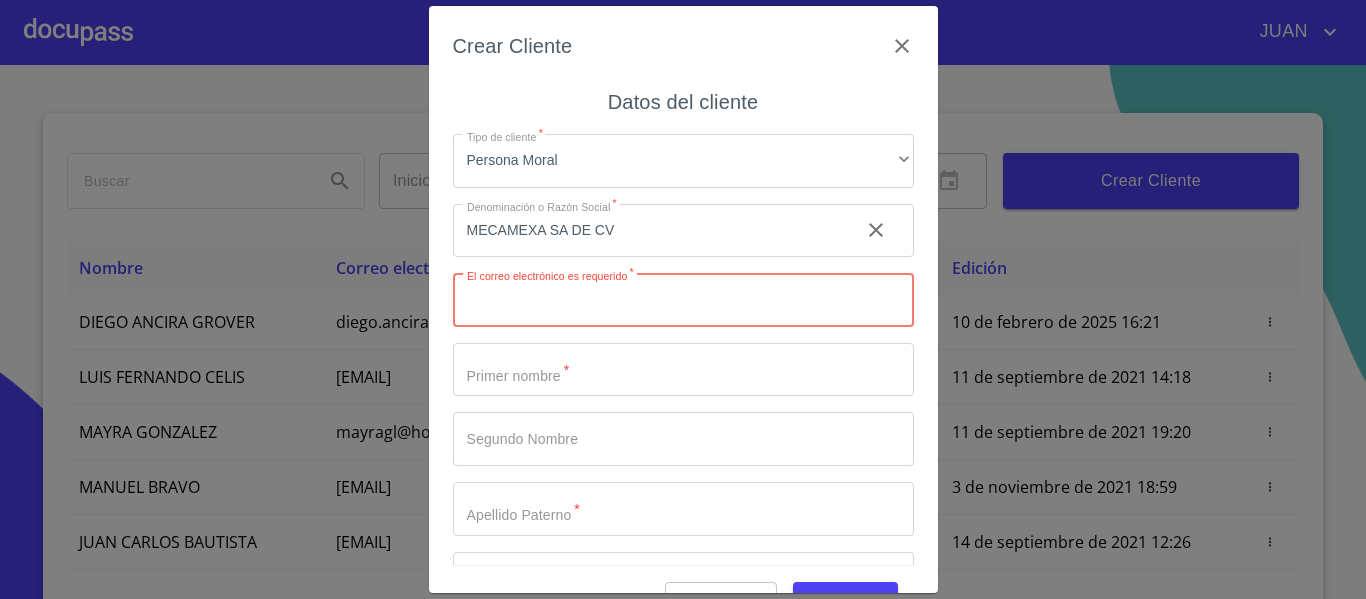 click on "Tipo de cliente   *" at bounding box center (683, 300) 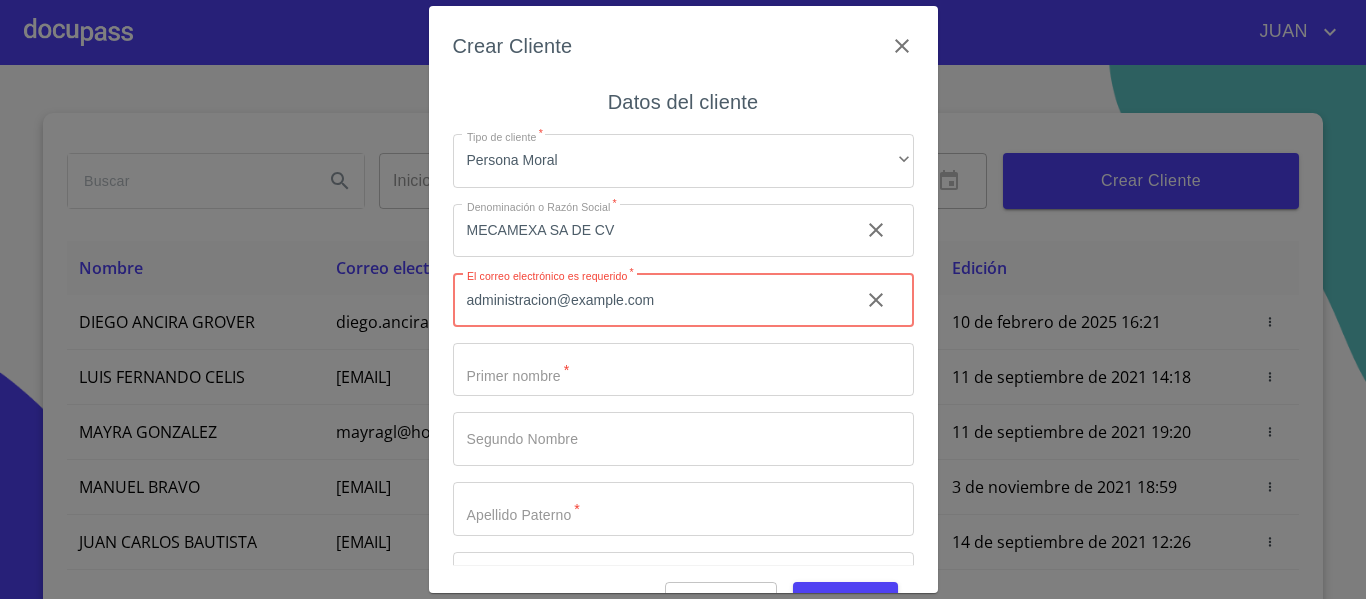 type on "administracion@example.com" 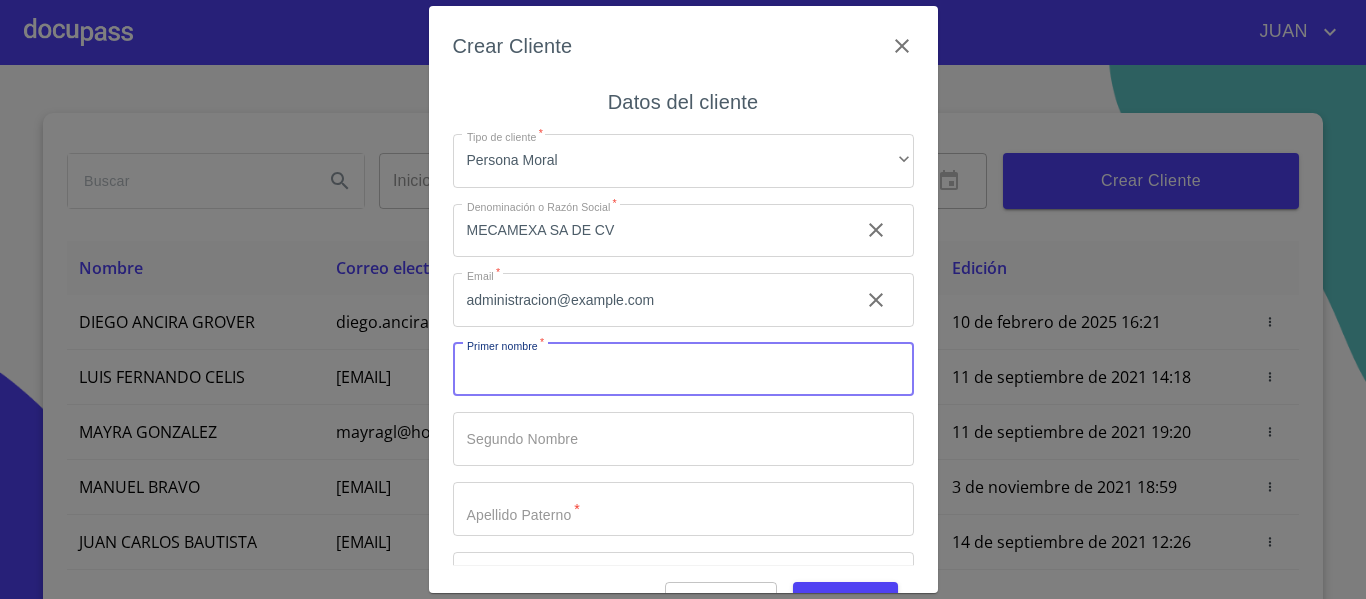 click on "Tipo de cliente   *" at bounding box center (683, 370) 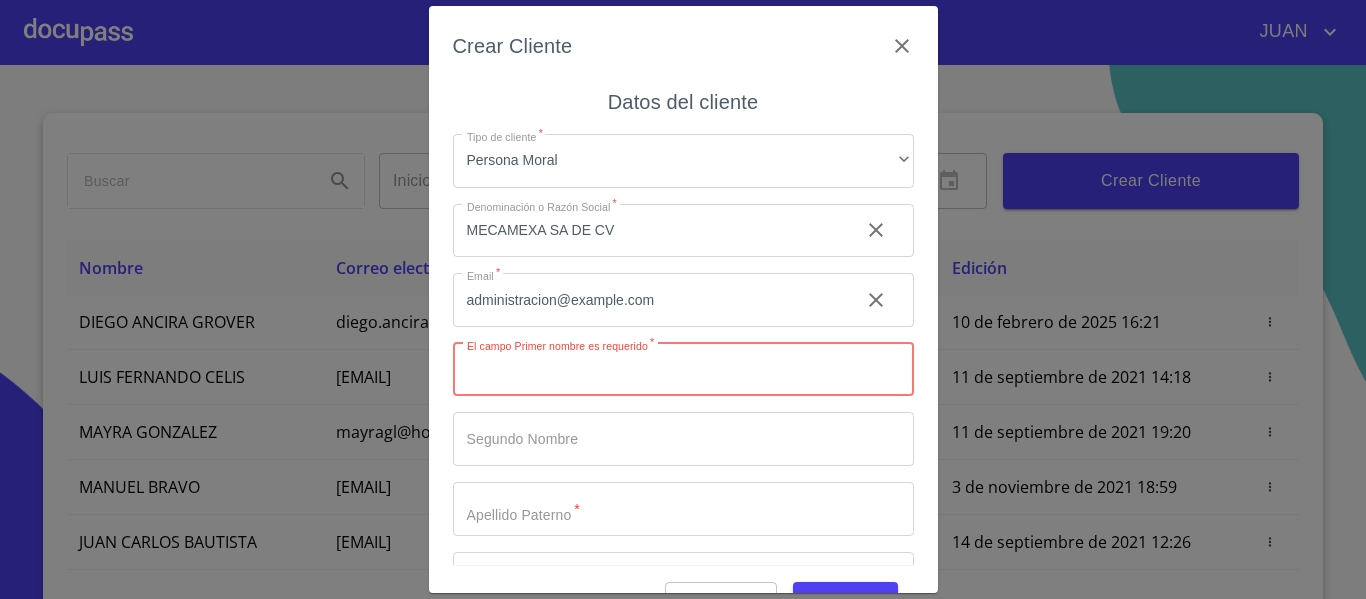 click on "Tipo de cliente   *" at bounding box center (683, 370) 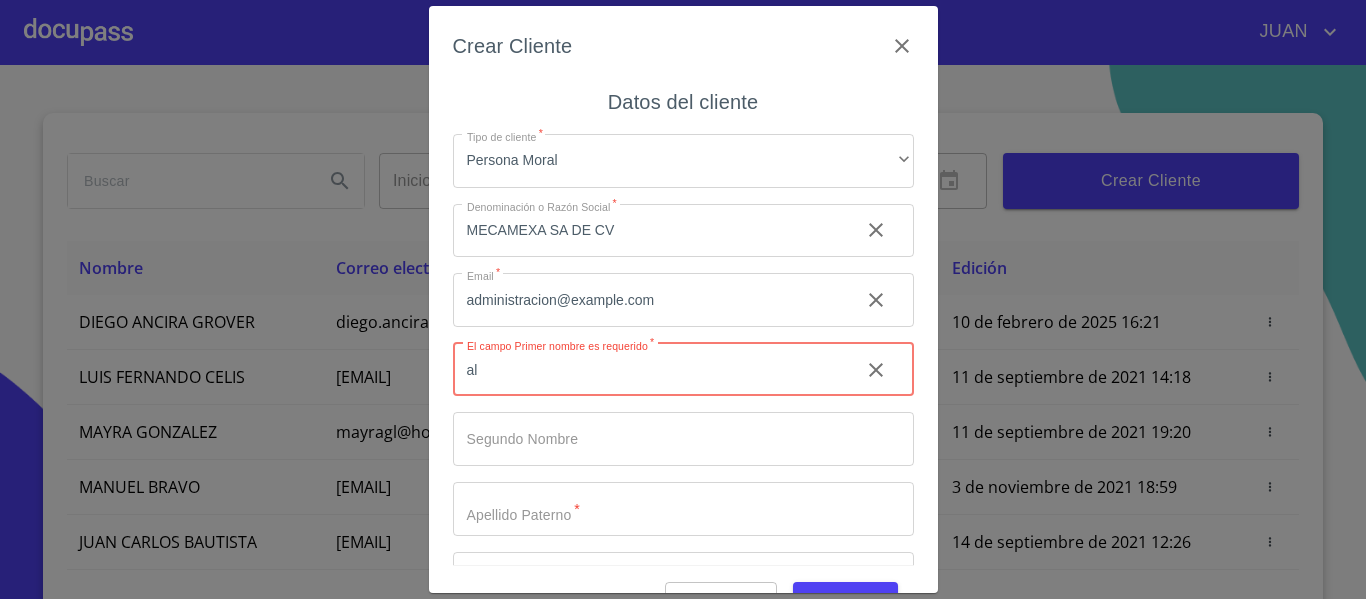 type on "a" 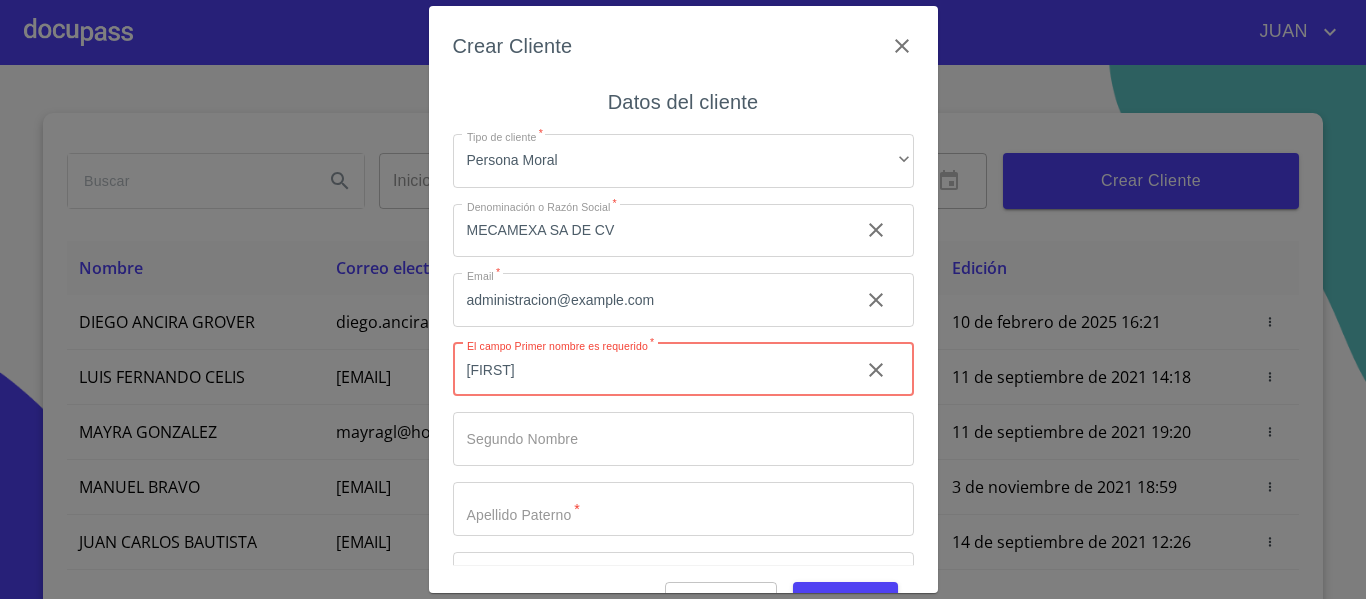 type on "[FIRST]" 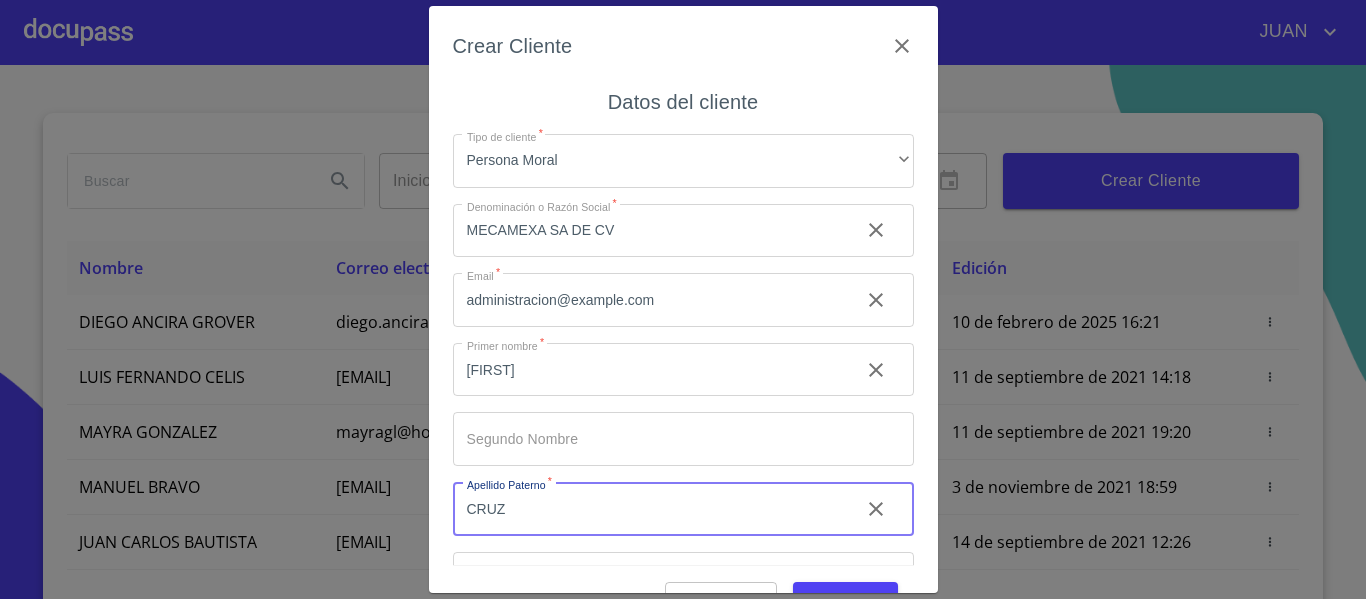 type on "CRUZ" 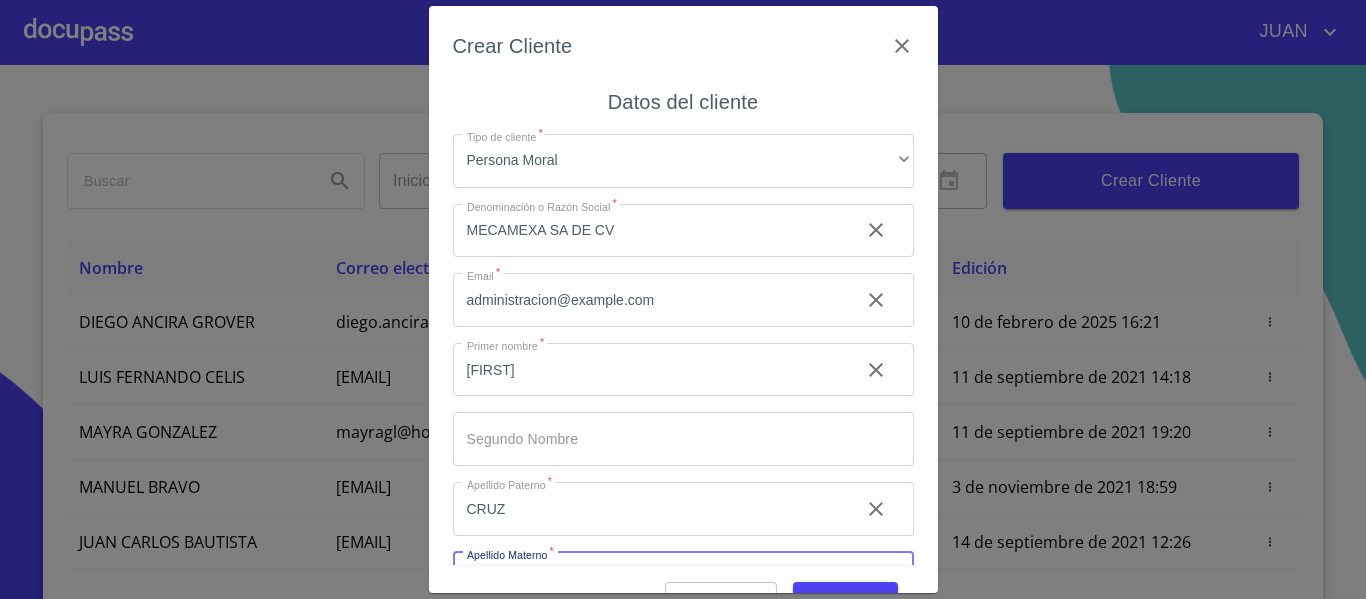 scroll, scrollTop: 40, scrollLeft: 0, axis: vertical 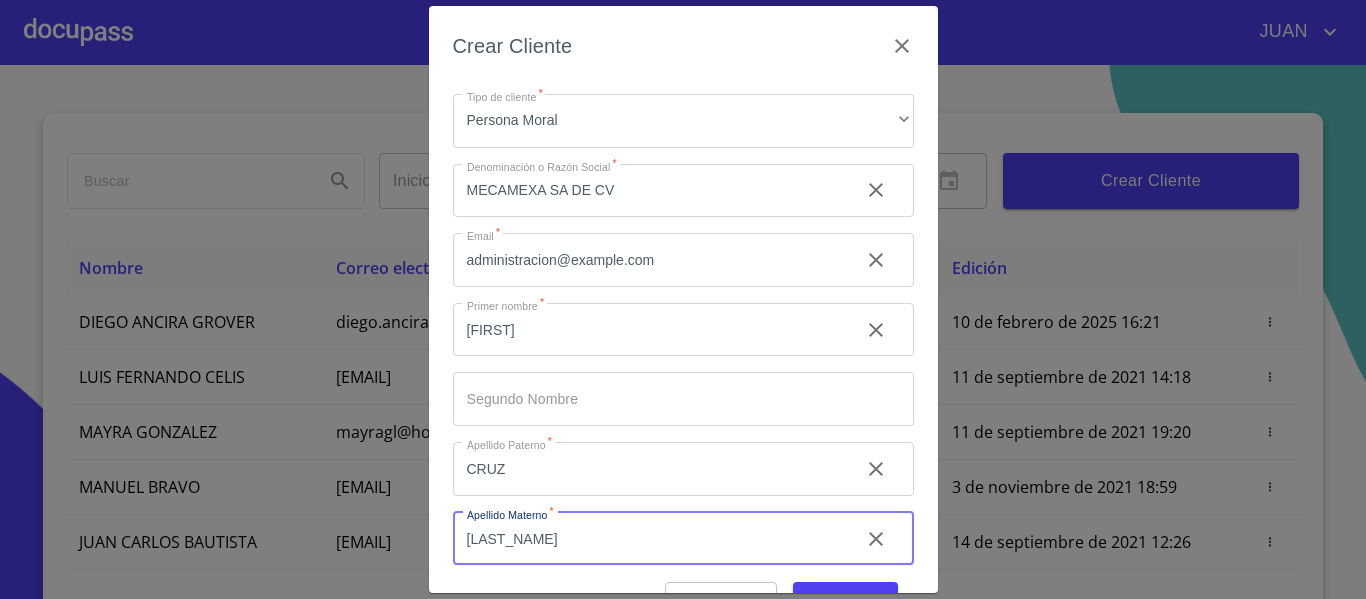 type on "[LAST_NAME]" 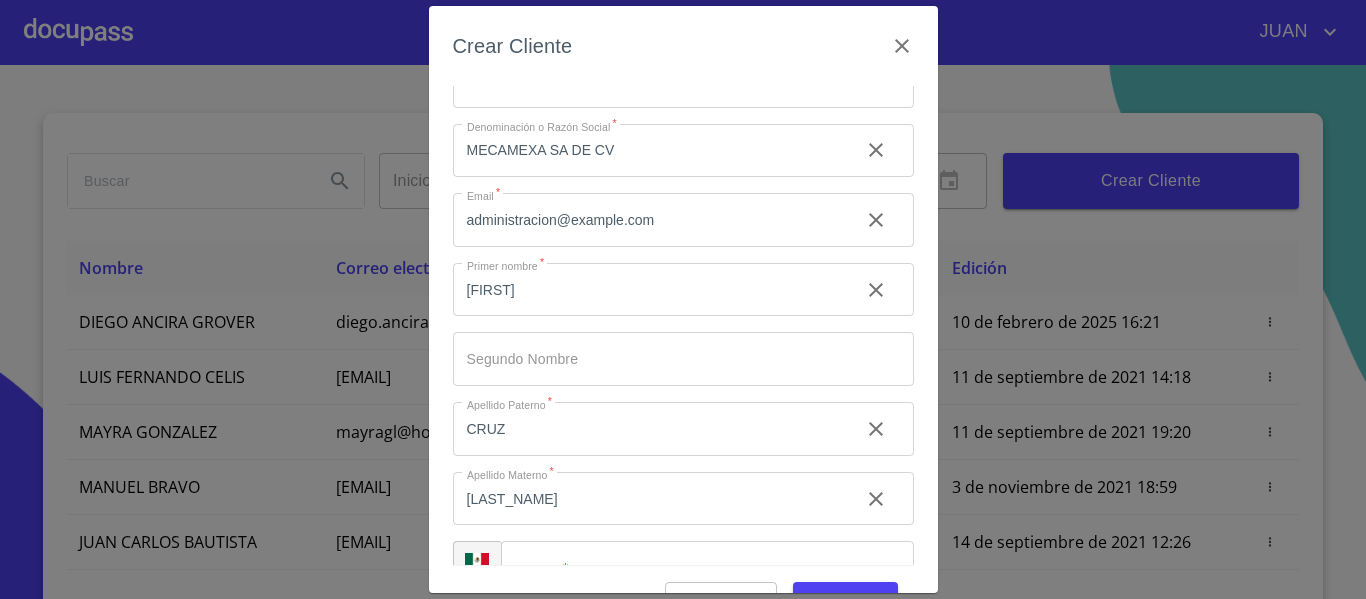 scroll, scrollTop: 126, scrollLeft: 0, axis: vertical 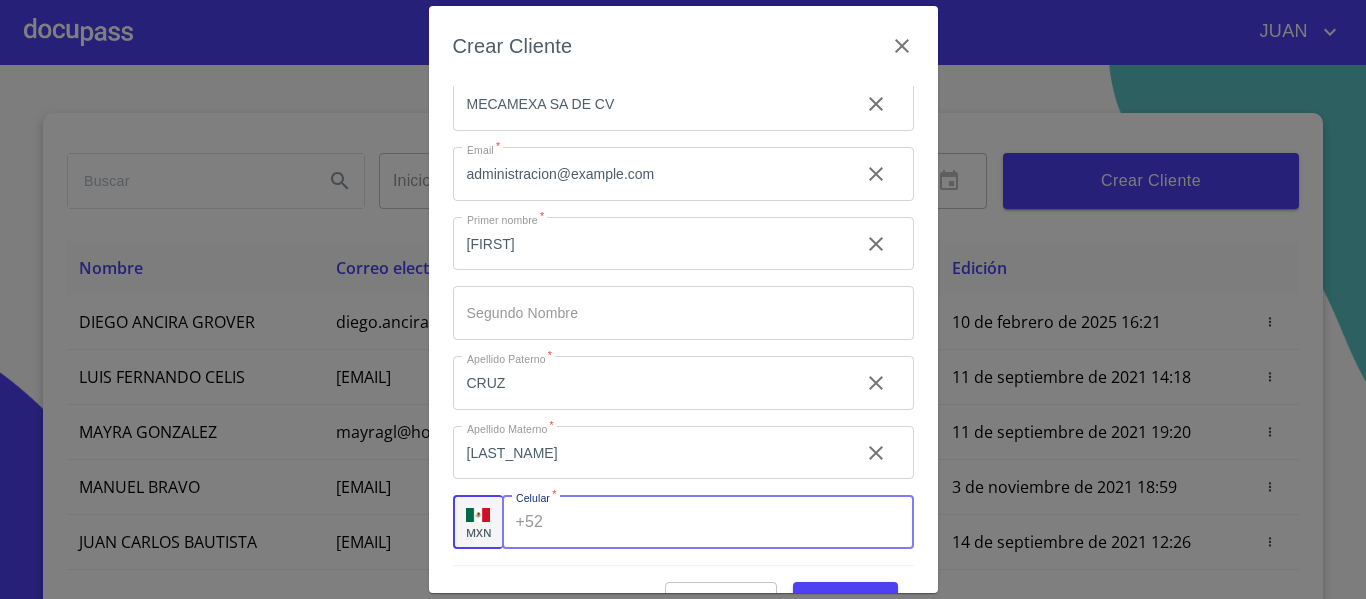 click on "Tipo de cliente   *" at bounding box center (732, 522) 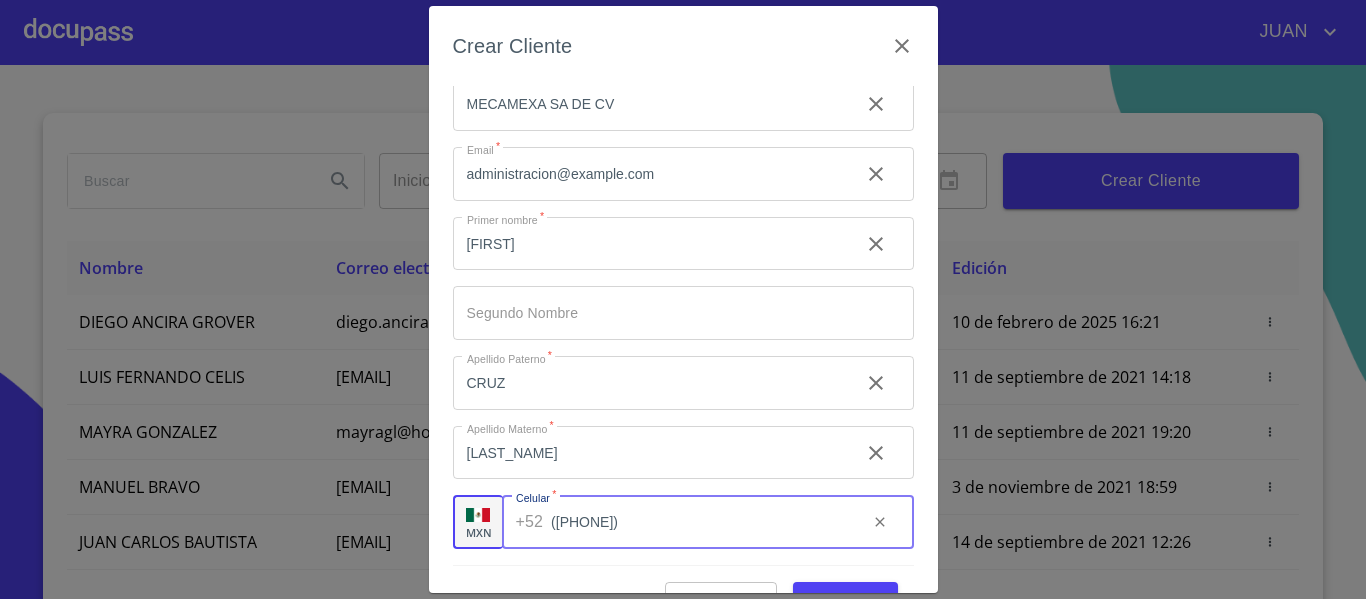 type on "([PHONE])" 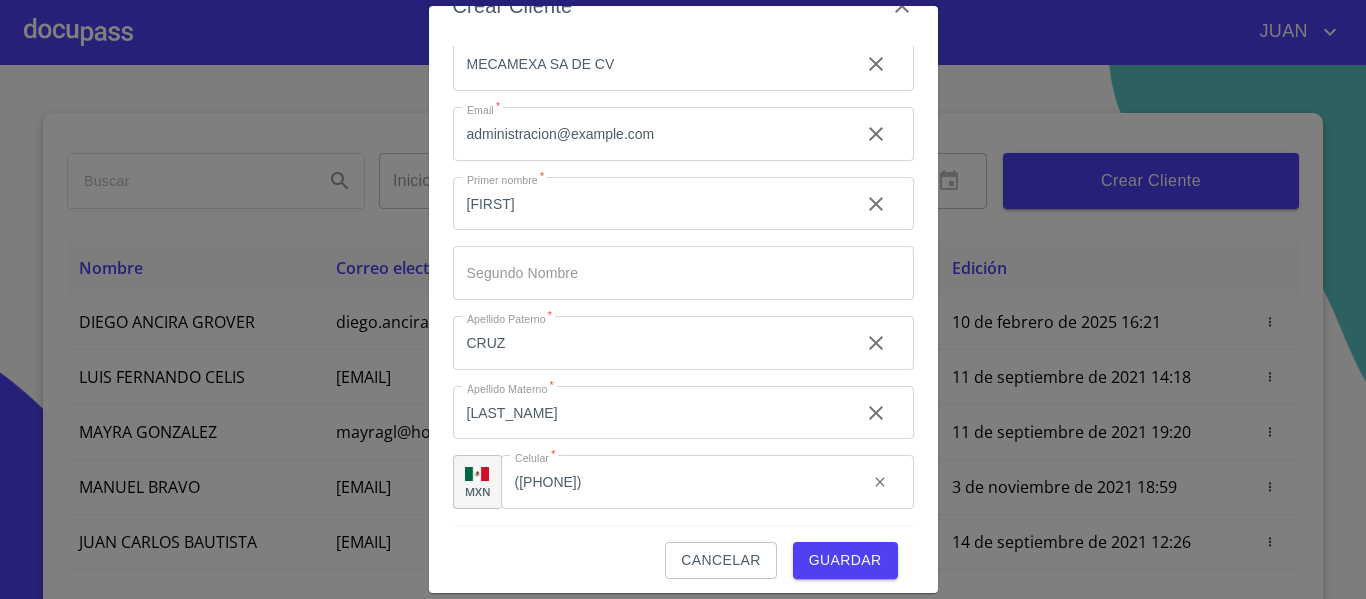 scroll, scrollTop: 50, scrollLeft: 0, axis: vertical 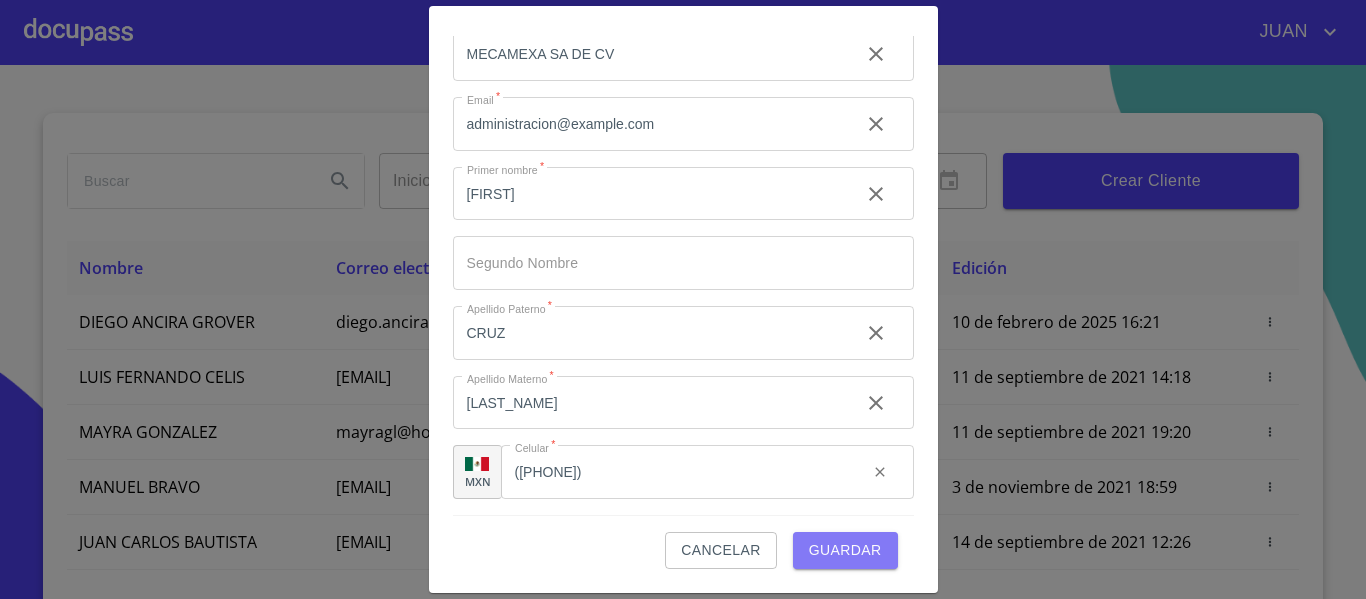click on "Guardar" at bounding box center [845, 550] 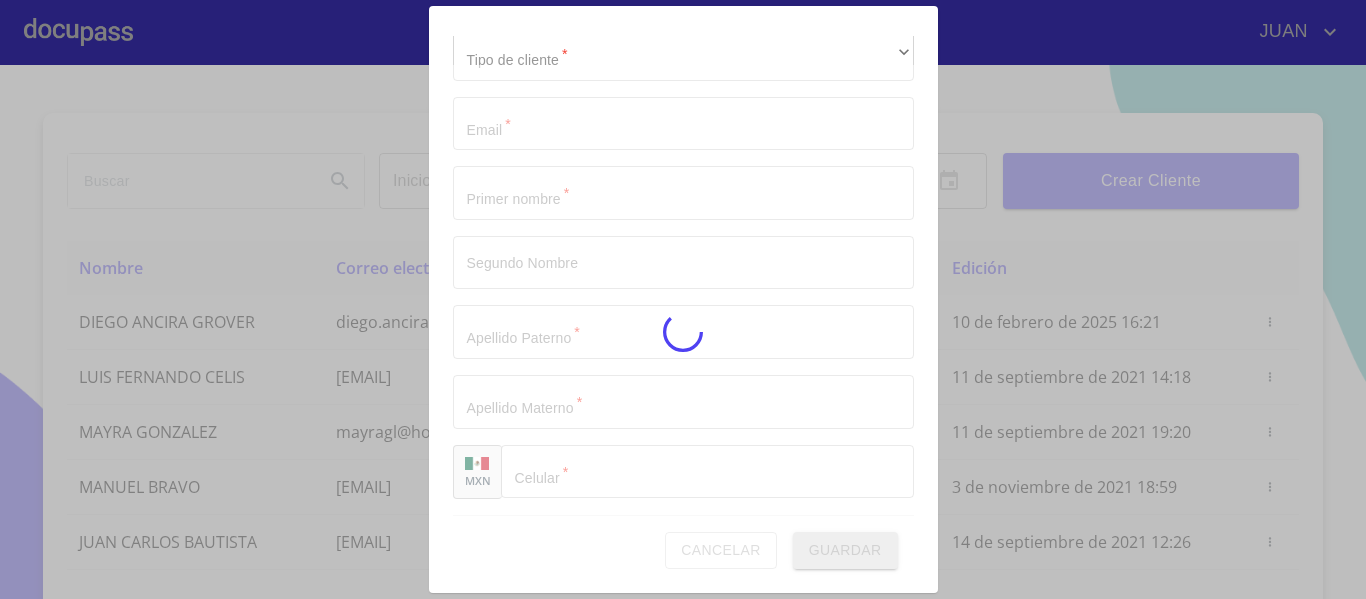 scroll, scrollTop: 57, scrollLeft: 0, axis: vertical 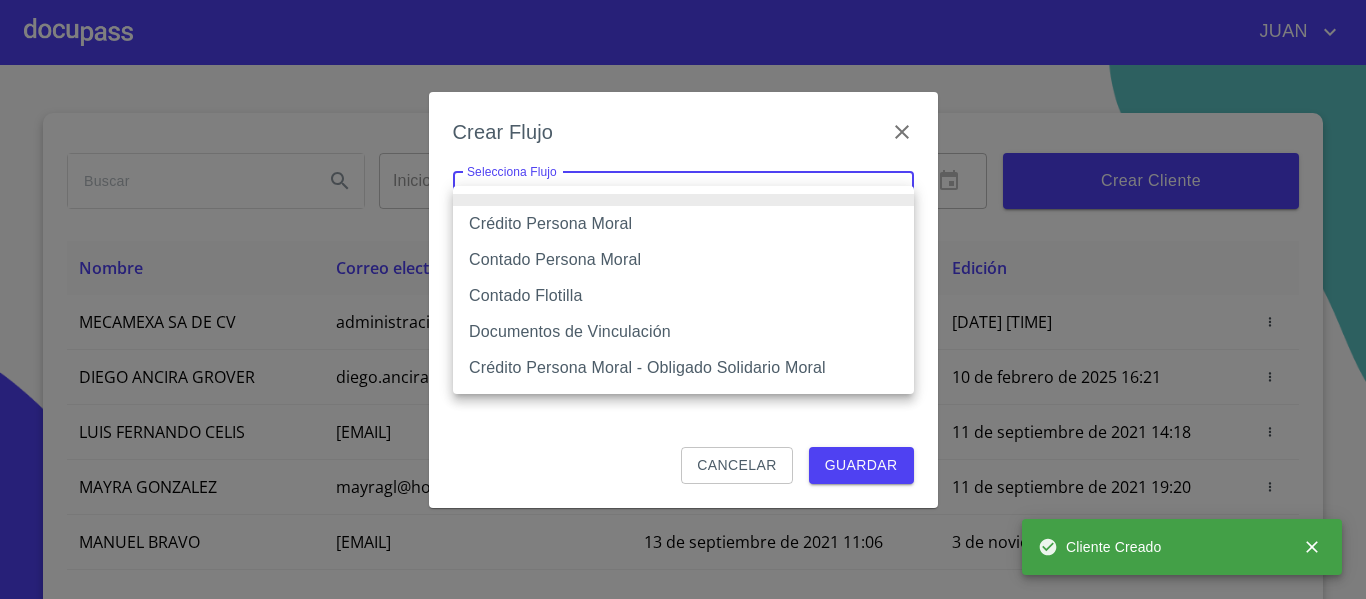 click on "JUAN Inicio ​ Fin ​ Crear Cliente Nombre   Correo electrónico   Registro   Edición     MECAMEXA SA DE CV administracion@example.com 5 de agosto de 2025 16:13 5 de agosto de 2025 16:13 DIEGO ANCIRA GROVER diego.ancira.grover@example.com 10 de septiembre de 2021 18:55 10 de febrero de 2025 16:21 LUIS FERNANDO CELIS  luis.celis@live.com.mx 11 de septiembre de 2021 14:18 11 de septiembre de 2021 14:18 MAYRA  GONZALEZ mayragl@hotmail.com 11 de septiembre de 2021 19:20 11 de septiembre de 2021 19:20 MANUEL BRAVO manbrv_072@yahoo.com.mx 13 de septiembre de 2021 11:06 3 de noviembre de 2021 18:59 JUAN CARLOS BAUTISTA 123bautistas@example.com 14 de septiembre de 2021 12:26 14 de septiembre de 2021 12:26 MERCEDES GUTIERREZ juanmontiel626@example.com 14 de septiembre de 2021 16:35 14 de septiembre de 2021 16:35 JUAN ANTONIO CRUZ maliachi_7@hotmail.com 14 de septiembre de 2021 18:24 14 de septiembre de 2021 18:24 JAIME  GONZALEZ  jaimeglez2103@example.com 15 de septiembre de 2021 13:18 OSCAR JAVIER  RODRIGUEZ 1 2" at bounding box center (683, 299) 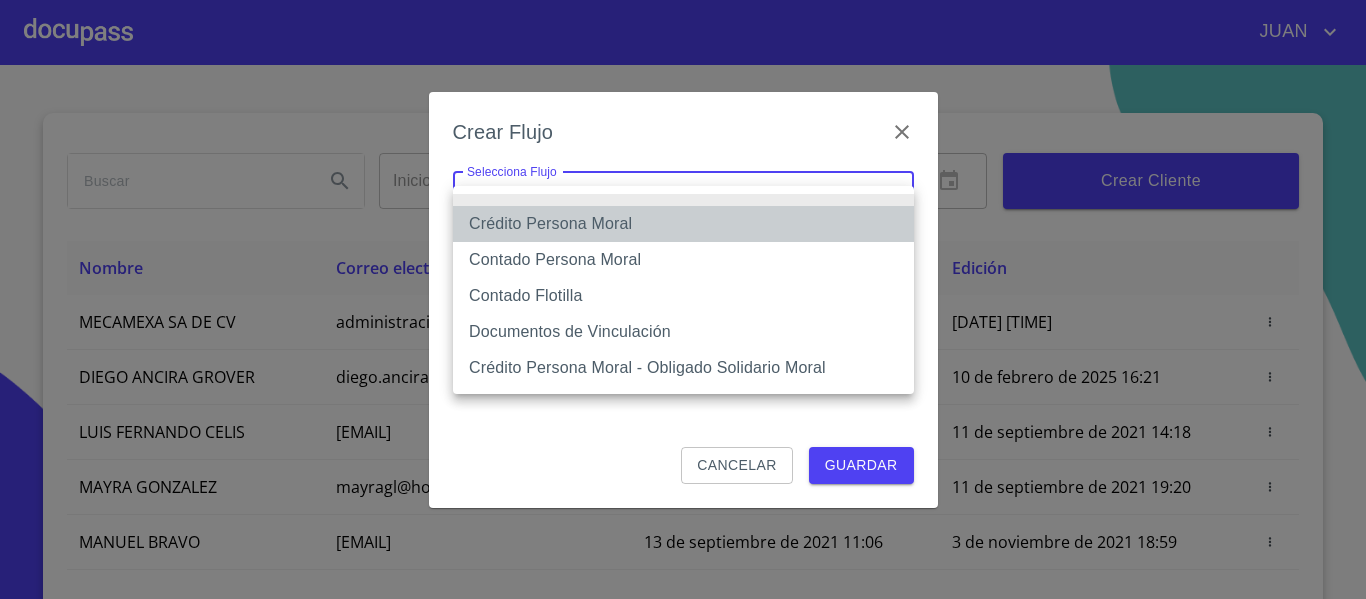click on "Crédito Persona Moral" at bounding box center (683, 224) 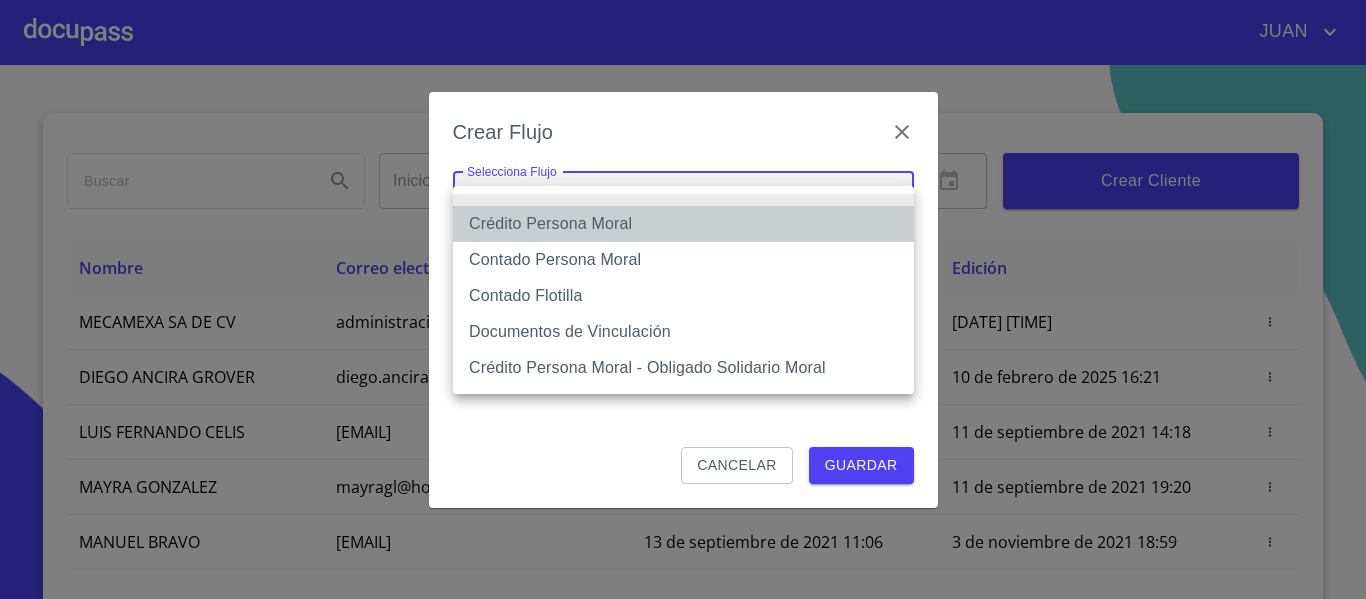 type on "614ae8207e49d67341f8d0cd" 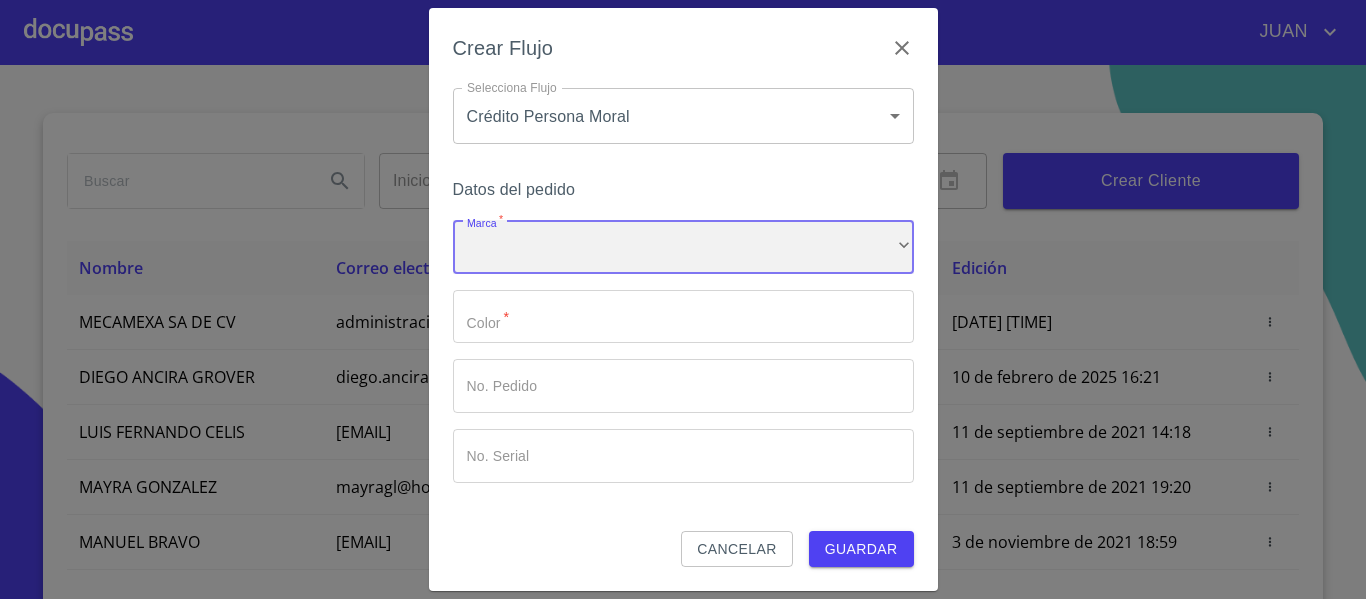 click on "​" at bounding box center [683, 247] 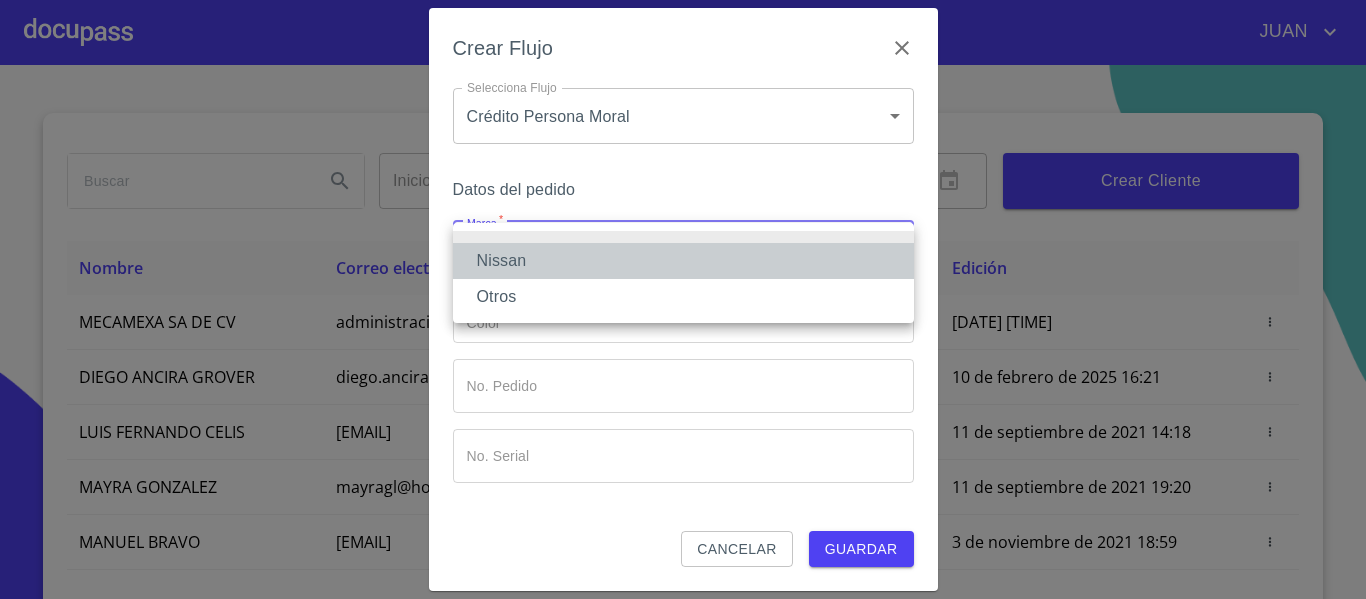 click on "Nissan" at bounding box center [683, 261] 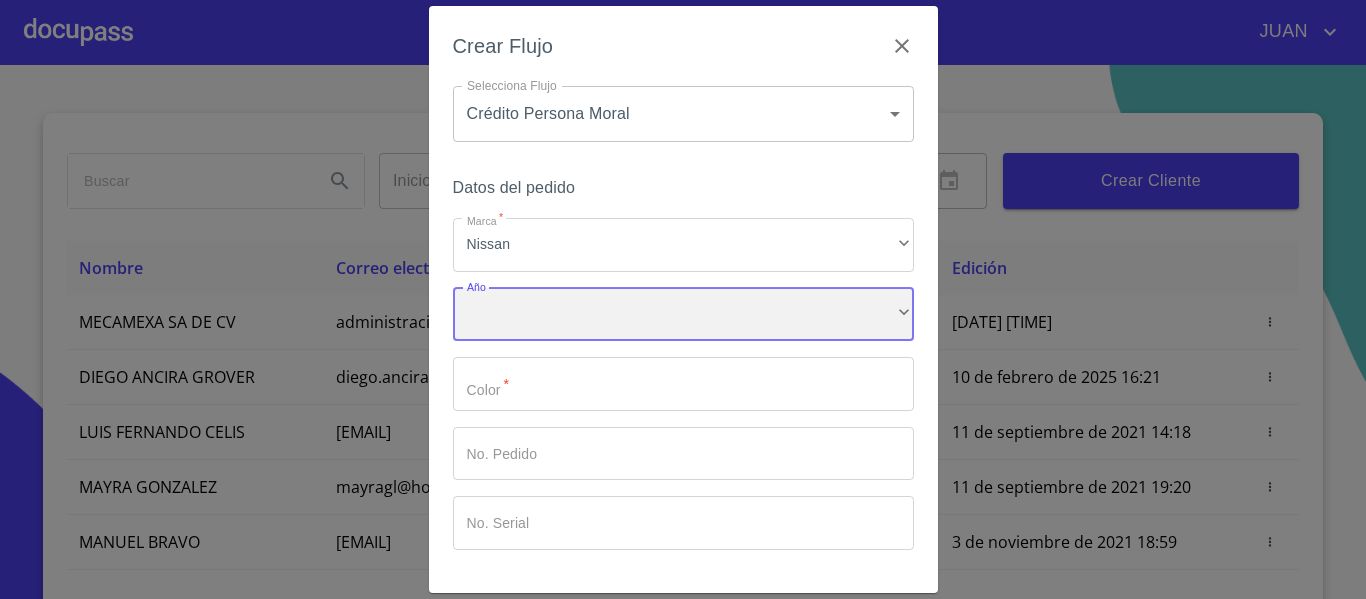 click on "​" at bounding box center (683, 315) 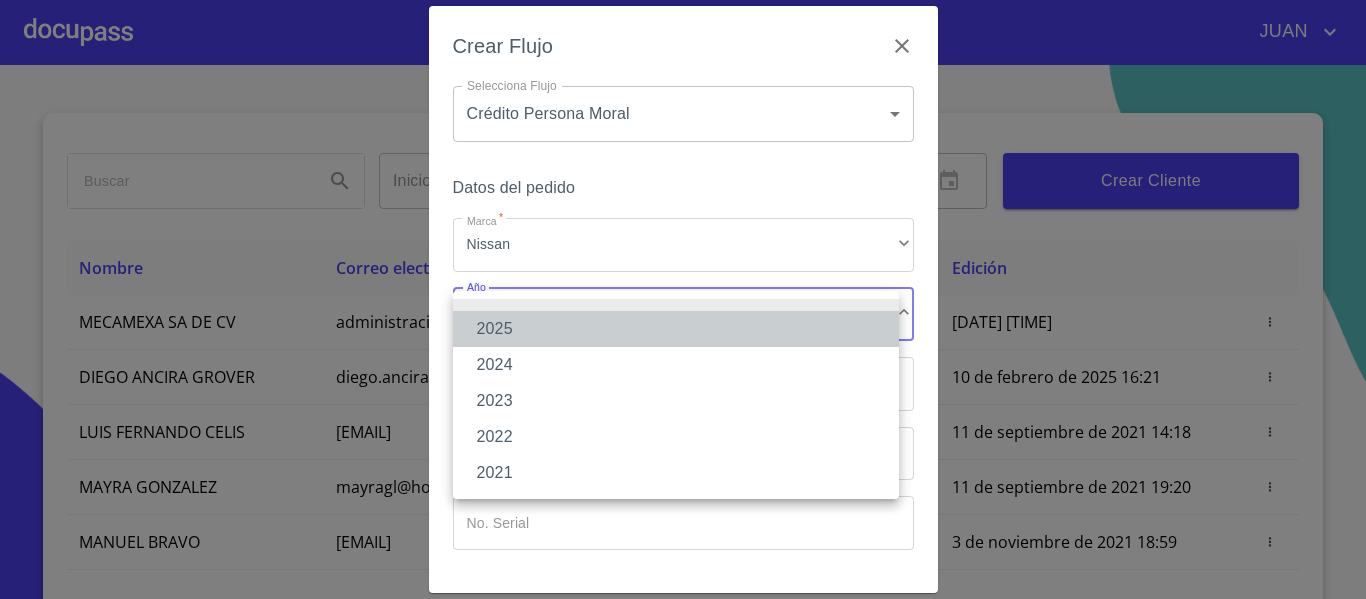 click on "2025" at bounding box center (676, 329) 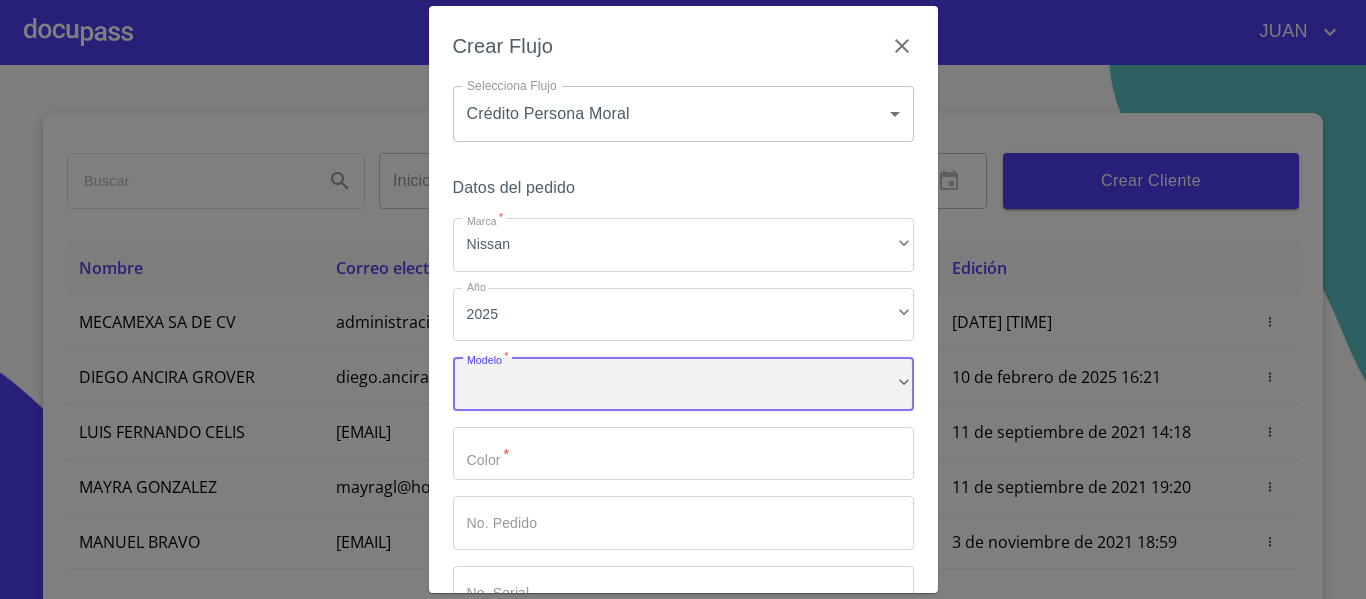 click on "​" at bounding box center [683, 384] 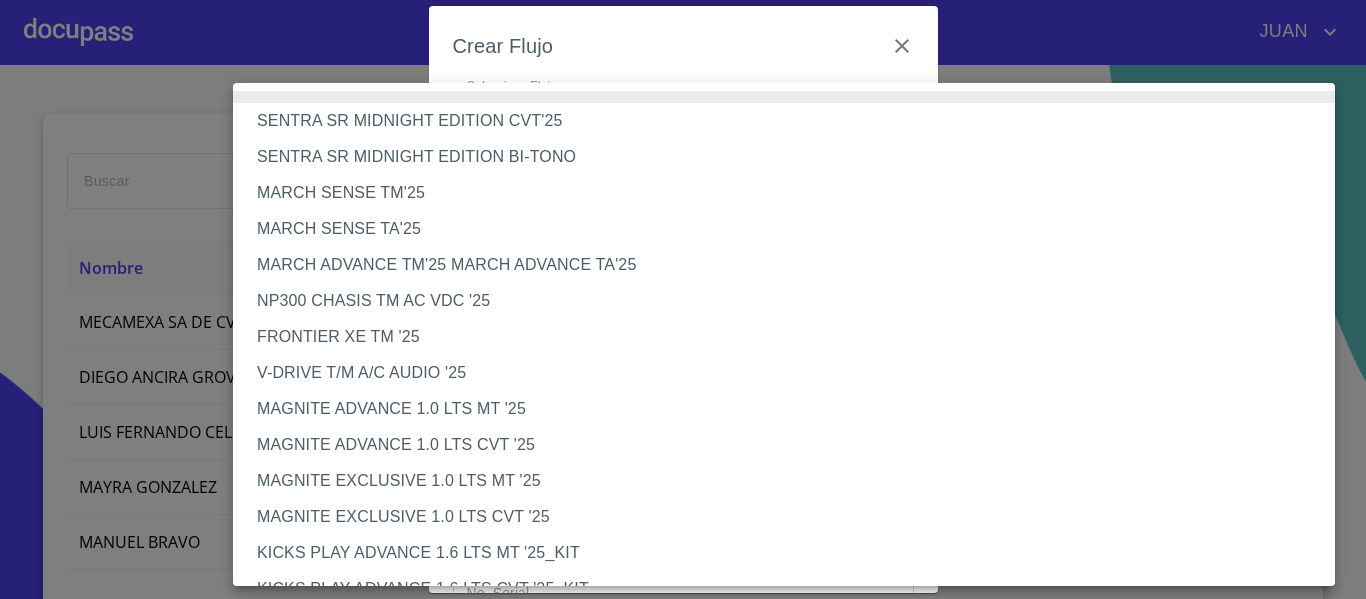 click on "NP300 CHASIS TM AC VDC '25" at bounding box center [791, 301] 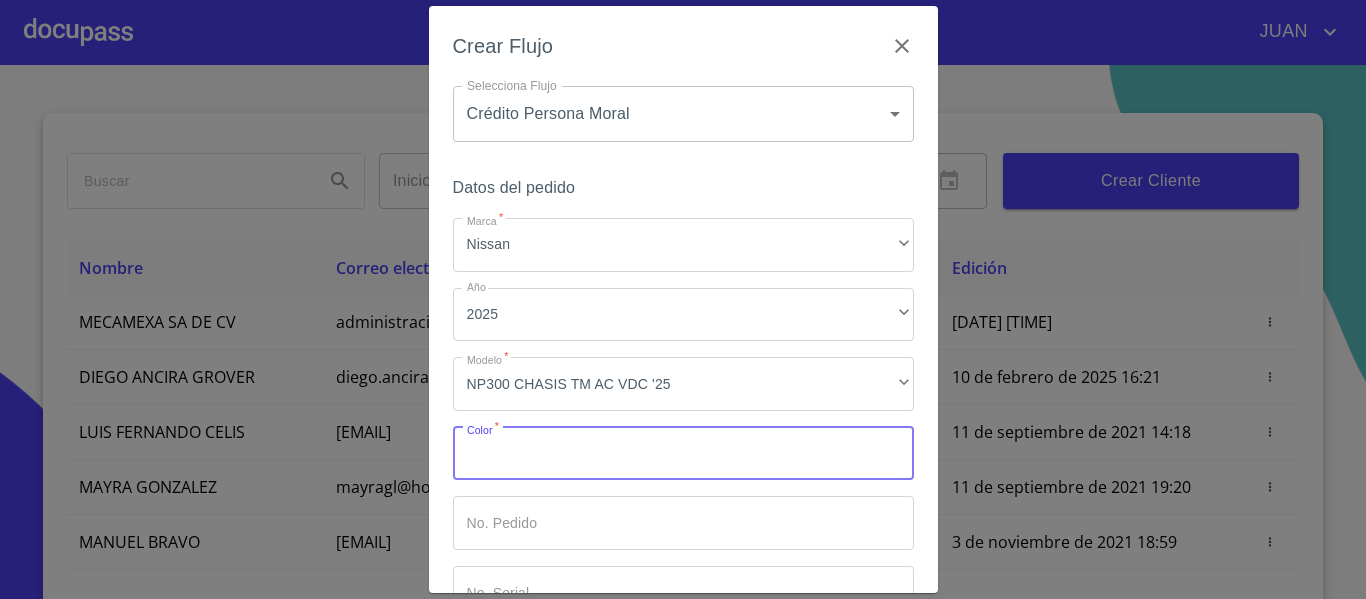 click on "Marca   *" at bounding box center [683, 454] 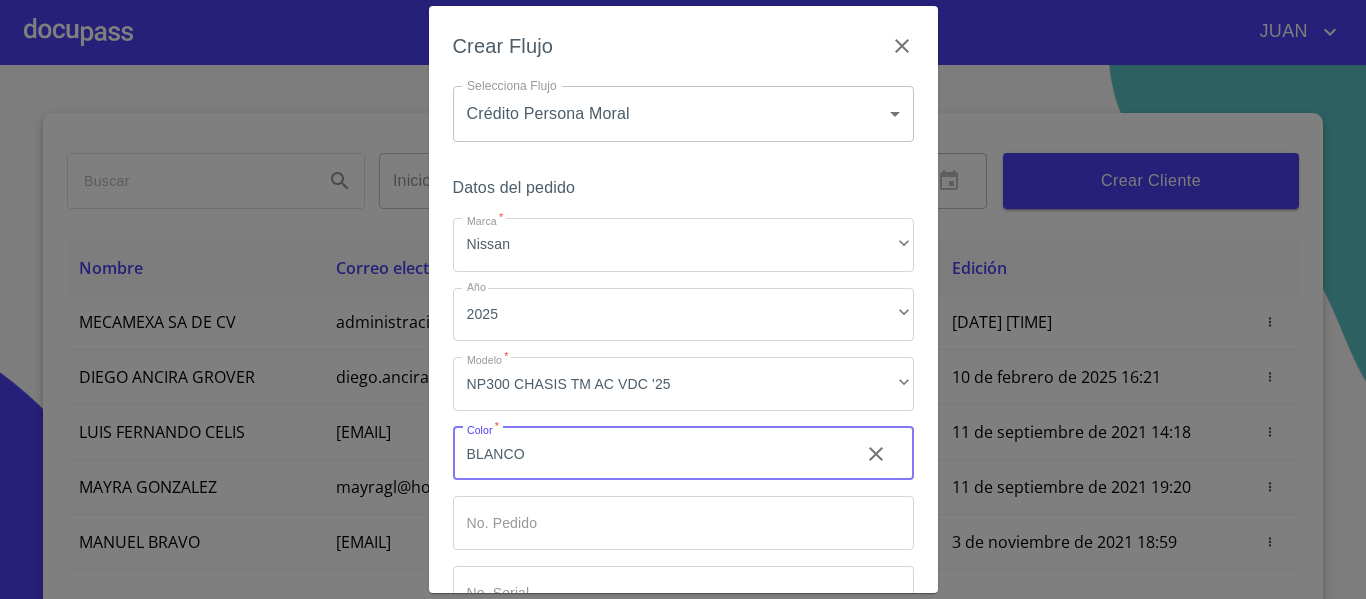 type on "BLANCO" 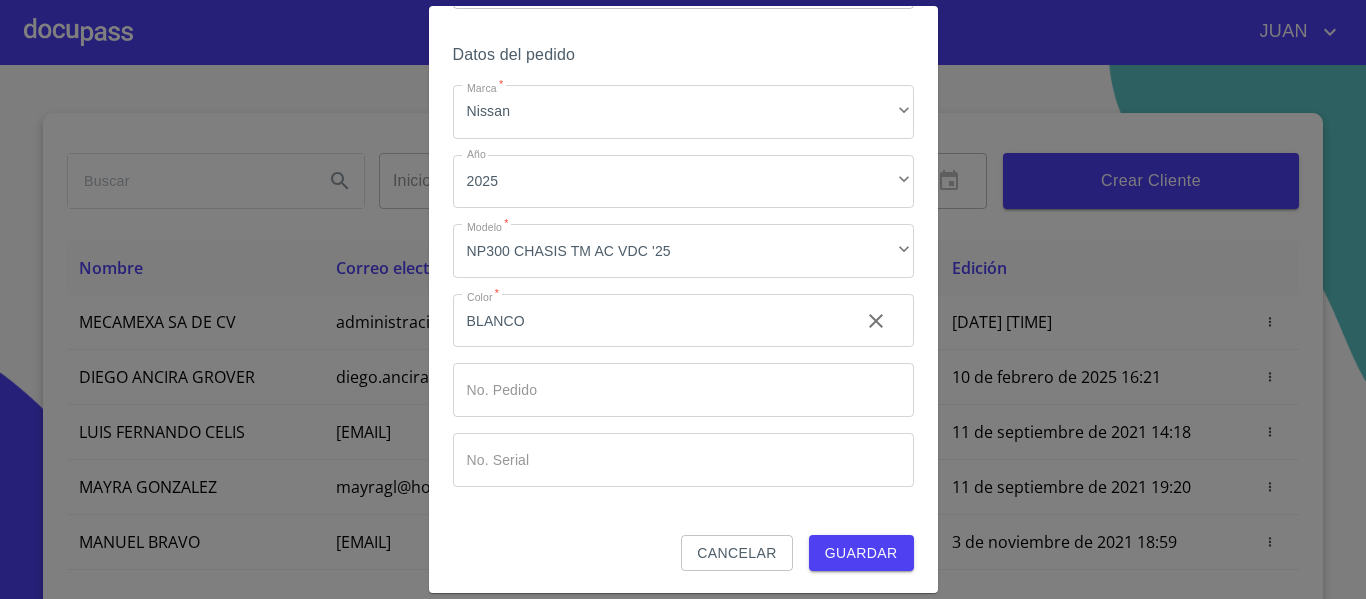 scroll, scrollTop: 135, scrollLeft: 0, axis: vertical 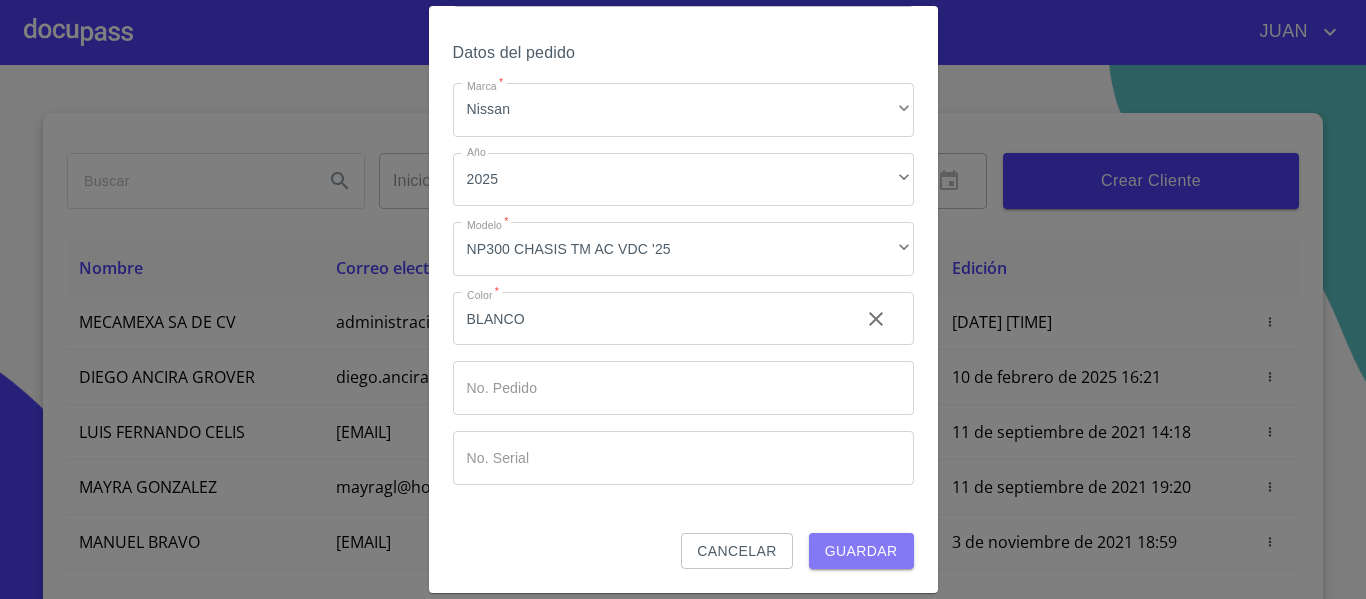click on "Guardar" at bounding box center [861, 551] 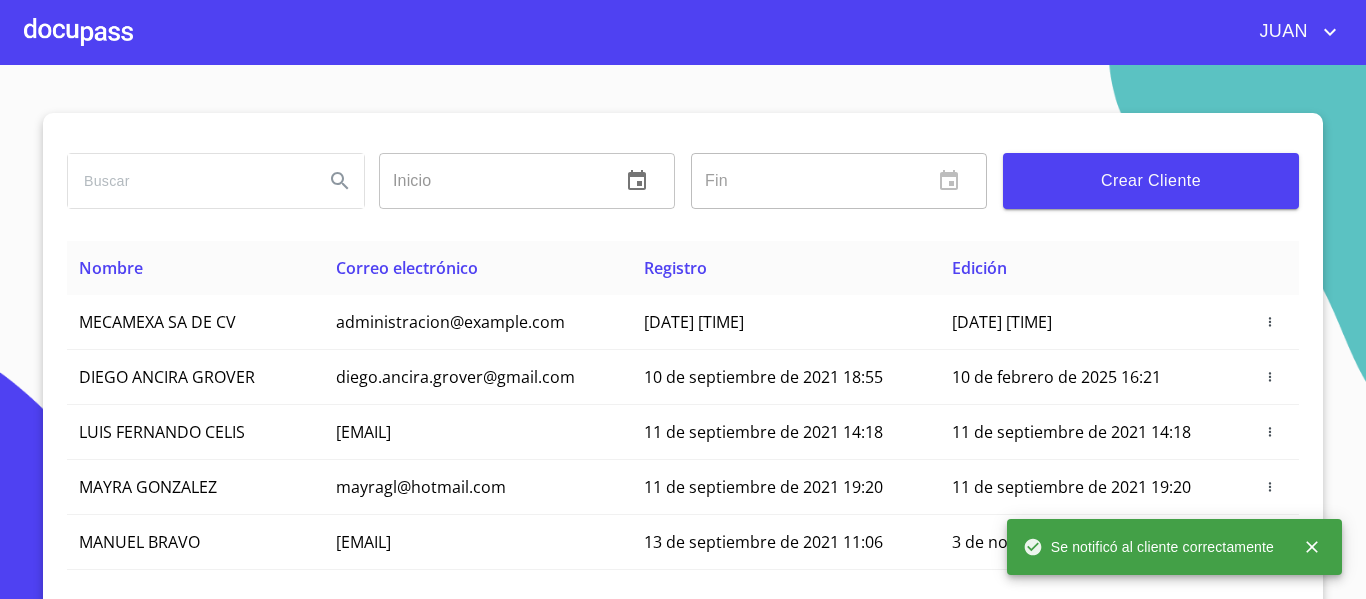click at bounding box center (78, 32) 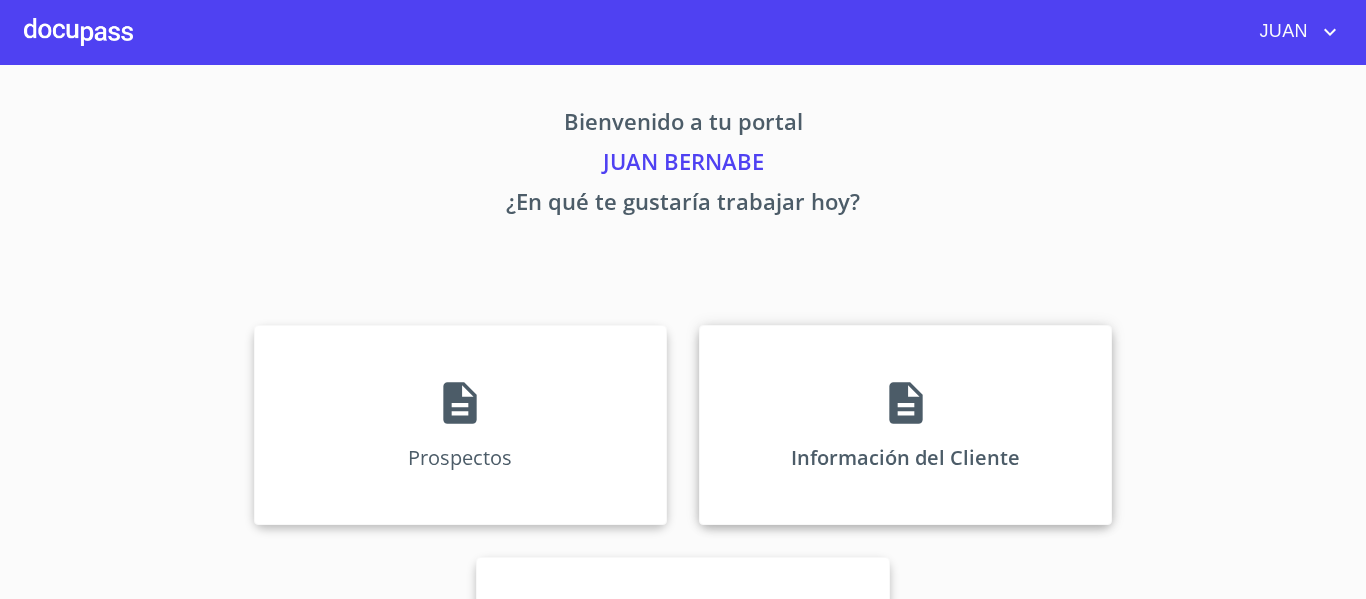 click on "Información del Cliente" at bounding box center [905, 425] 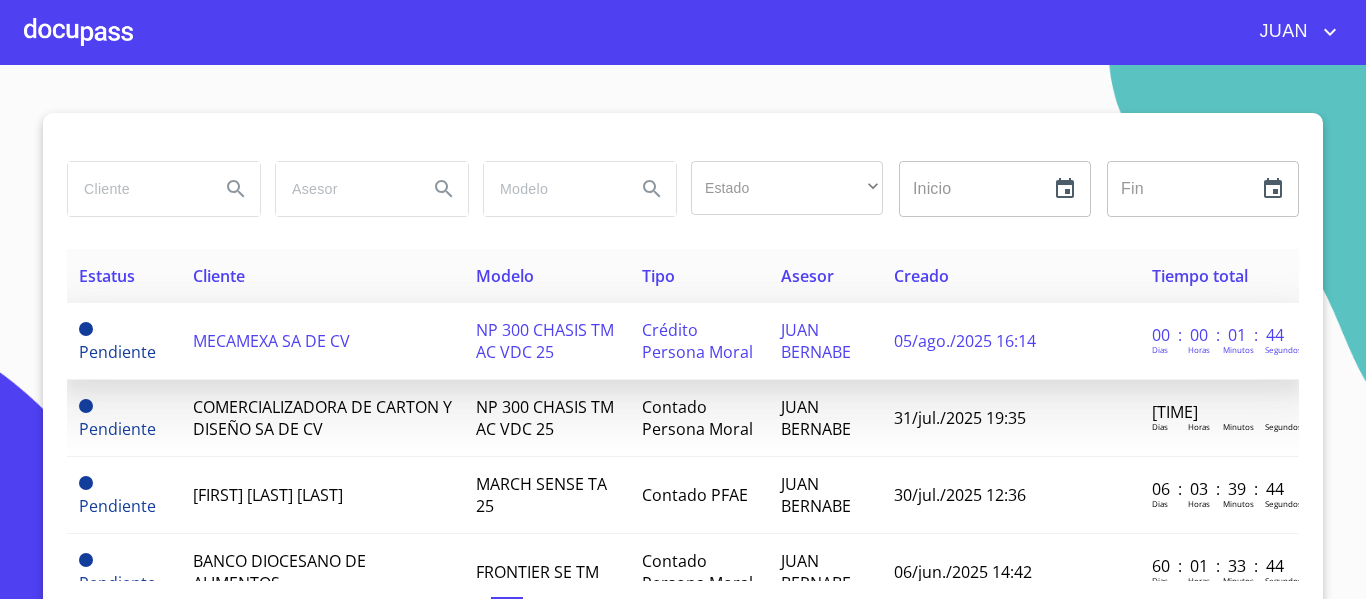 click on "MECAMEXA SA DE CV" at bounding box center (271, 341) 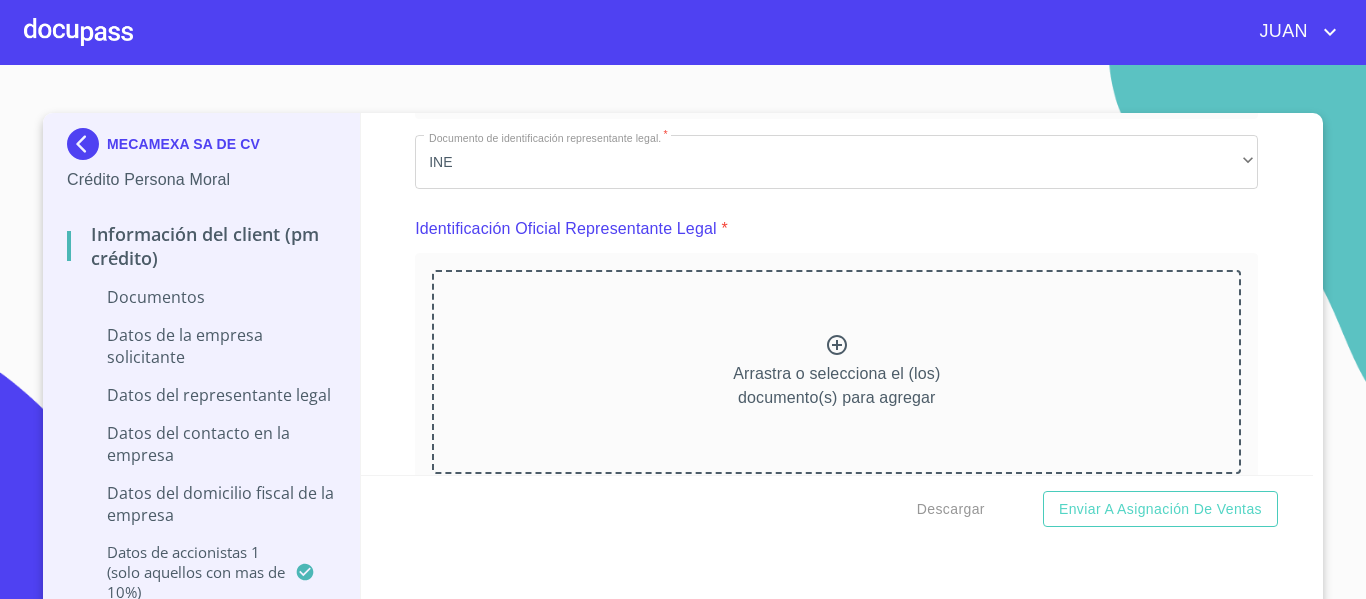 scroll, scrollTop: 187, scrollLeft: 0, axis: vertical 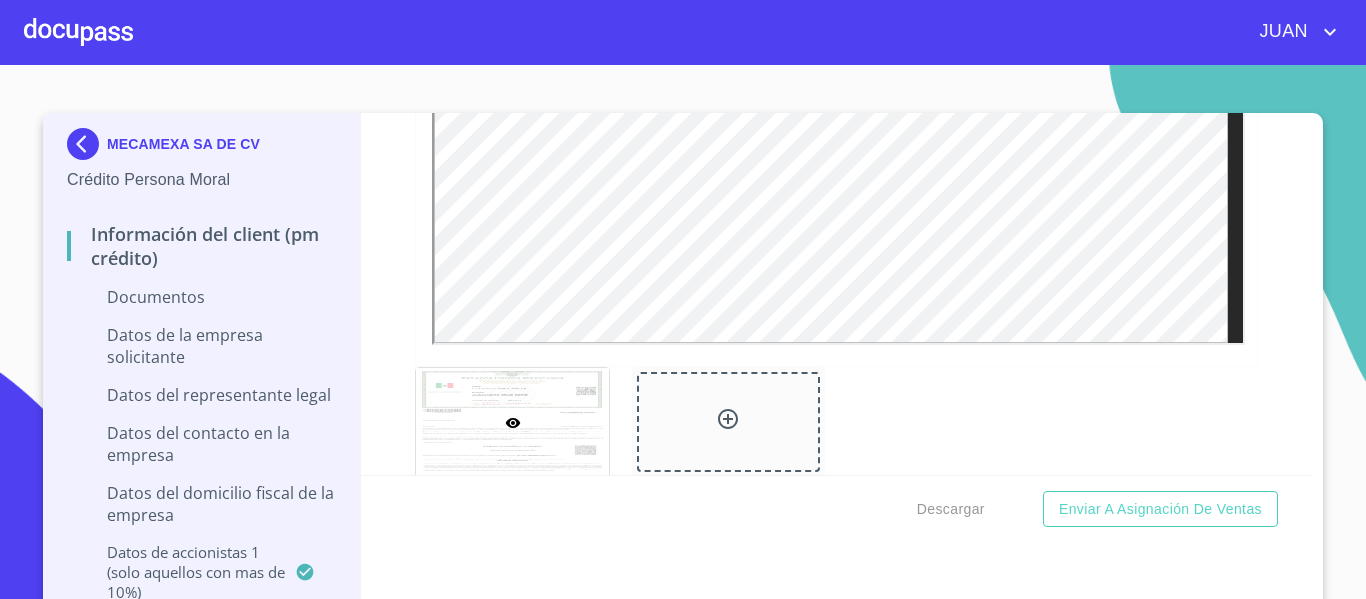 click on "Create Client Client Data Client Type * Moral Person Company Name * [COMPANY] [COMPANY] [COMPANY] Email * [EMAIL] First Name * [FIRST] Middle Name Last Name * [LAST] Last Name * [LAST] MXN Mobile * +52 ([PHONE]) Cancel Save" at bounding box center (683, 332) 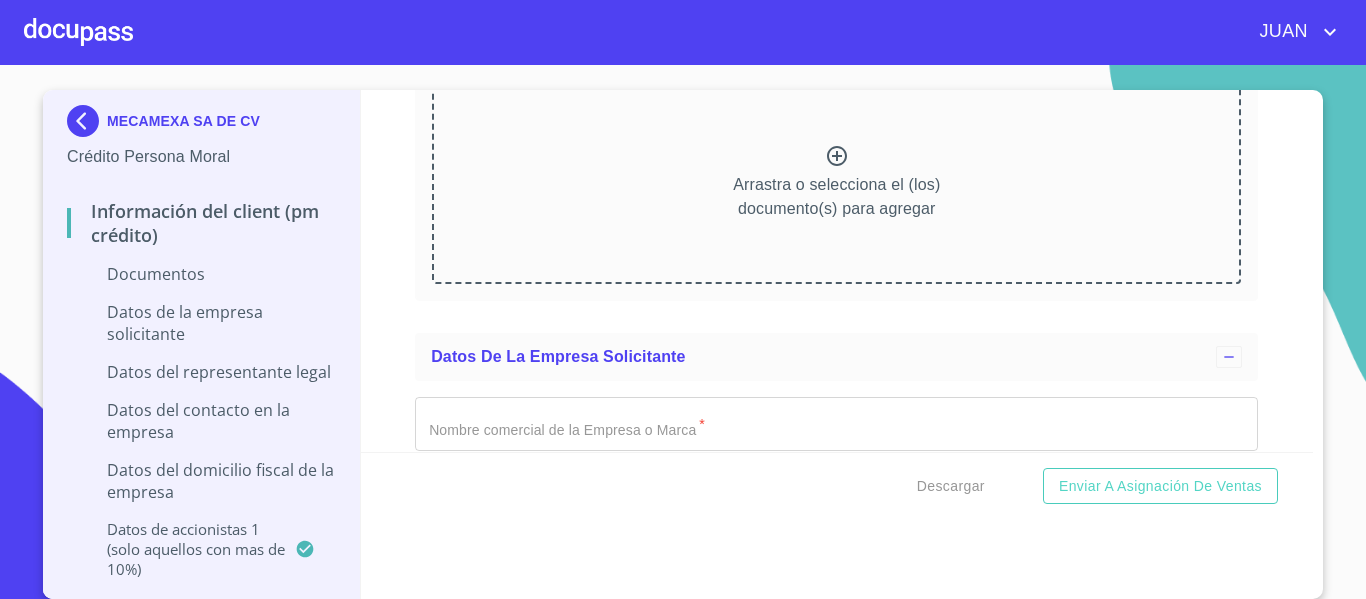scroll, scrollTop: 8247, scrollLeft: 0, axis: vertical 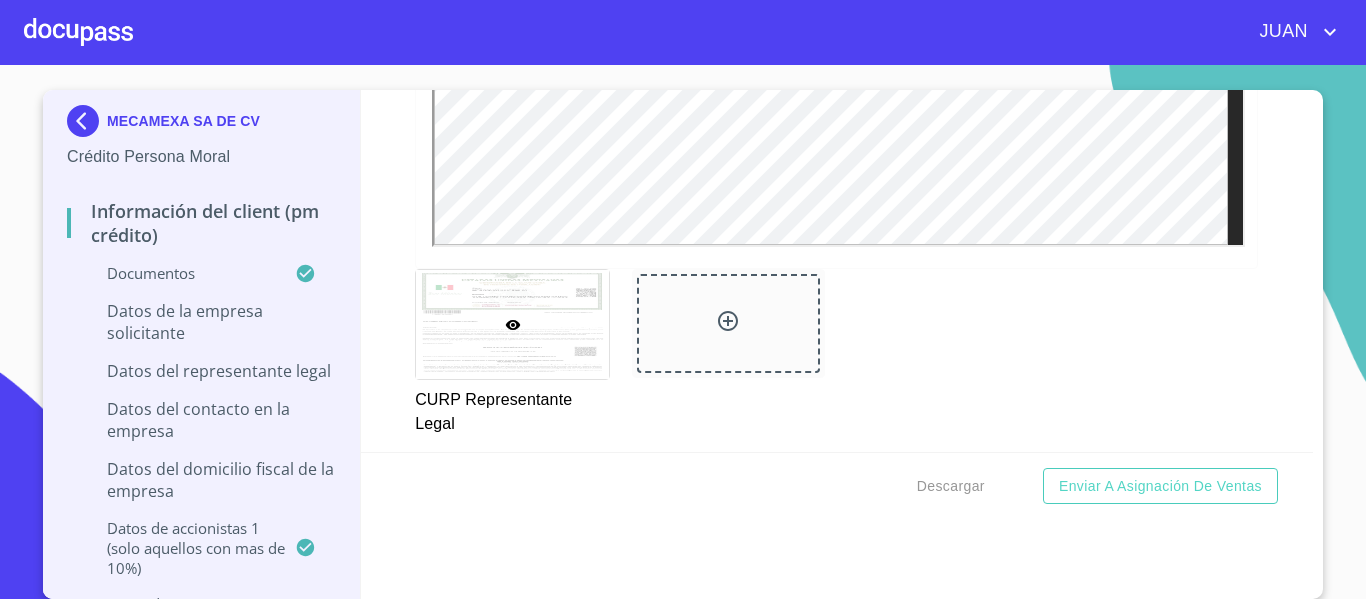 click on "[ID] [LAST] [LAST] *" at bounding box center [836, -385] 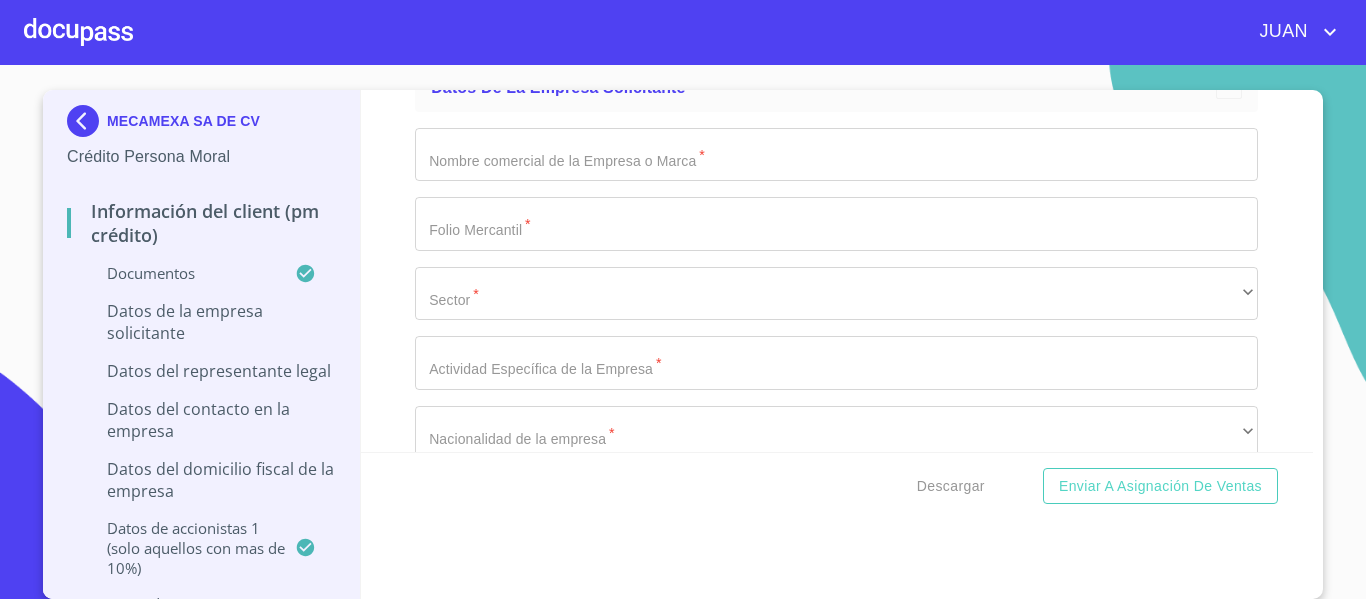 scroll, scrollTop: 9034, scrollLeft: 0, axis: vertical 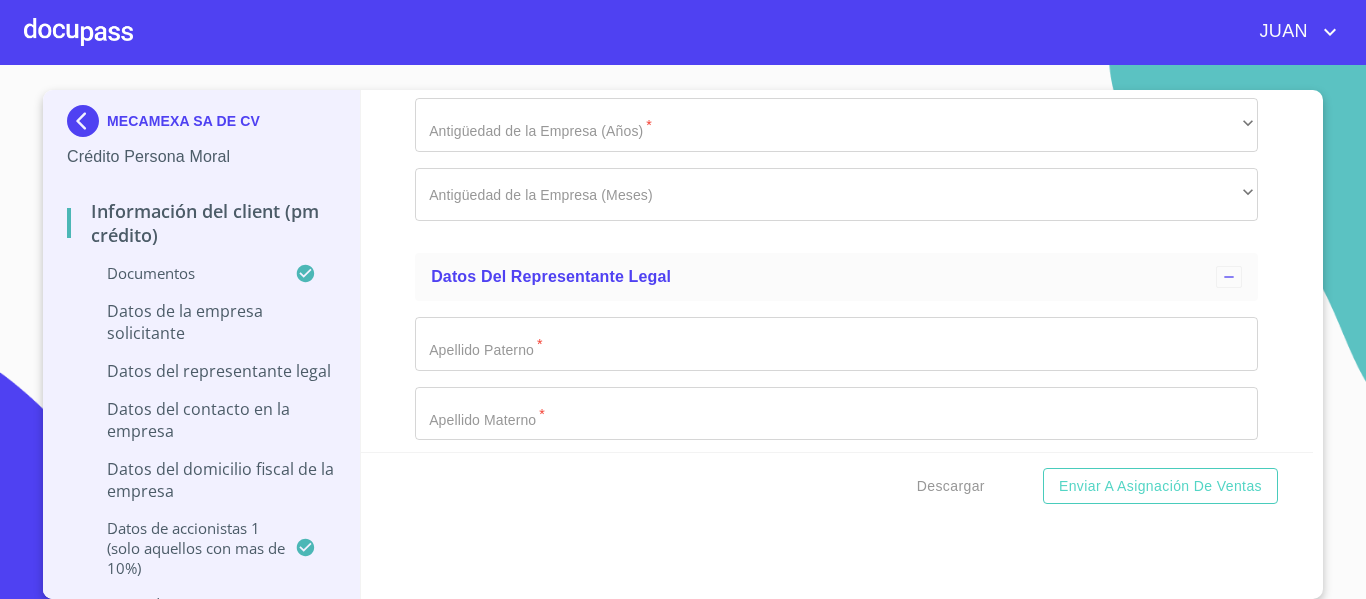 click on "Documento de identificación representante legal.   *" at bounding box center [836, -780] 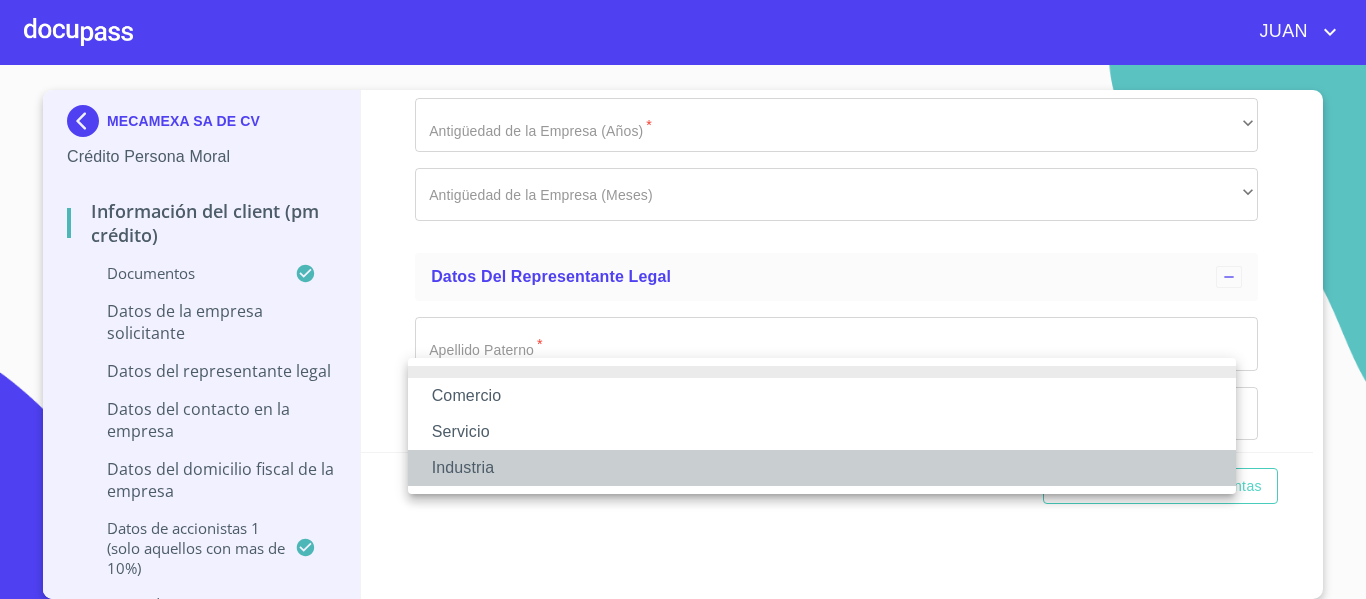 click on "Industria" at bounding box center (822, 468) 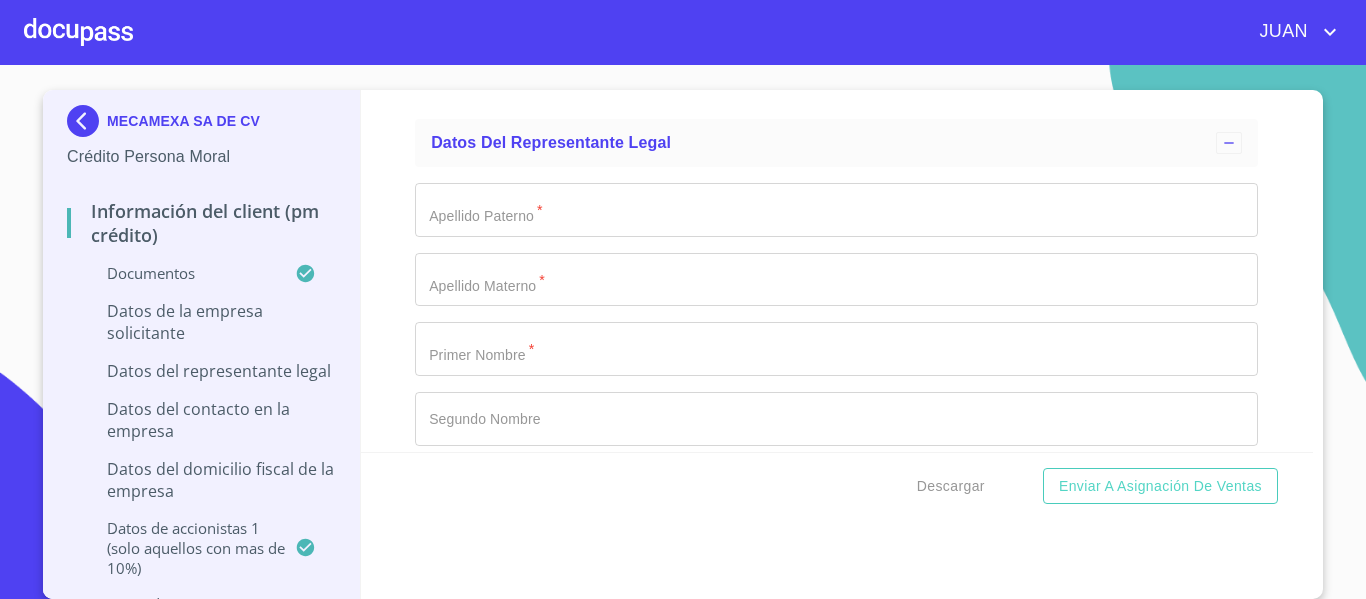 scroll, scrollTop: 10114, scrollLeft: 0, axis: vertical 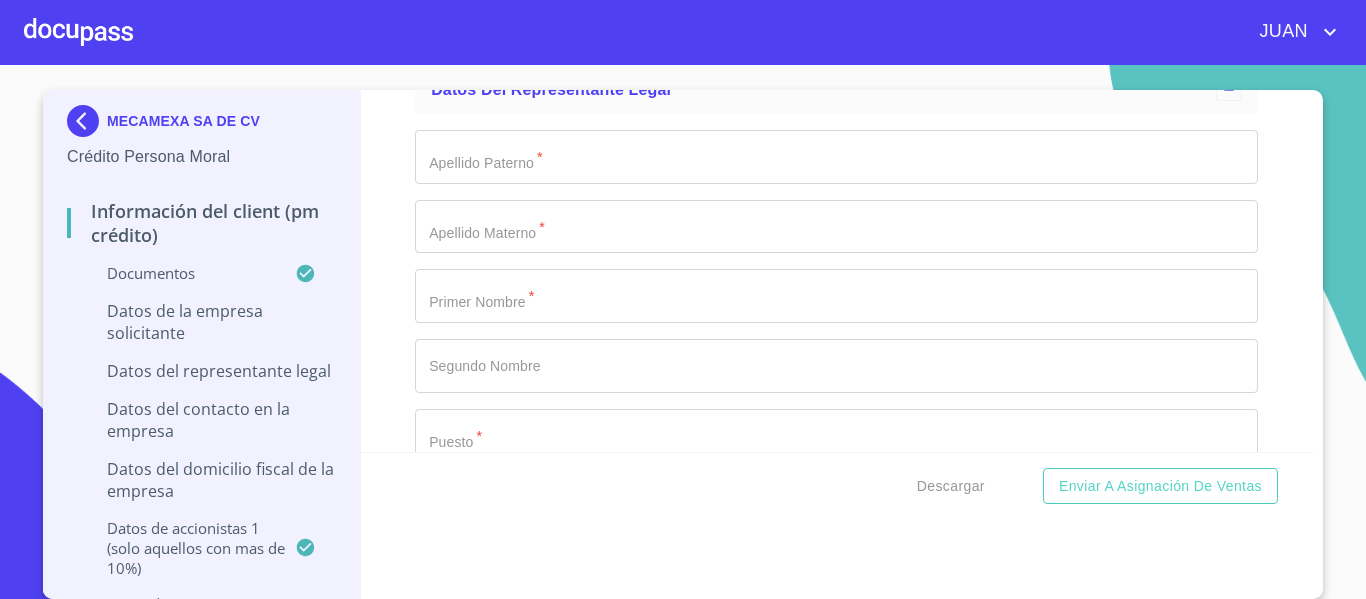 click on "Documento de identificación representante legal.   *" at bounding box center [813, -967] 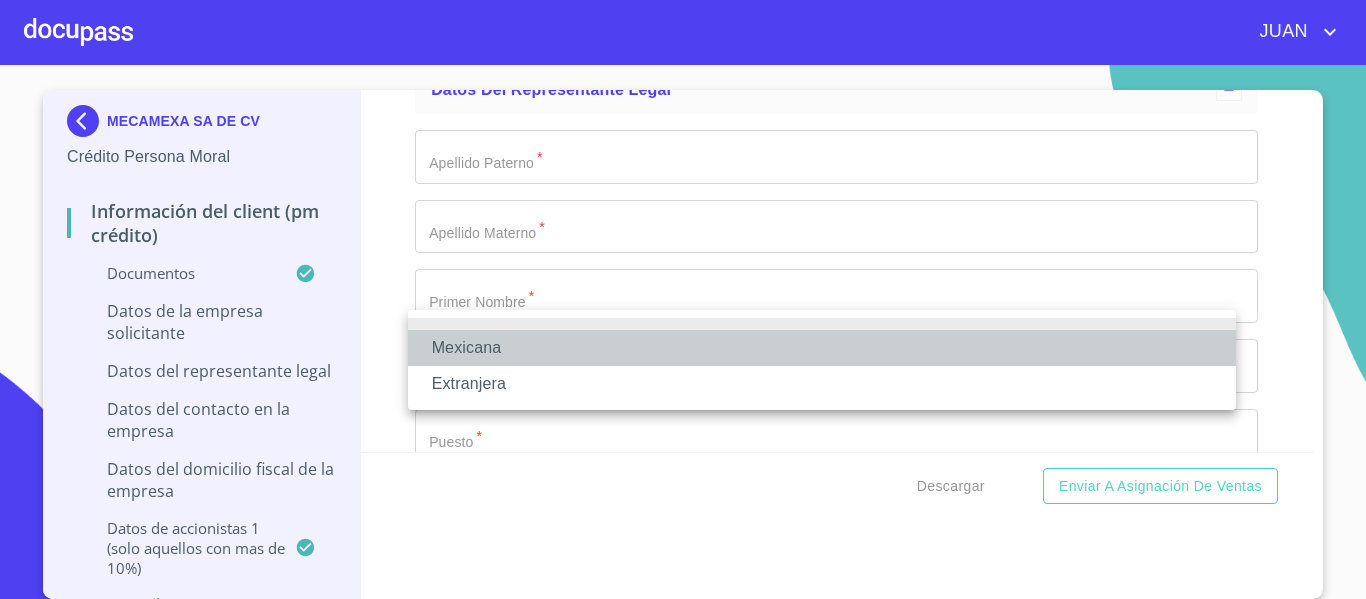 click on "Mexicana" at bounding box center [822, 348] 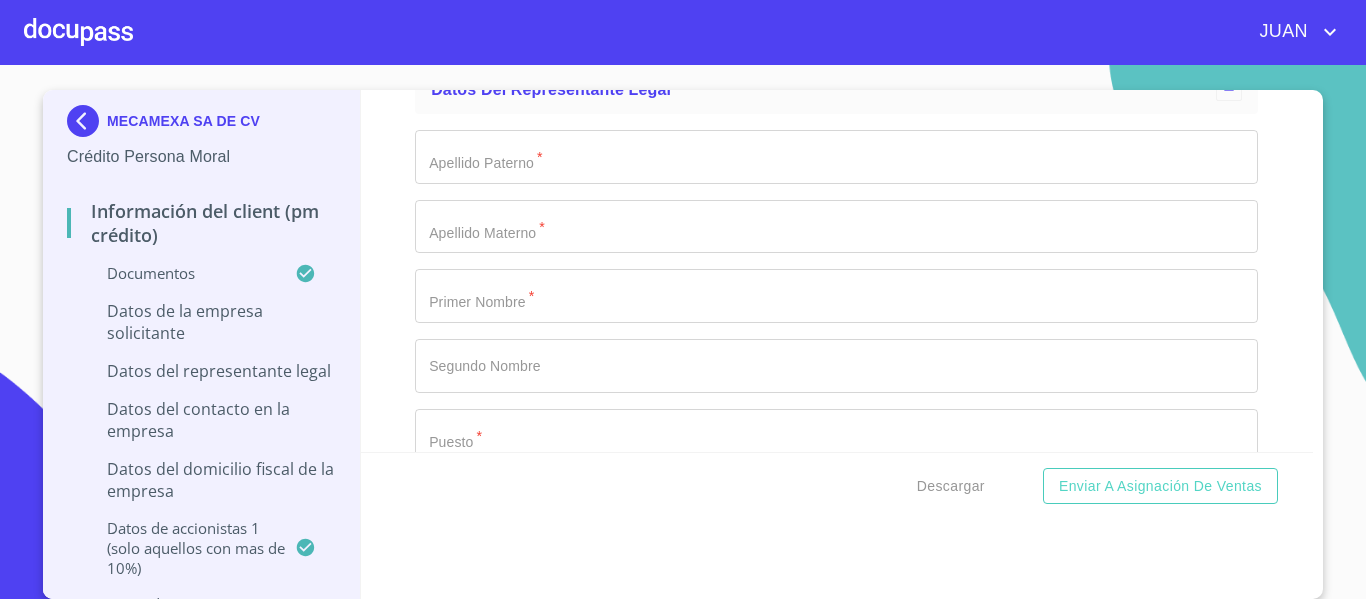 click on "Documento de identificación representante legal.   *" at bounding box center (836, -619) 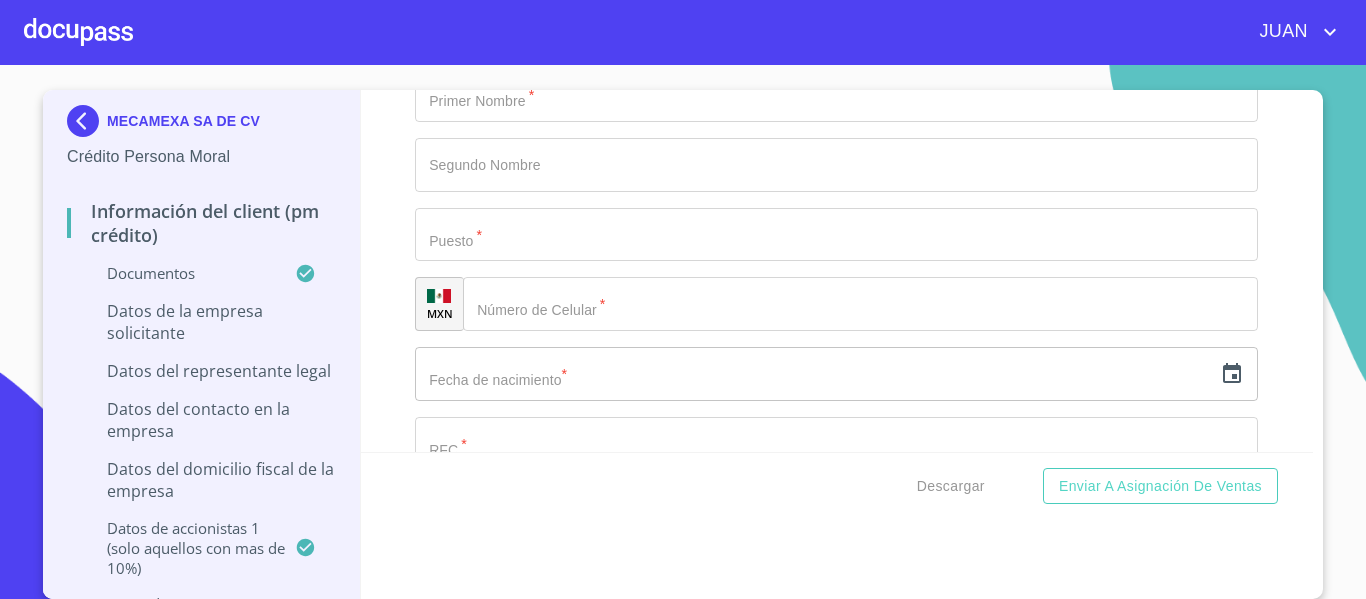 scroll, scrollTop: 10341, scrollLeft: 0, axis: vertical 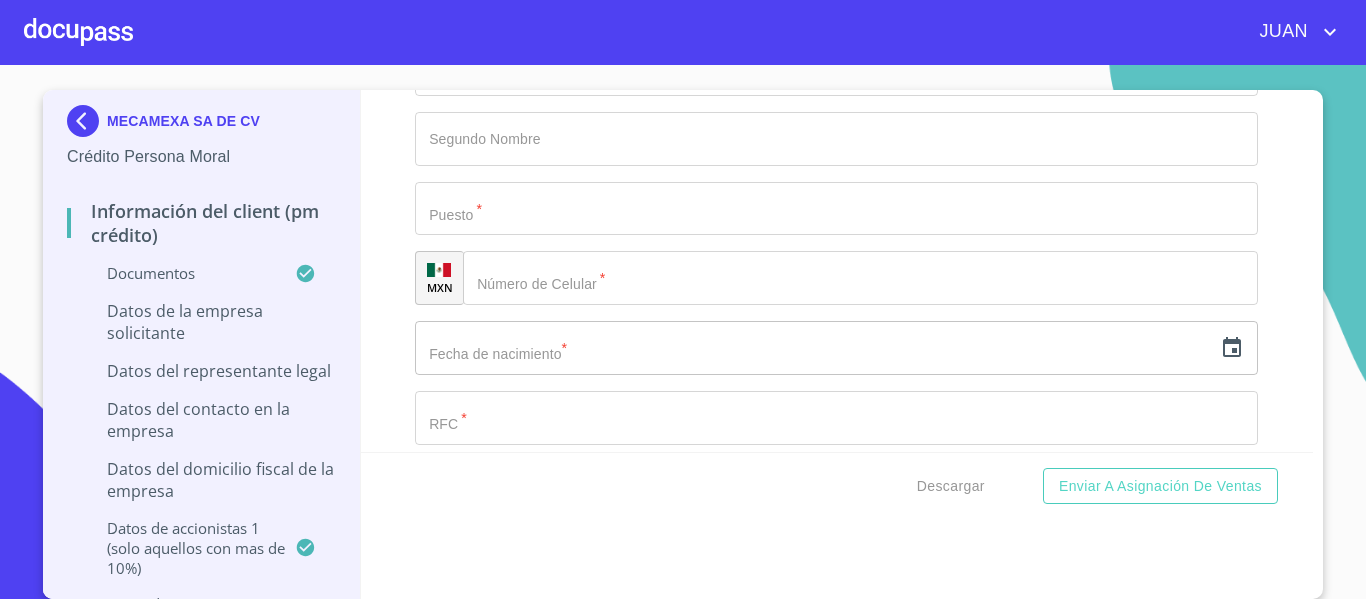 type on "[PHONE]" 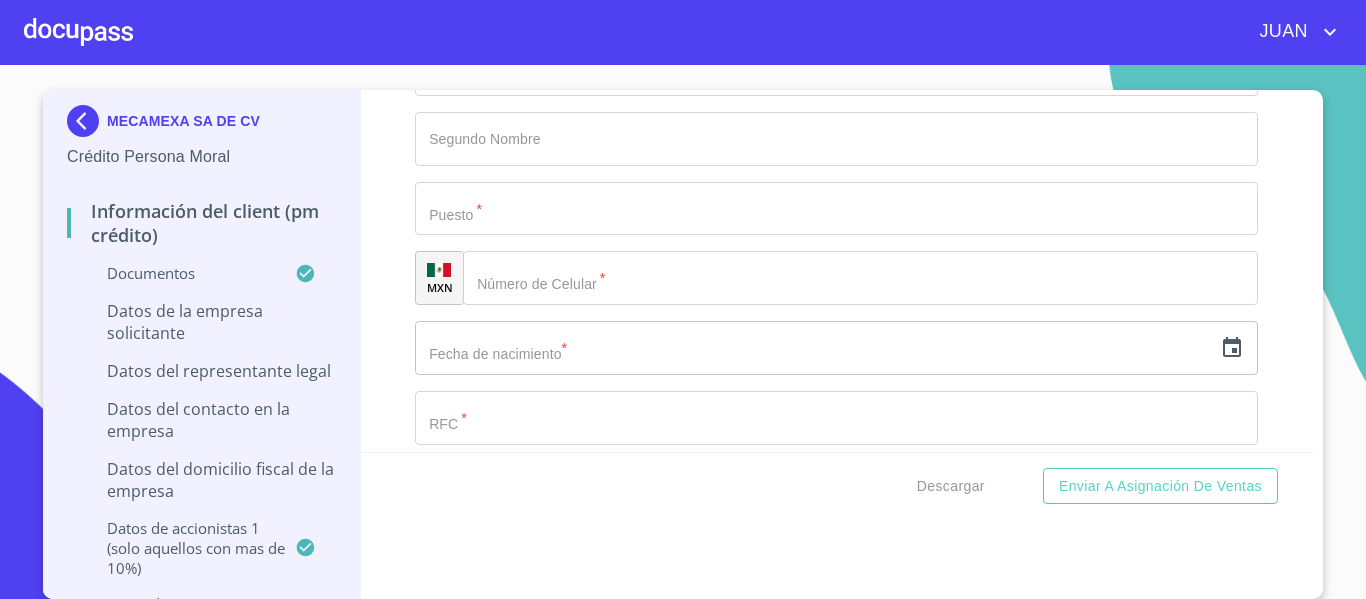 click on "Documento de identificación representante legal.   *" at bounding box center [836, -776] 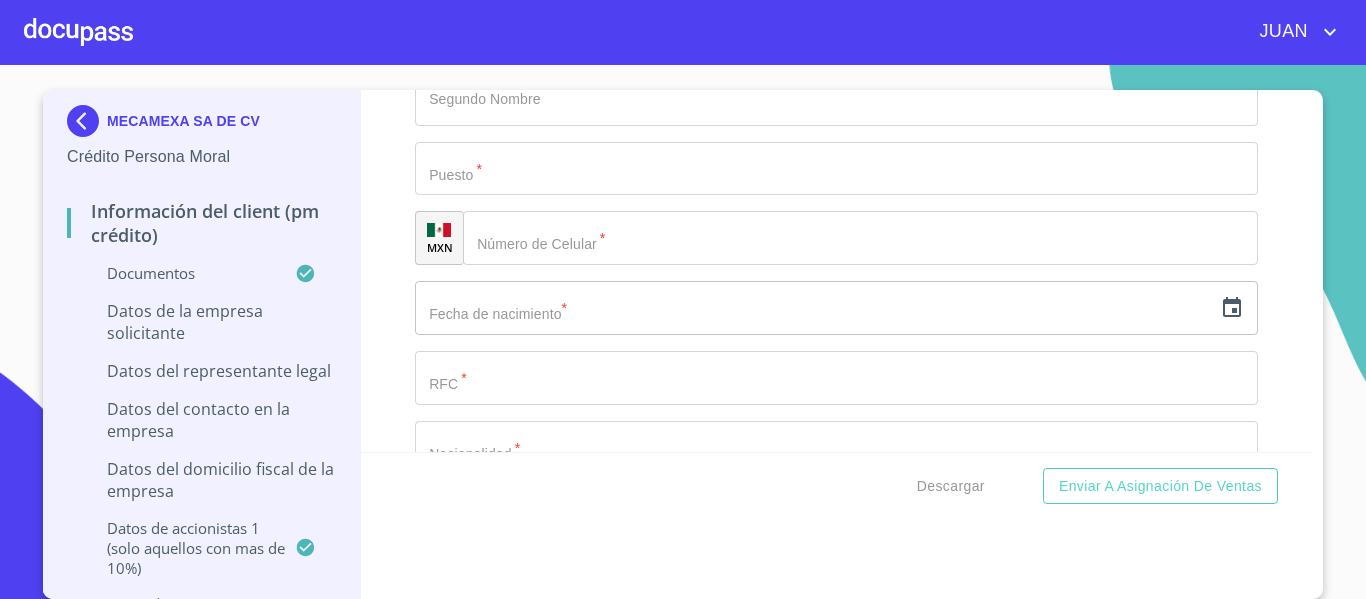 scroll, scrollTop: 10447, scrollLeft: 0, axis: vertical 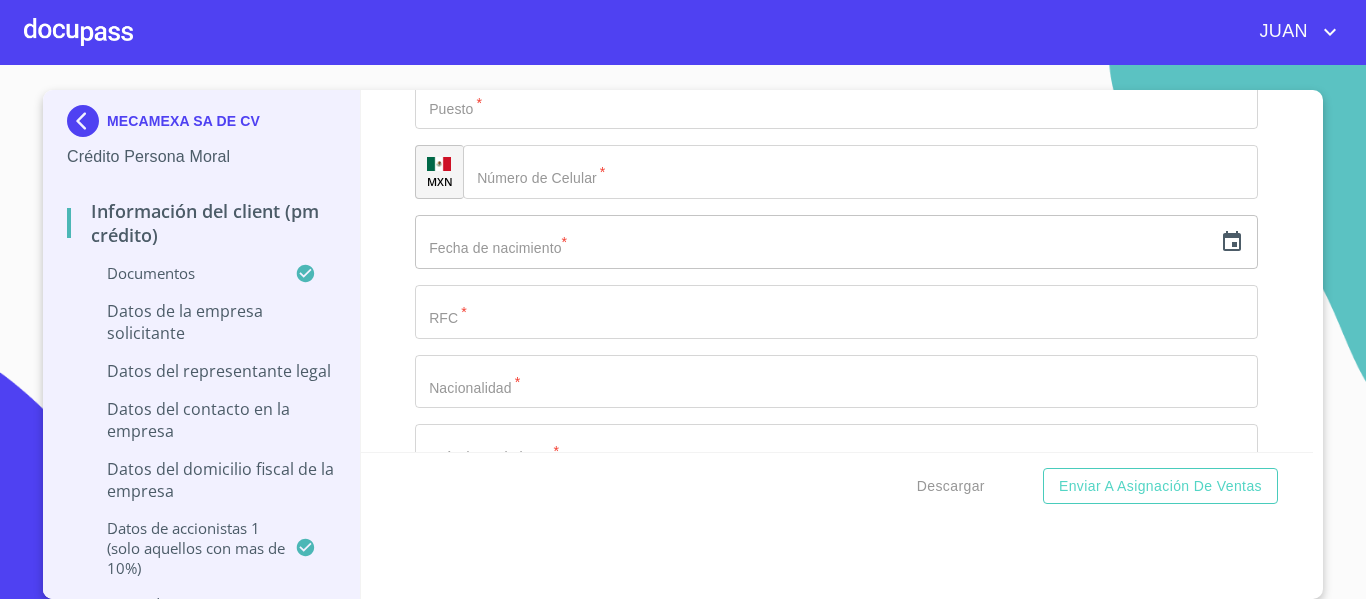 type on "[PHONE]" 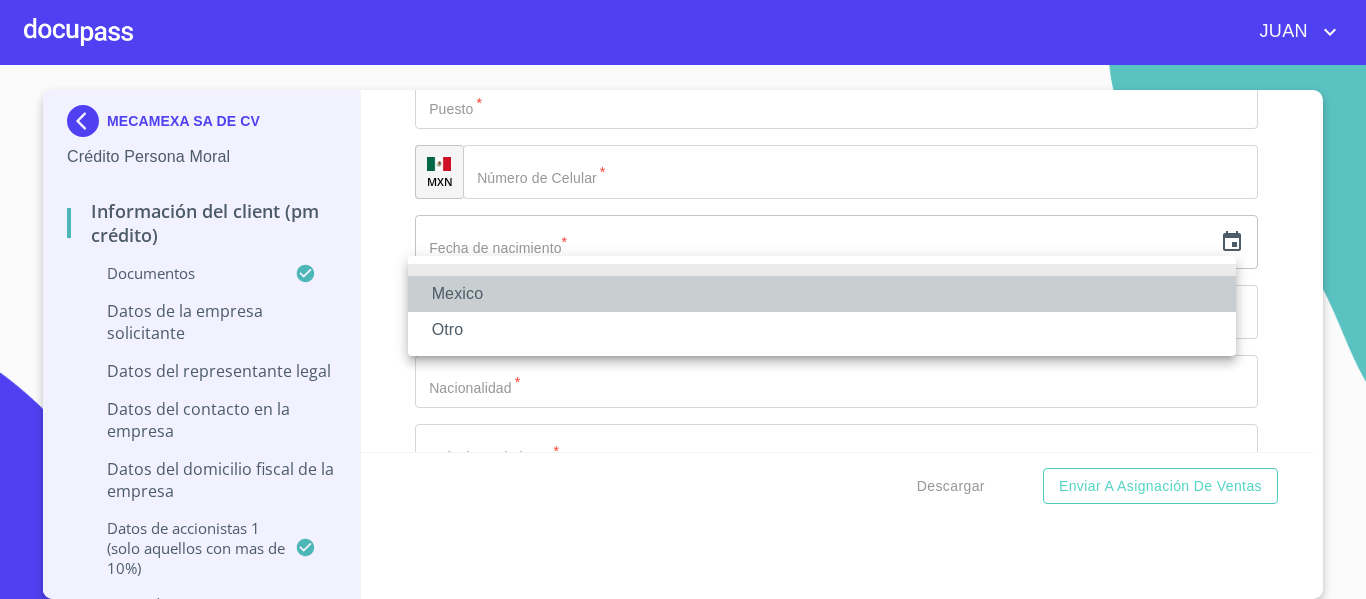 click on "Mexico" at bounding box center (822, 294) 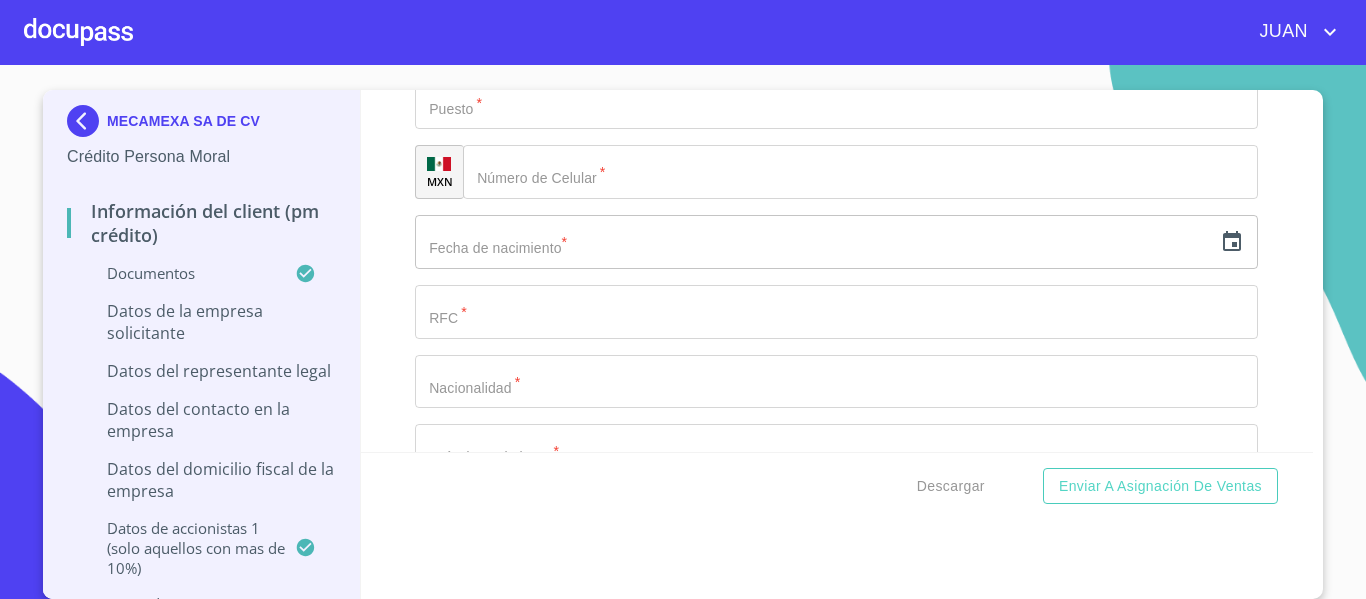 click at bounding box center [813, -674] 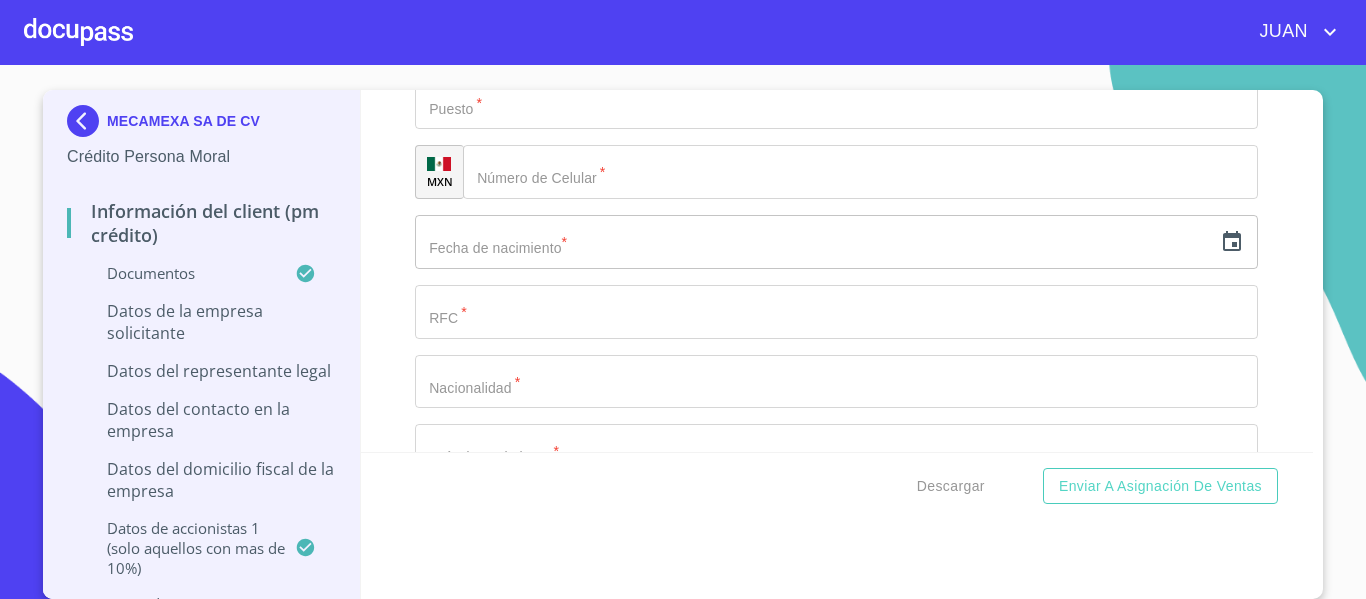 click on "[BRAND] [ID] [ID] [ID] [ID] [ID] [PHONE] [PHONE] [EMAIL] [COUNTRY] [DATE] [ID] [NUMBER] [NUMBER] [AGE] [AGE]" at bounding box center (836, -813) 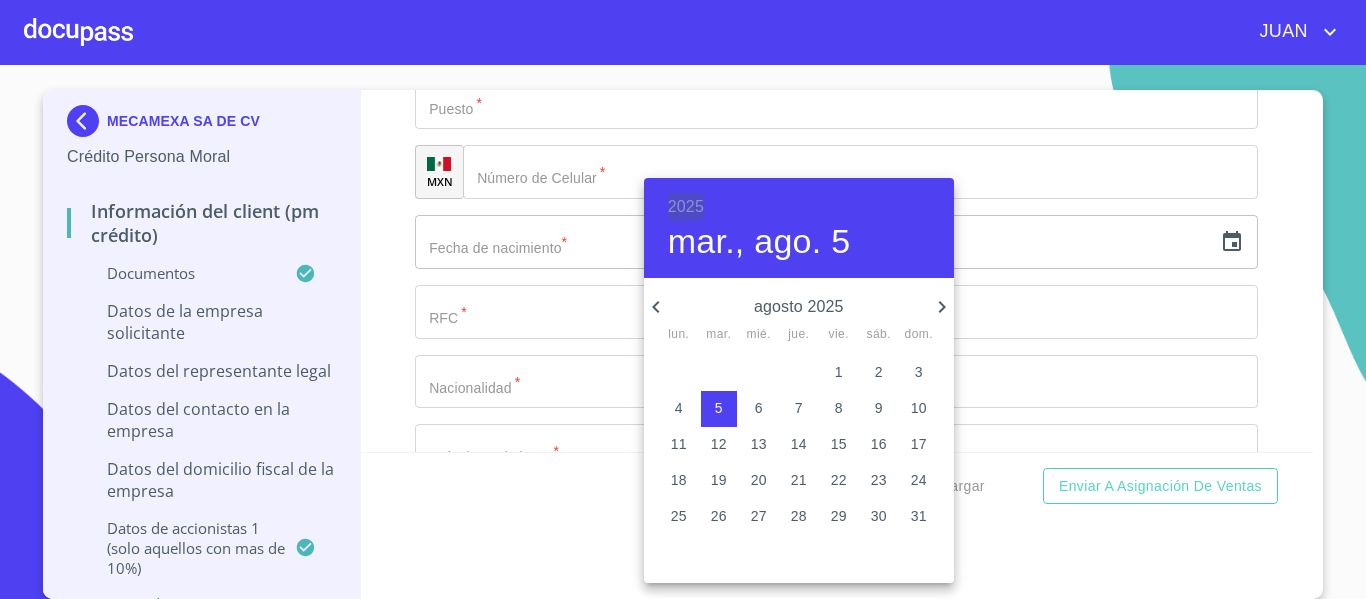 click on "2025" at bounding box center [686, 207] 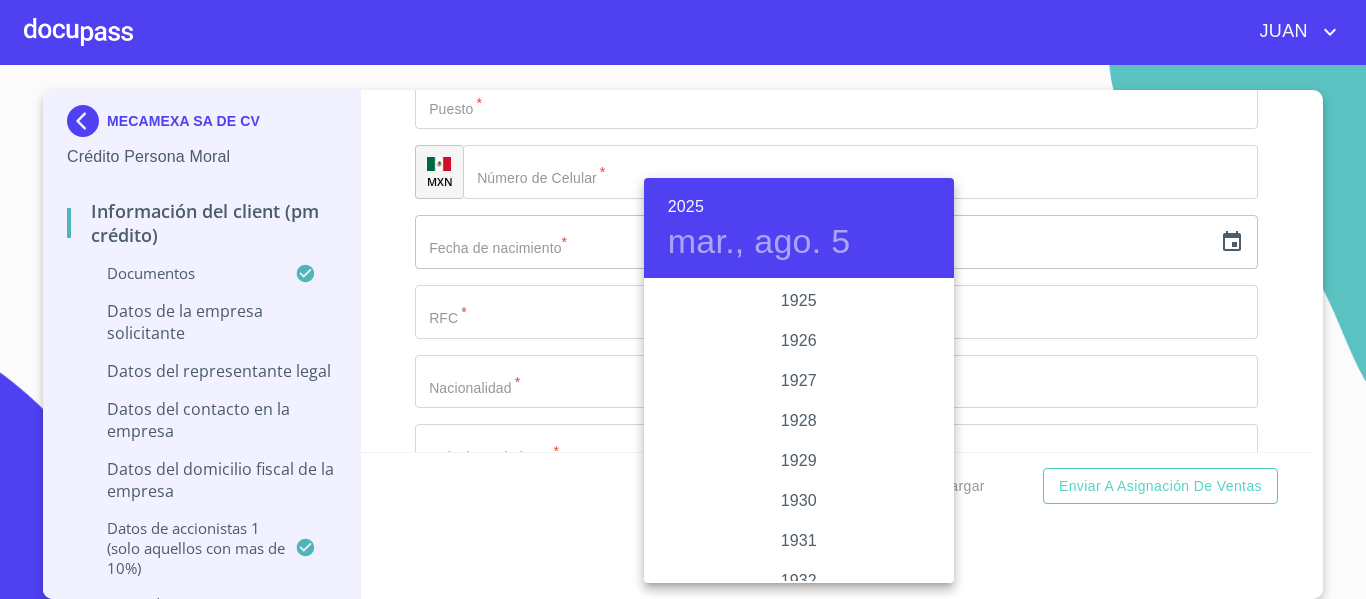 scroll, scrollTop: 3880, scrollLeft: 0, axis: vertical 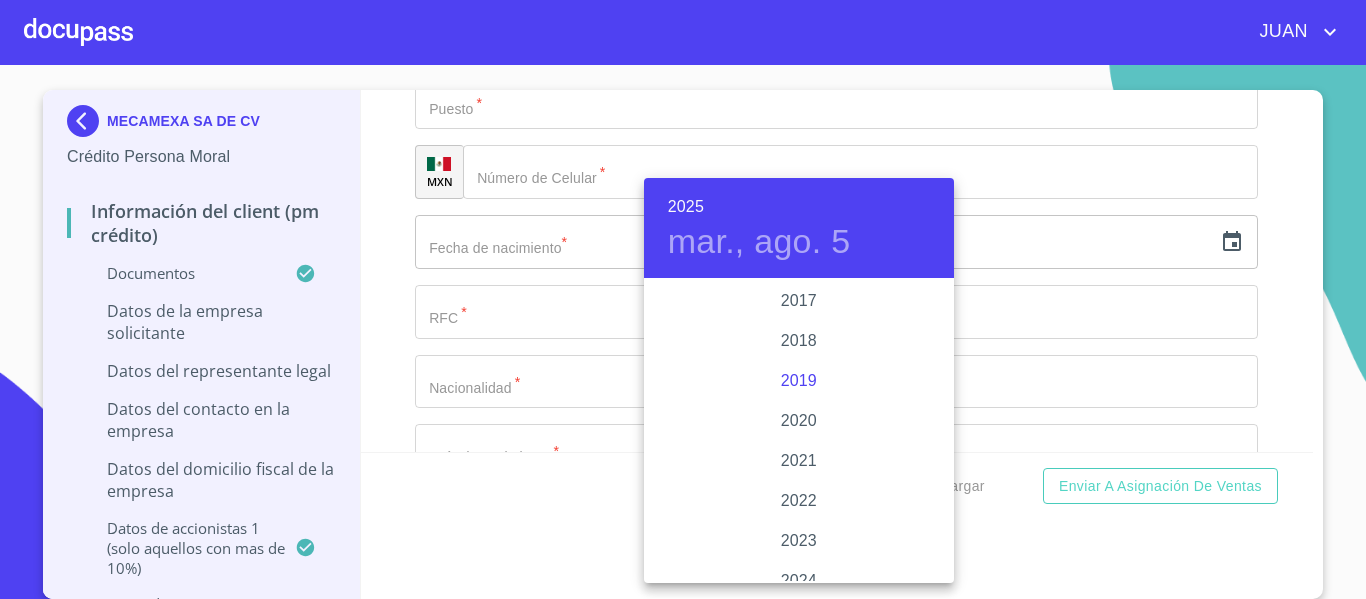 click on "2019" at bounding box center [799, 381] 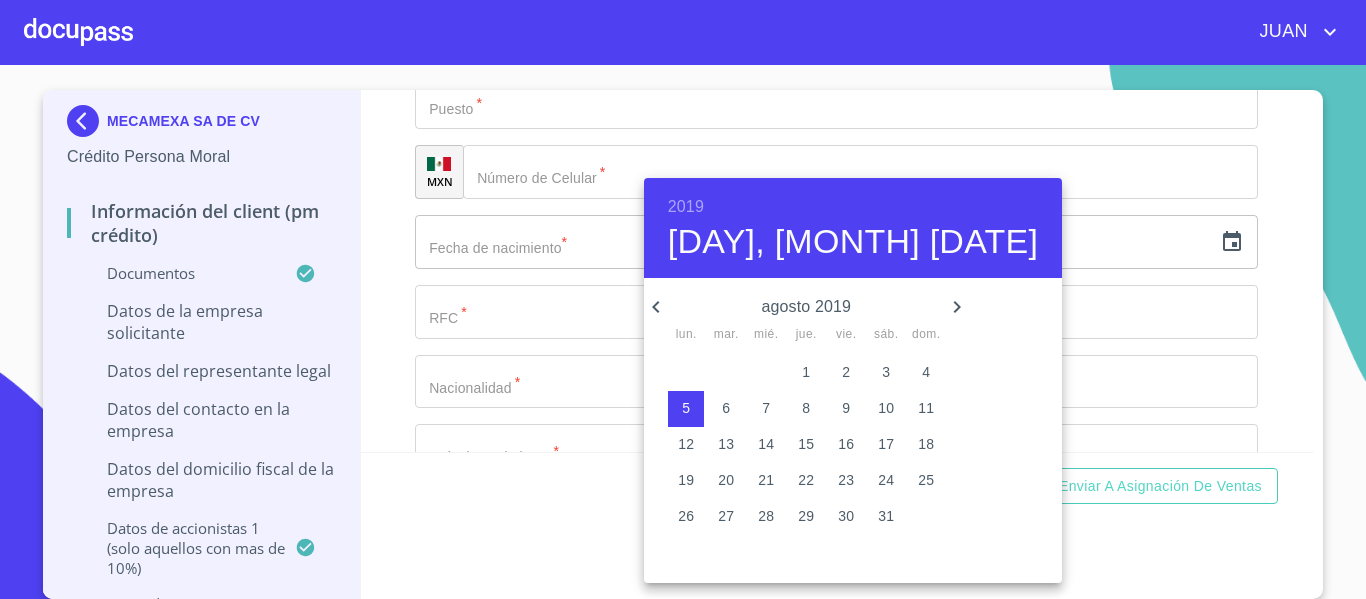 click 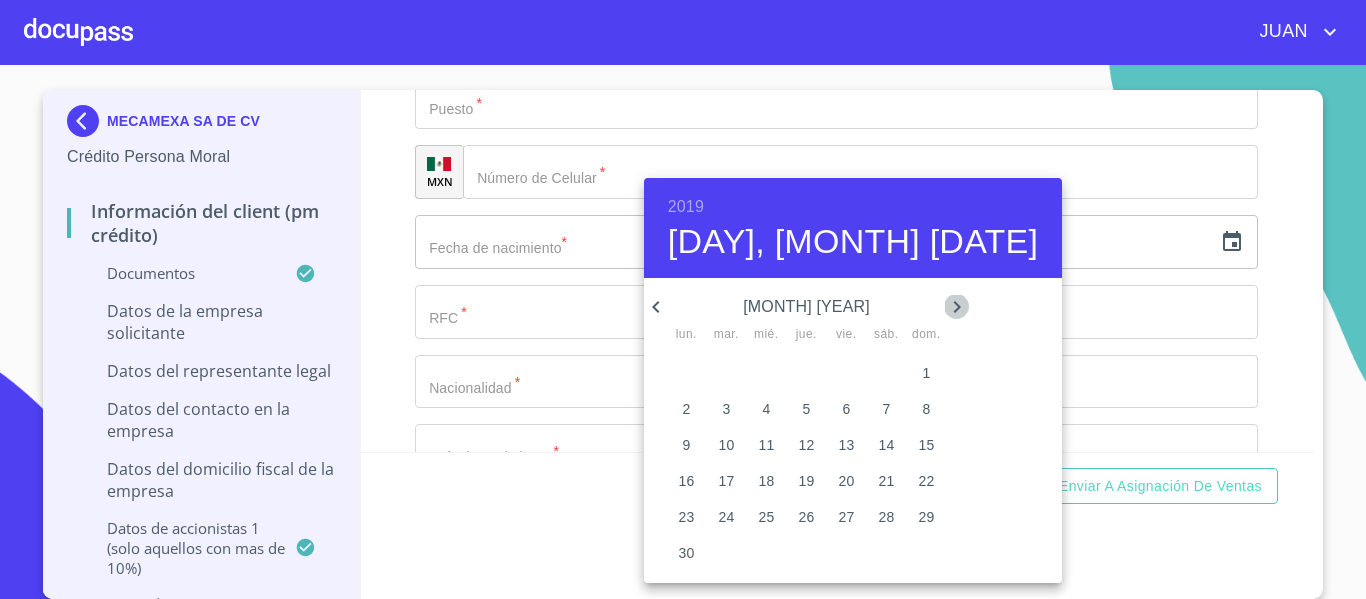 click 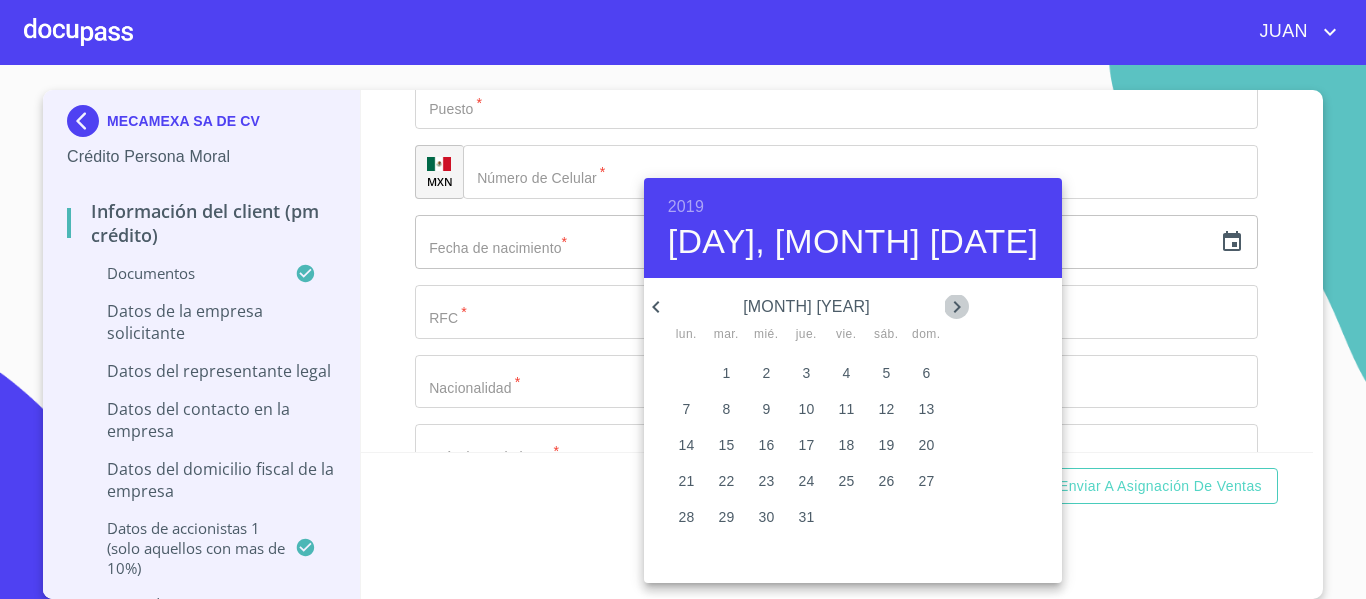 click 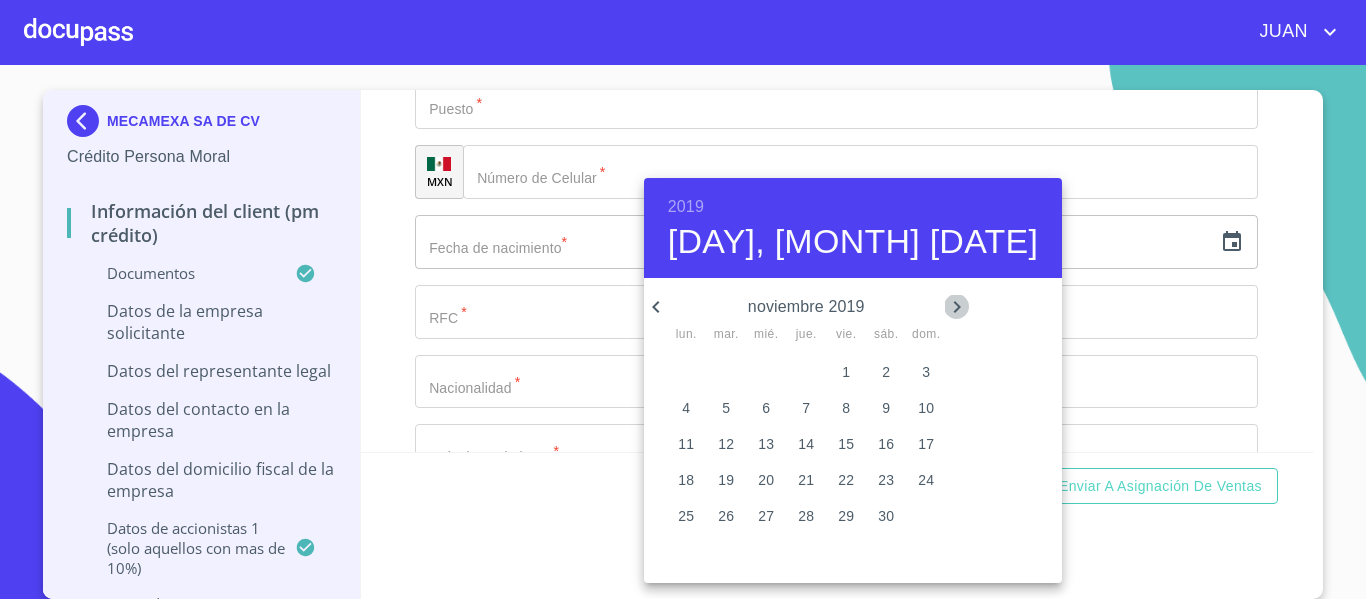 click 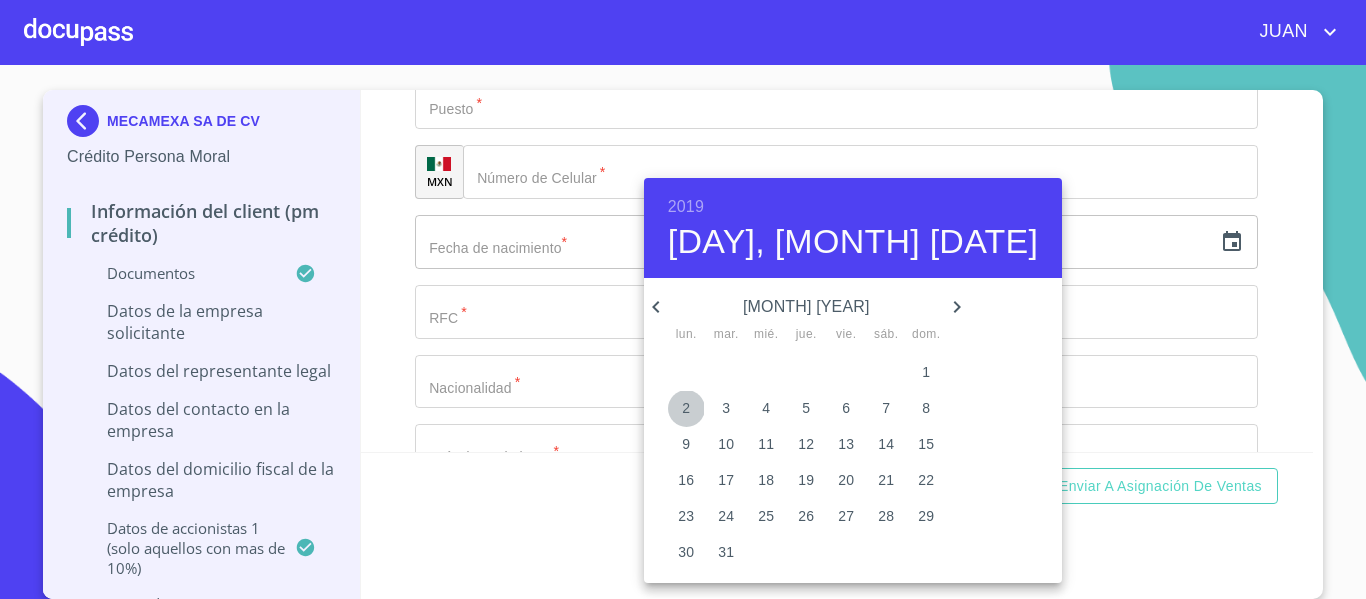 click on "2" at bounding box center [686, 408] 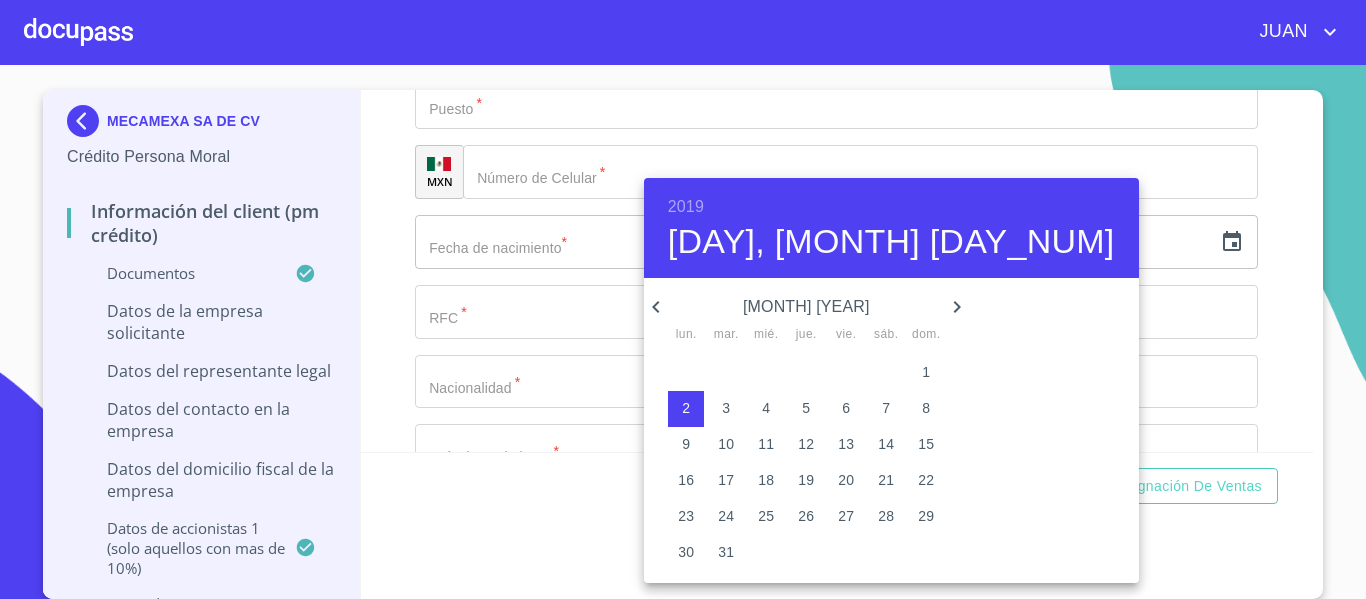 click at bounding box center [683, 299] 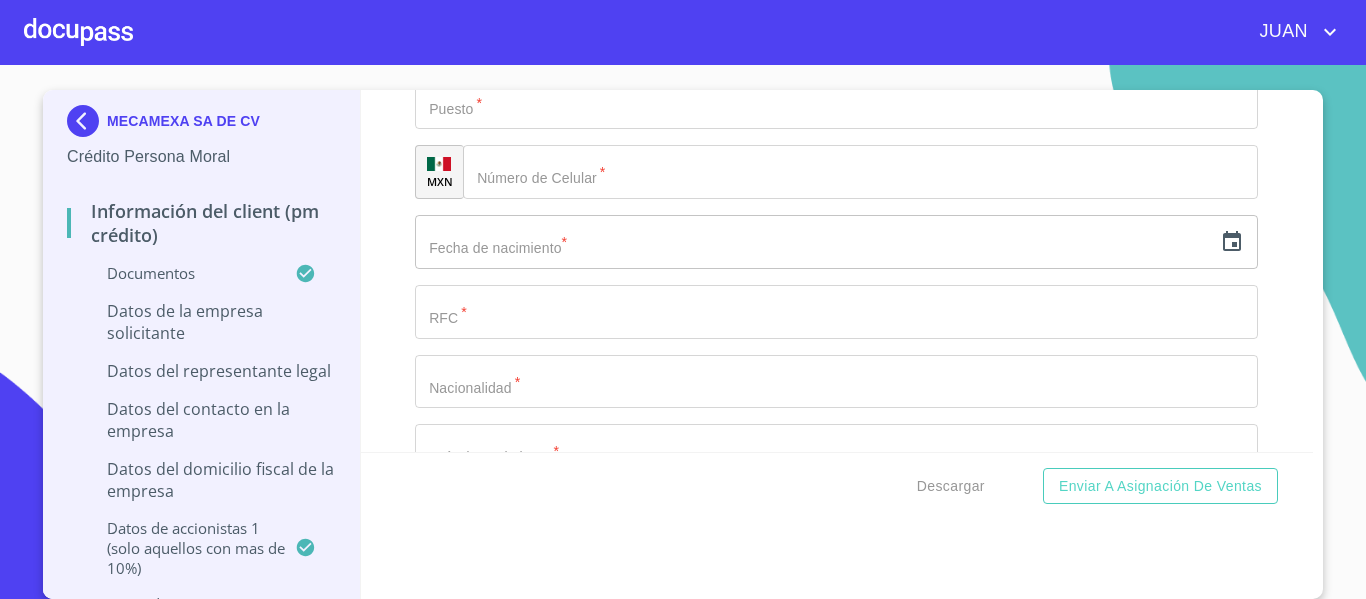 click on "Documento de identificación representante legal.   *" at bounding box center (836, -604) 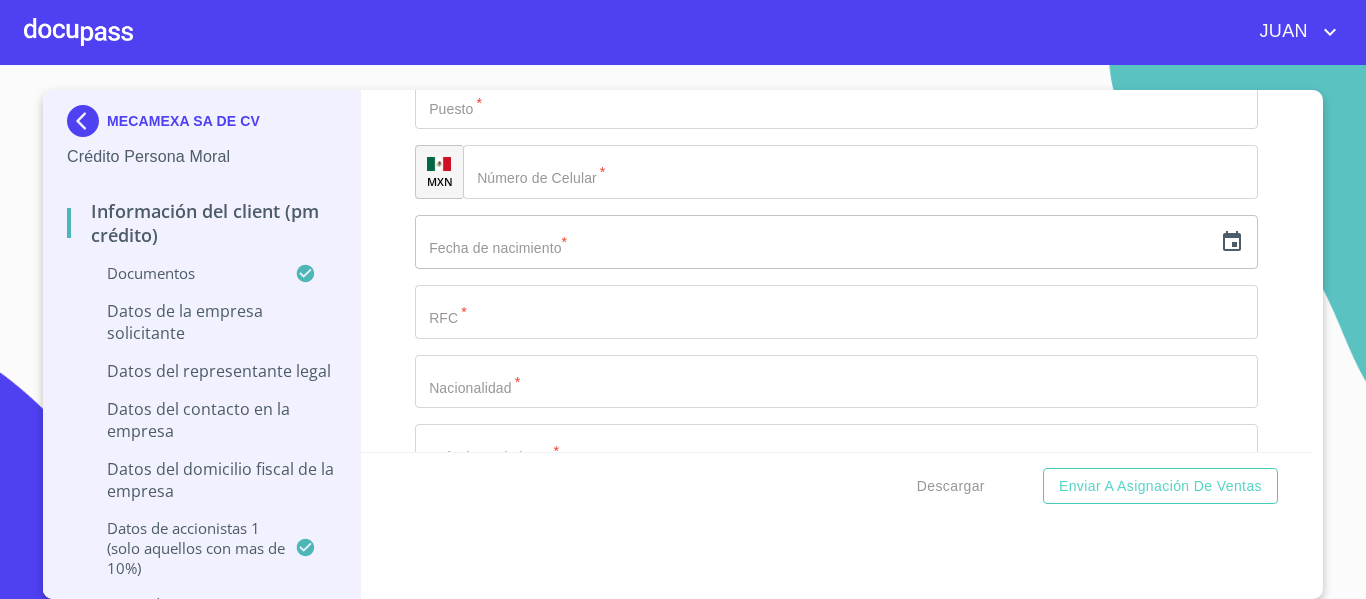 click on "Documento de identificación representante legal.   *" at bounding box center (836, -604) 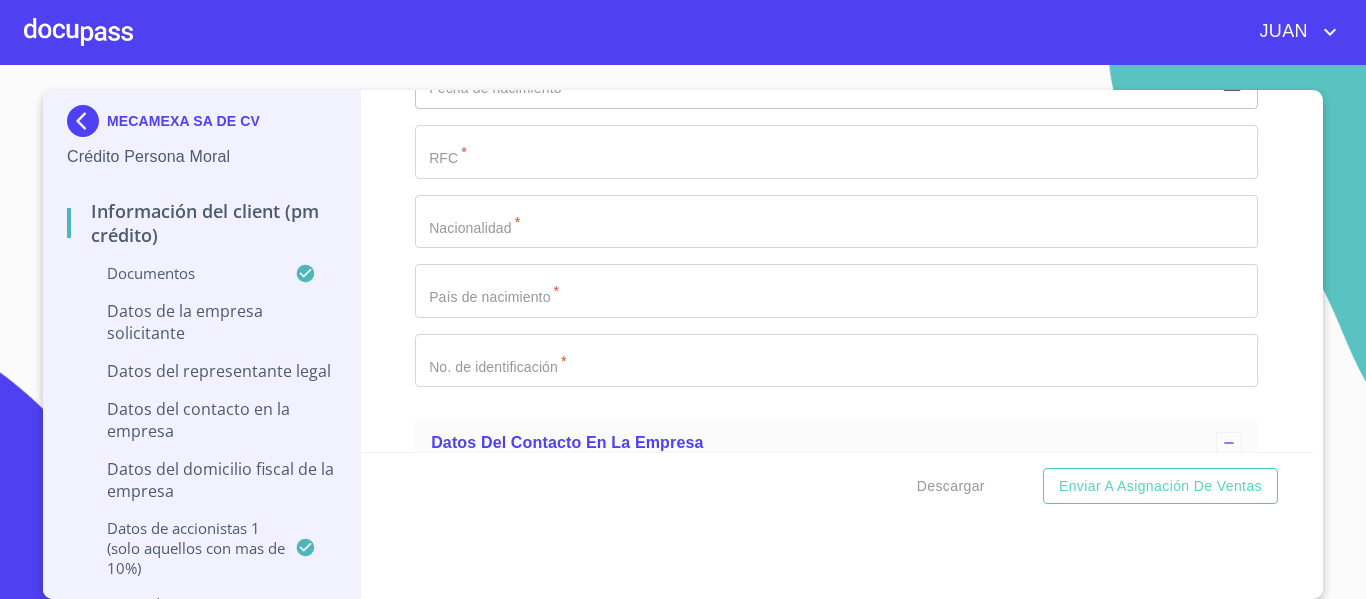 scroll, scrollTop: 10647, scrollLeft: 0, axis: vertical 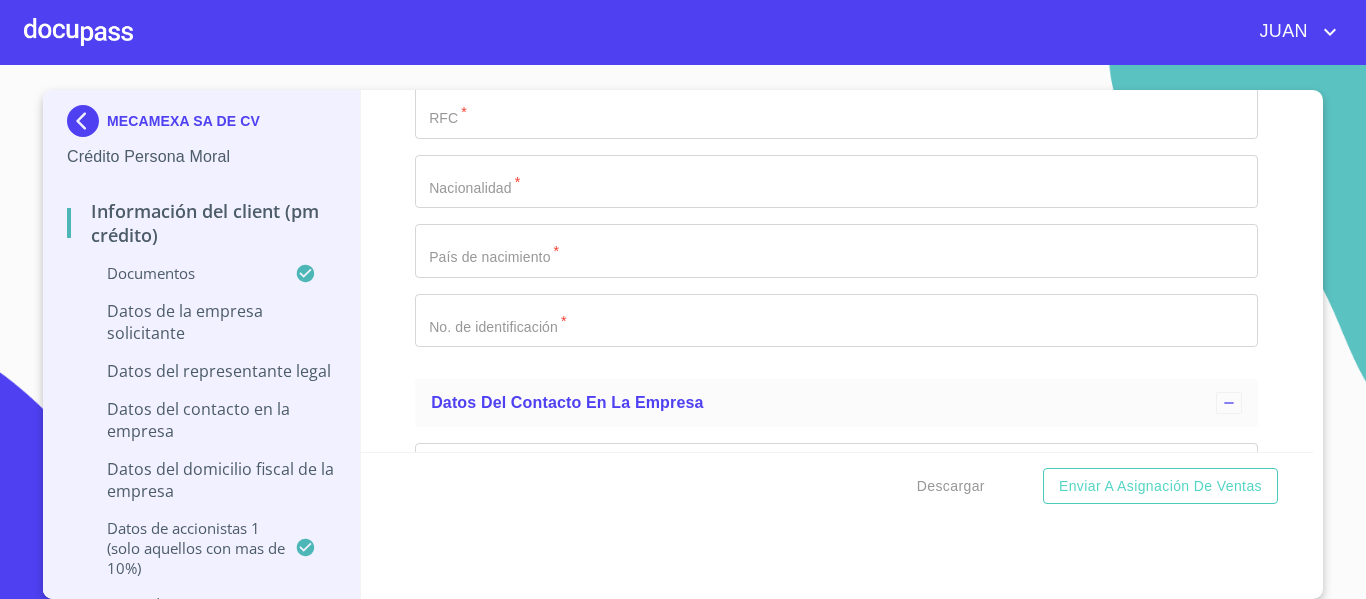 type on "[RFC_PREFIX]" 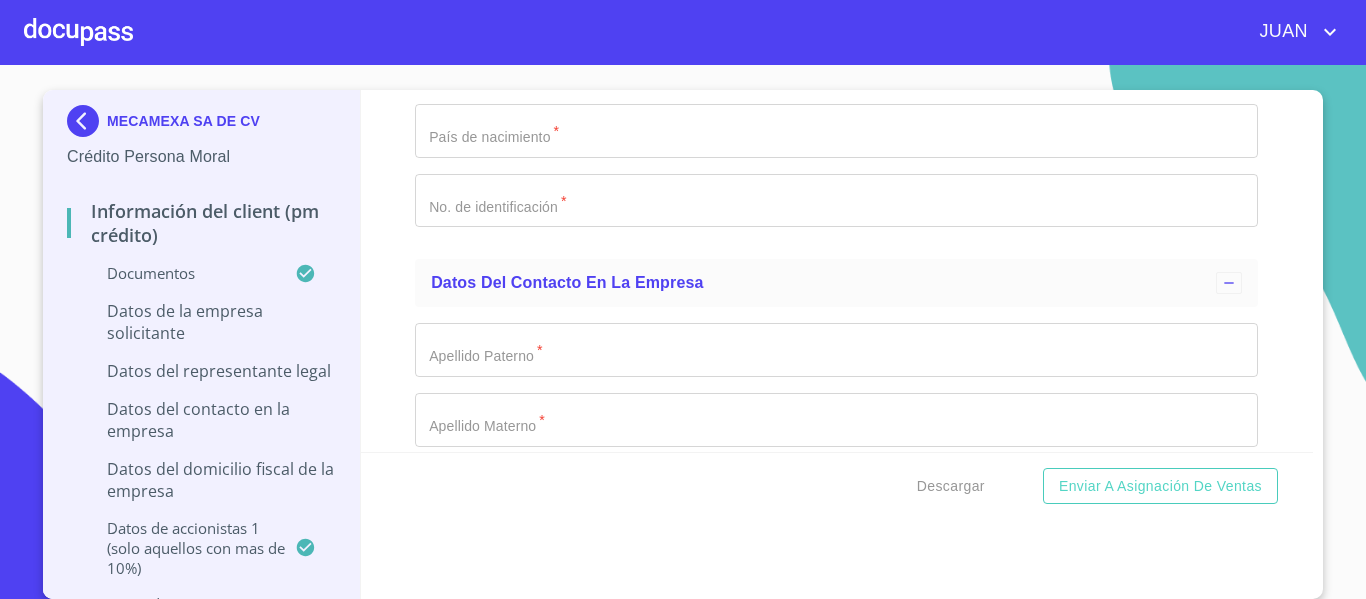 scroll, scrollTop: 10807, scrollLeft: 0, axis: vertical 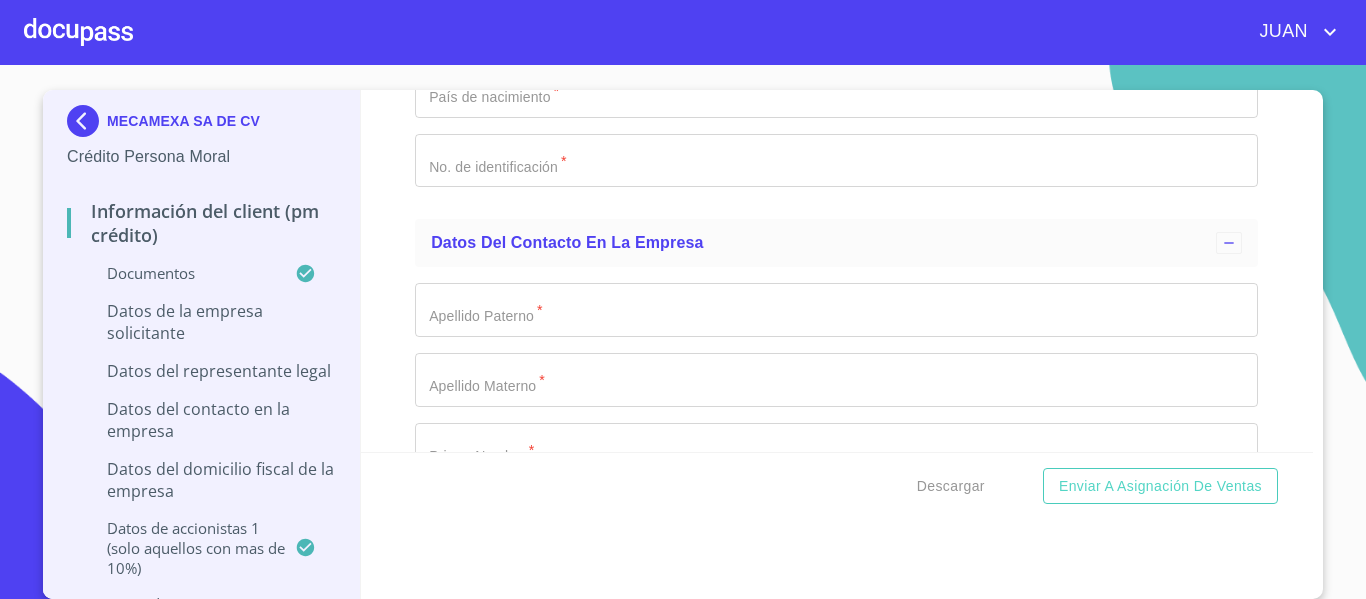 click on "​" at bounding box center (836, -755) 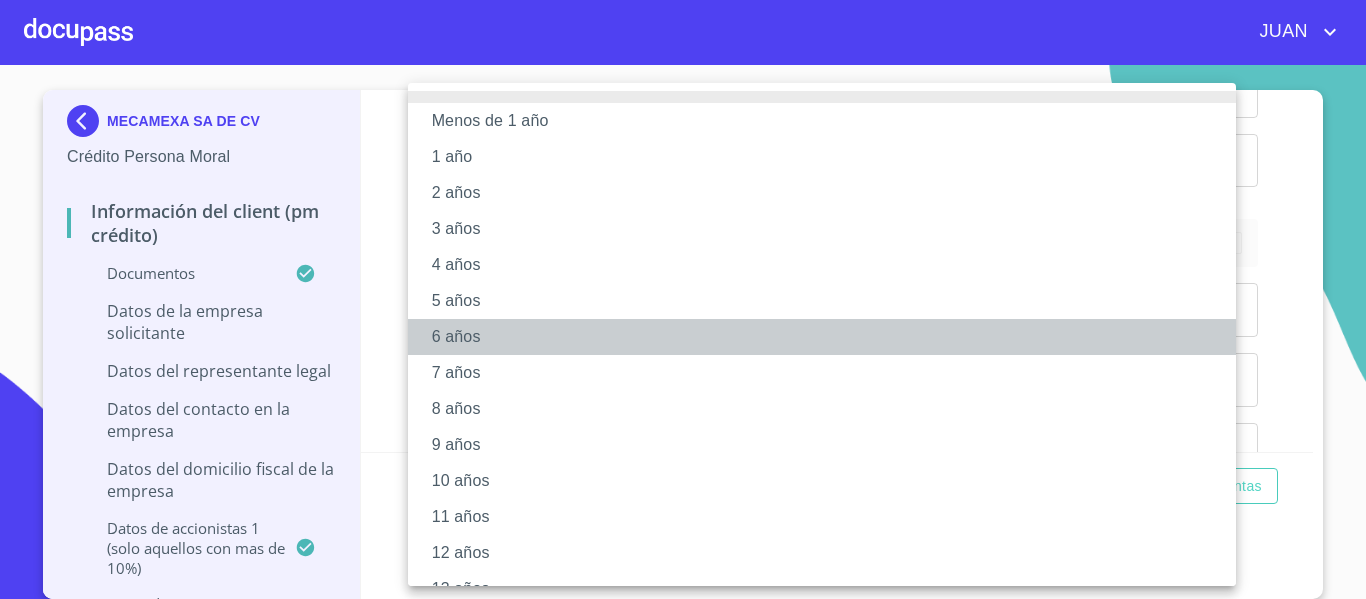 click on "6 años" at bounding box center [829, 337] 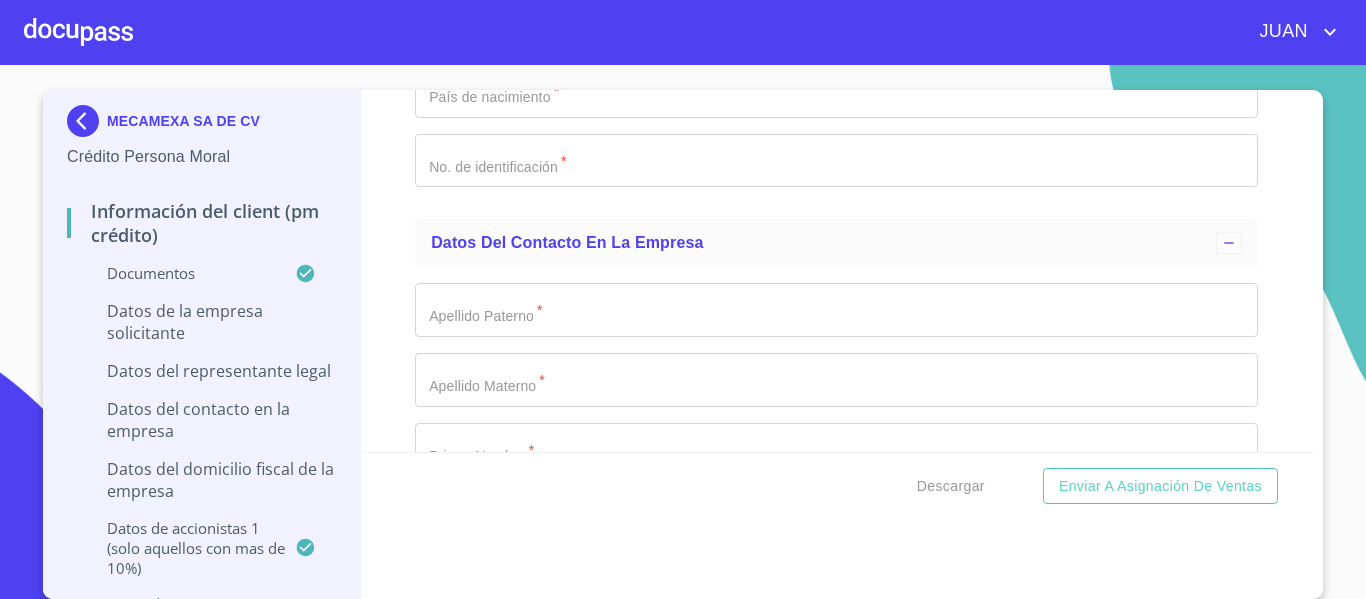 click on "​" at bounding box center [836, -685] 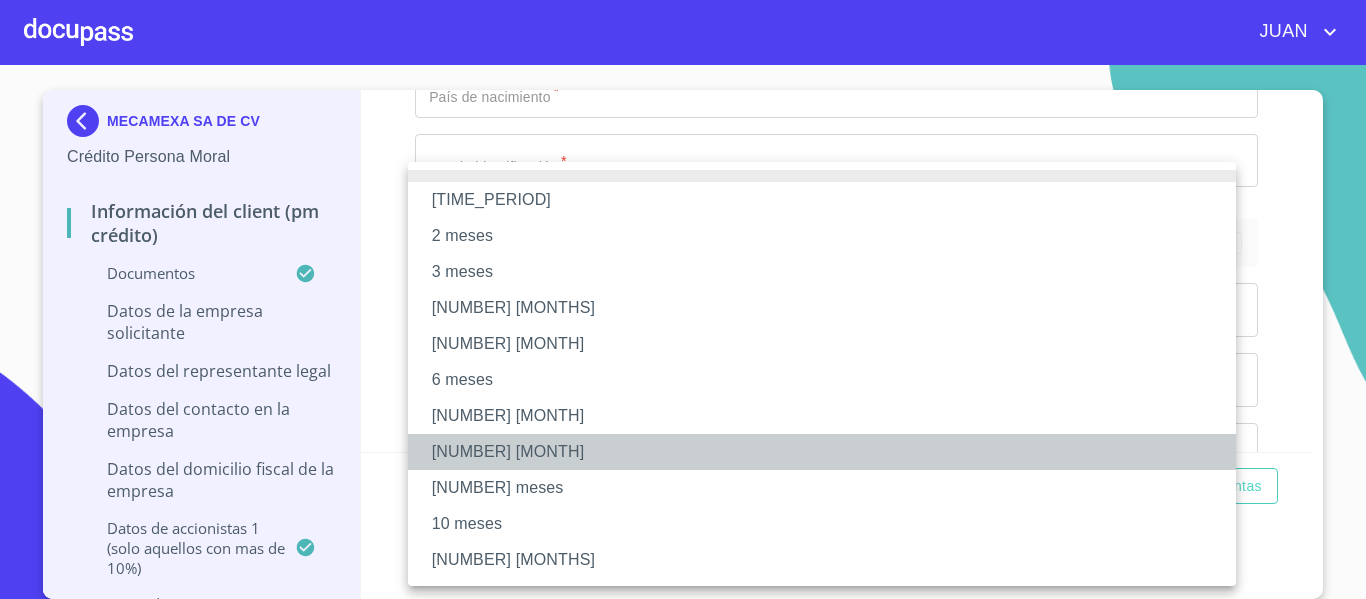 click on "[NUMBER] [MONTH]" at bounding box center (822, 452) 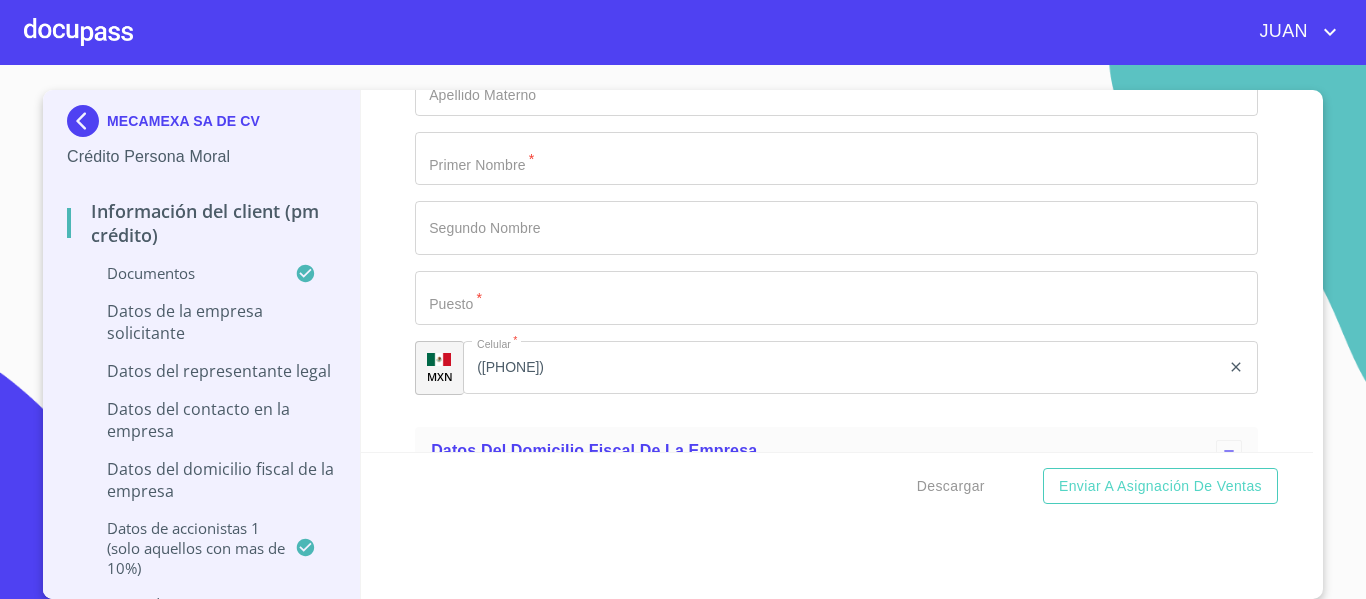 scroll, scrollTop: 11101, scrollLeft: 0, axis: vertical 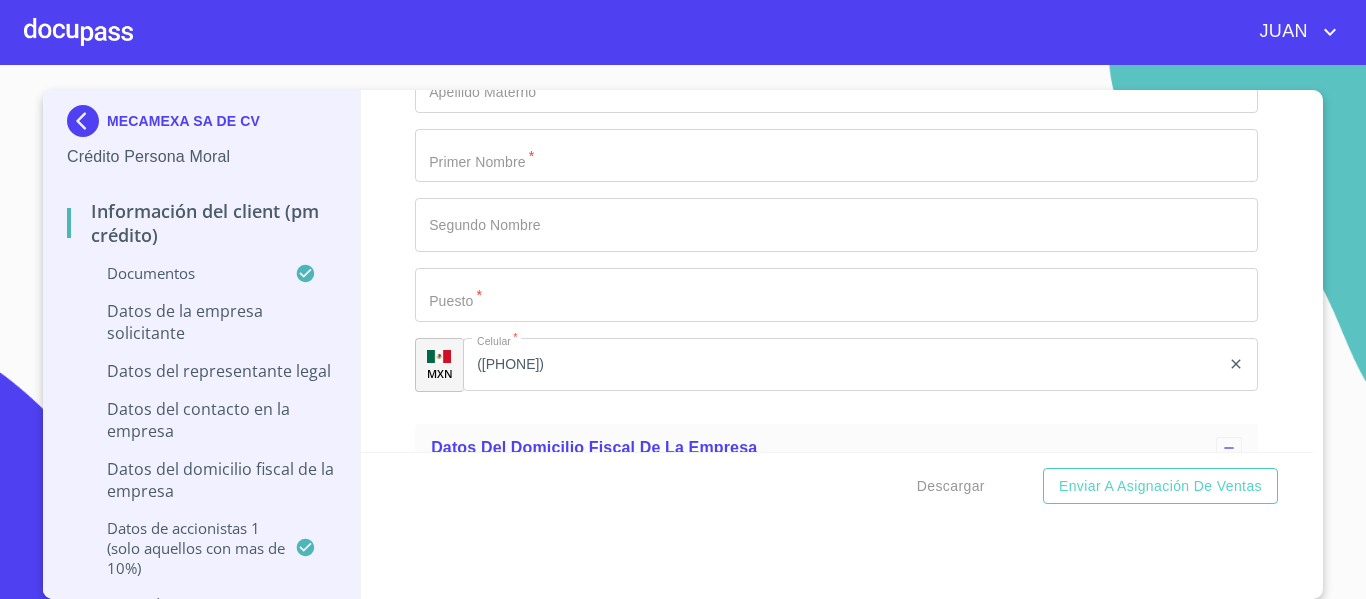 click on "Documento de identificación representante legal.   *" at bounding box center [813, -1954] 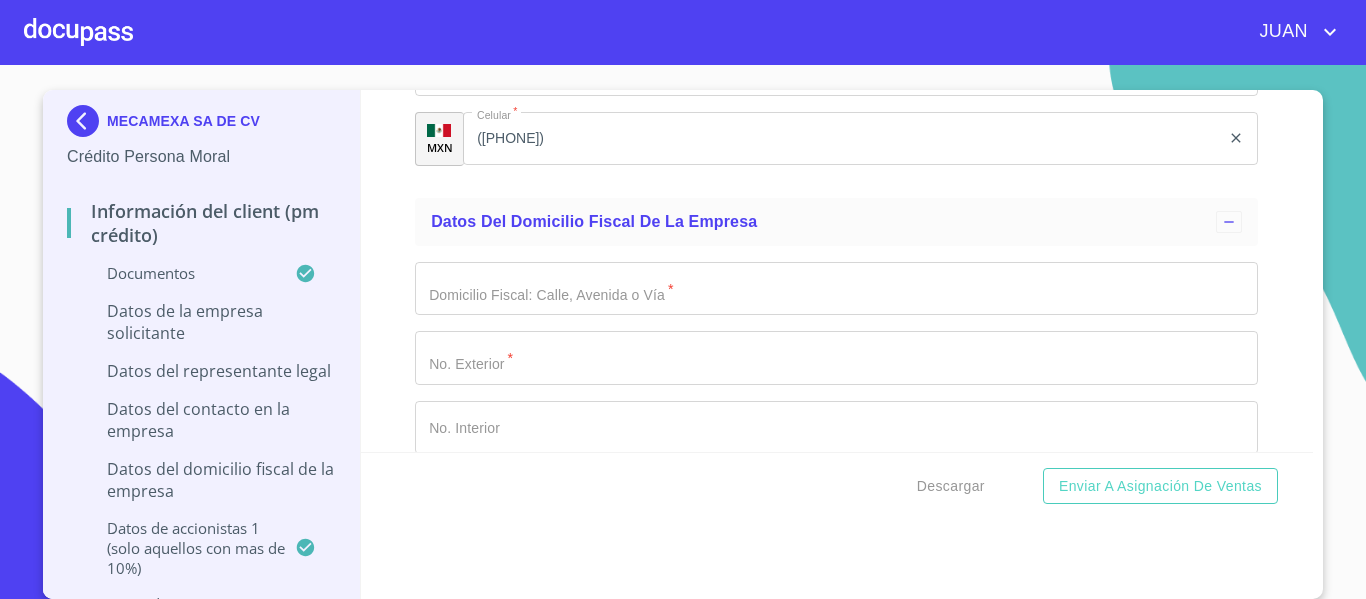scroll, scrollTop: 11421, scrollLeft: 0, axis: vertical 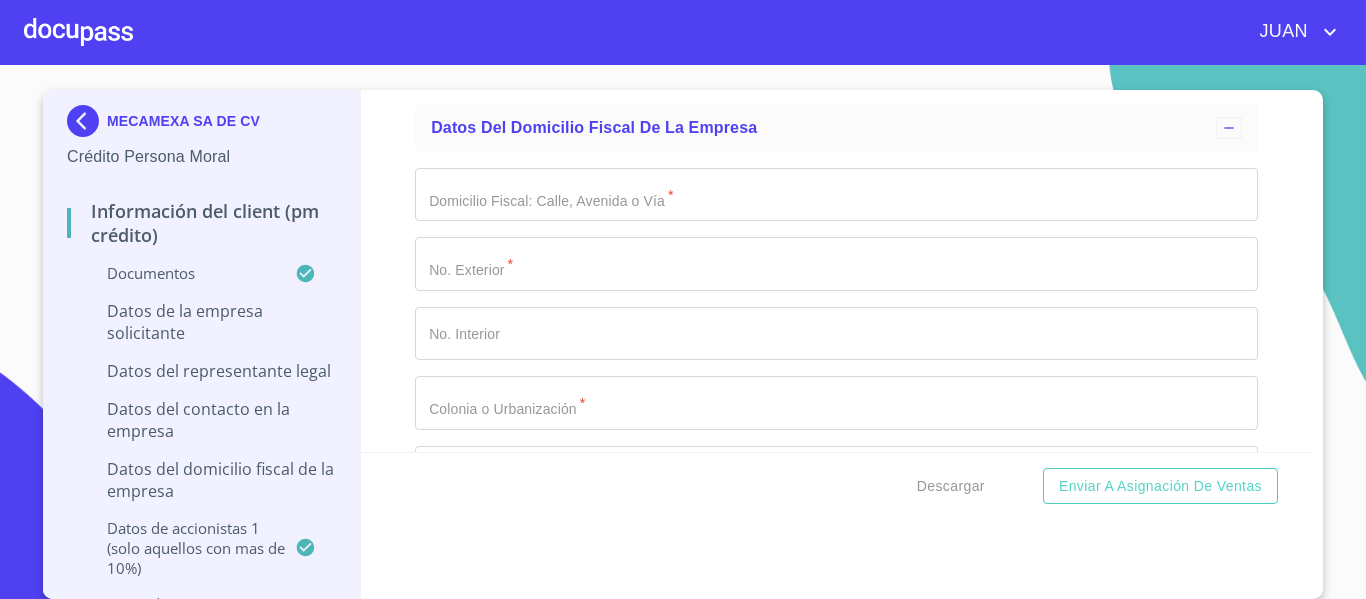 type on "FRANCISCO" 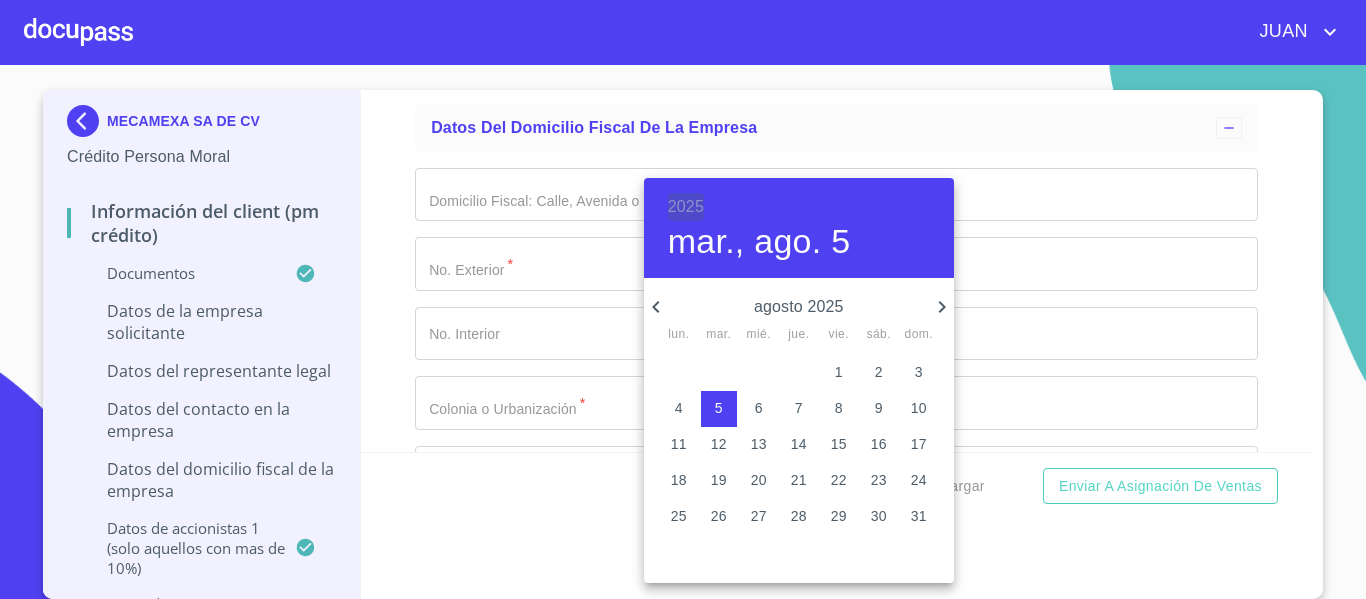 click on "2025" at bounding box center (686, 207) 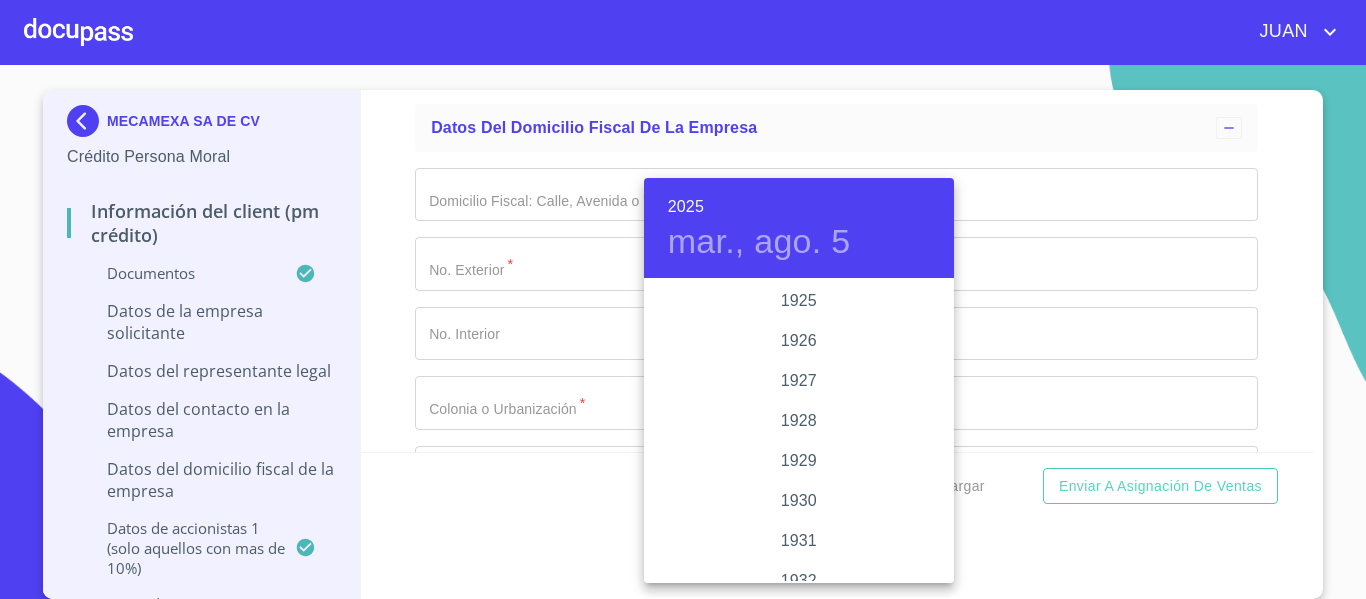 scroll, scrollTop: 3880, scrollLeft: 0, axis: vertical 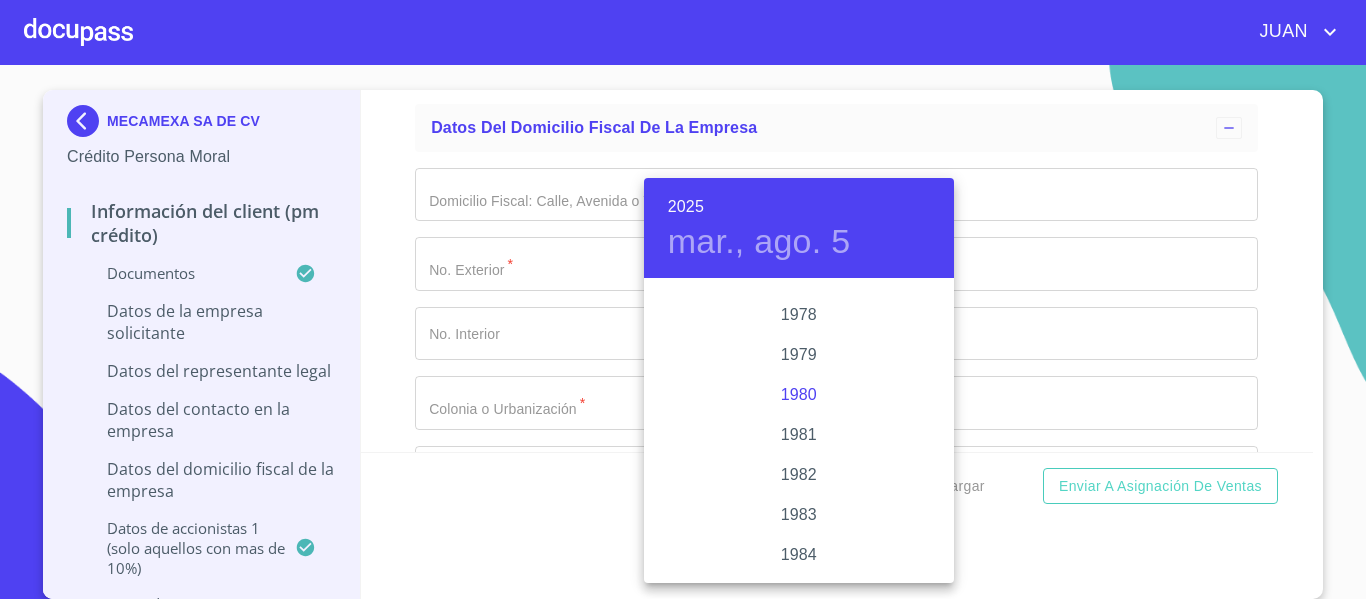 click on "1980" at bounding box center (799, 395) 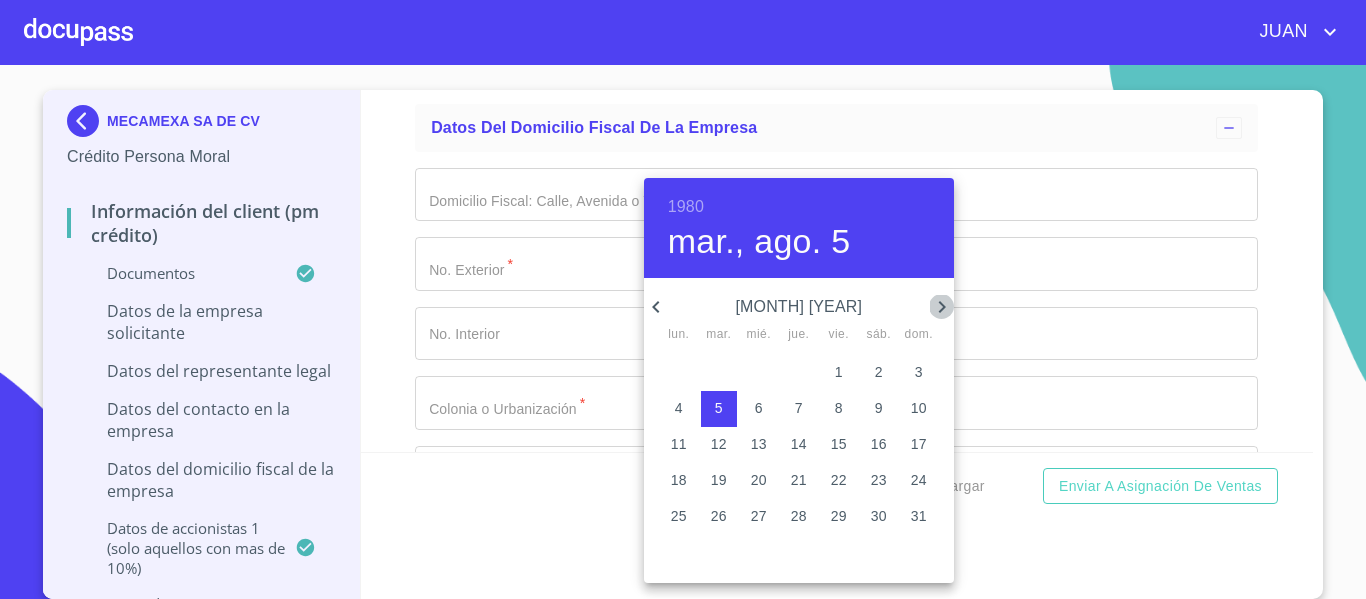 click 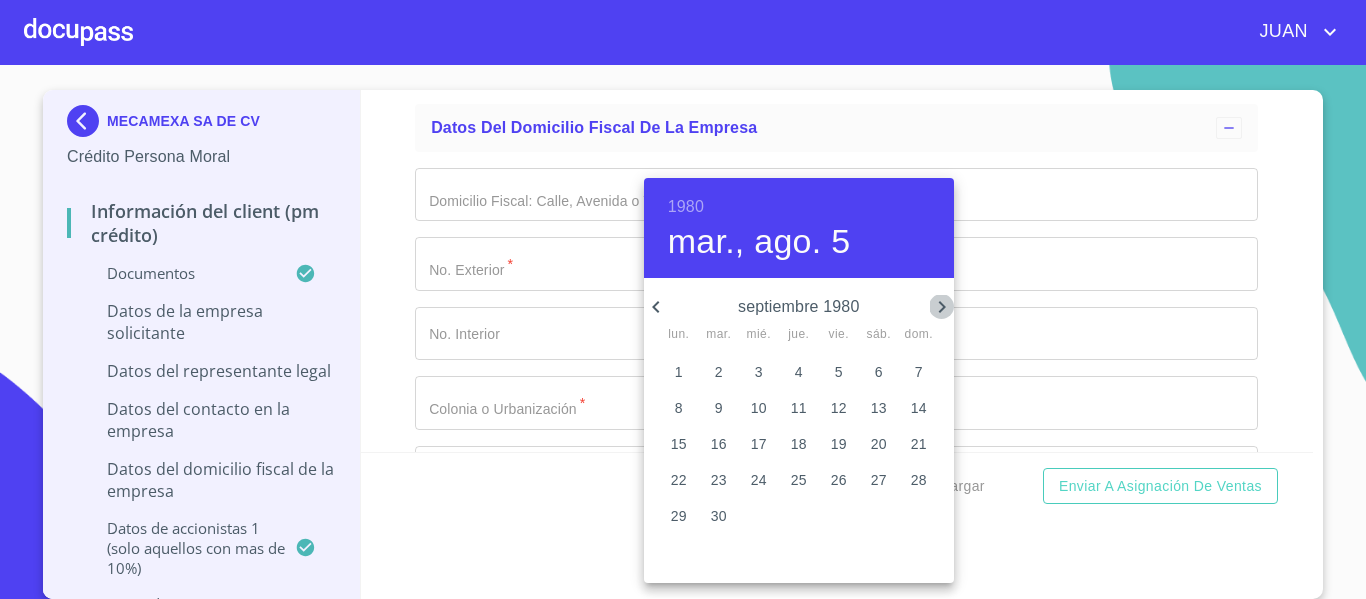 click 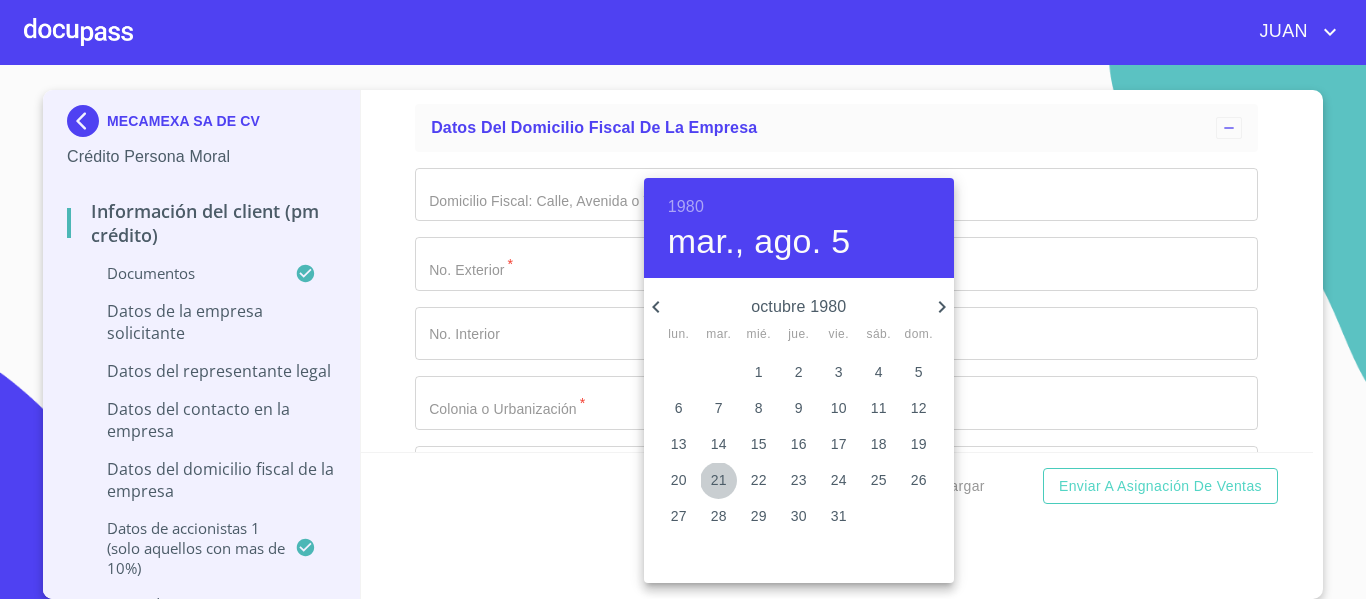 click on "21" at bounding box center [719, 480] 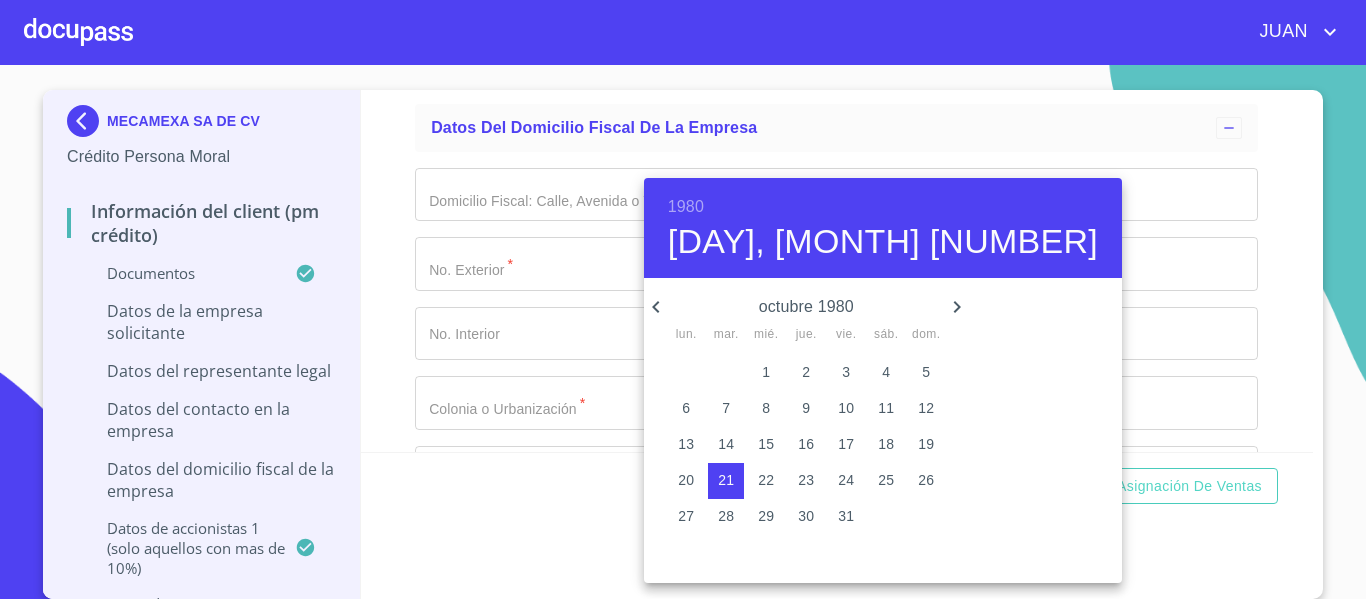 click at bounding box center (683, 299) 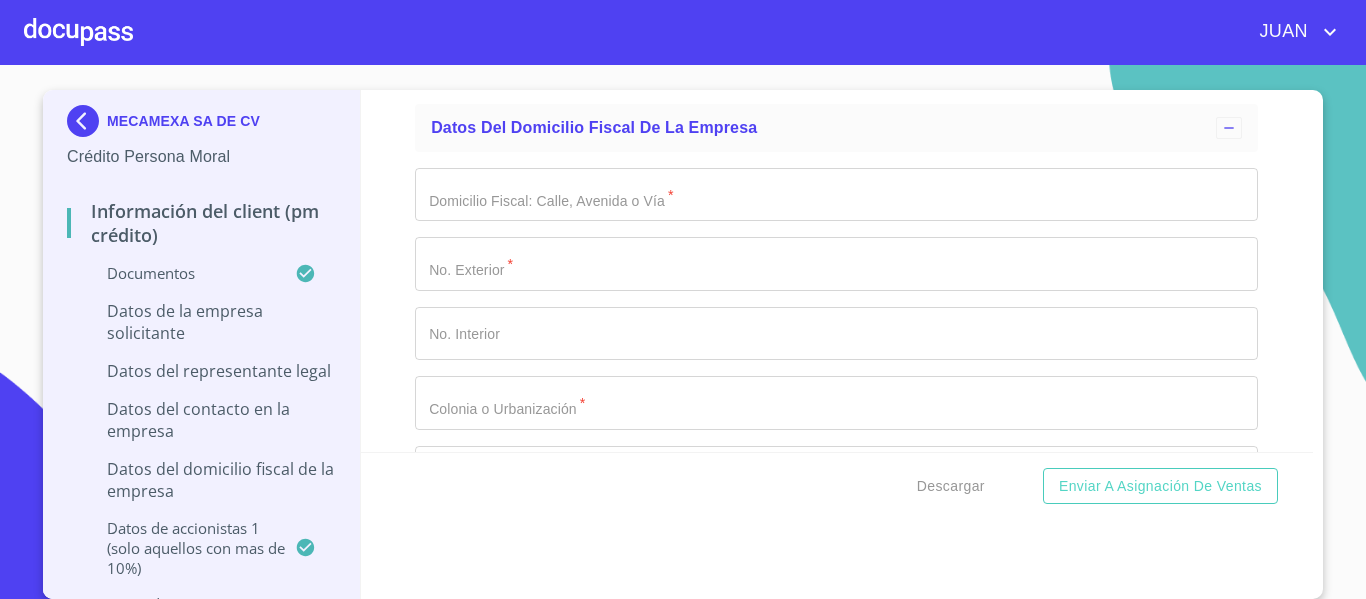 click on "Documento de identificación representante legal.   *" at bounding box center [836, -662] 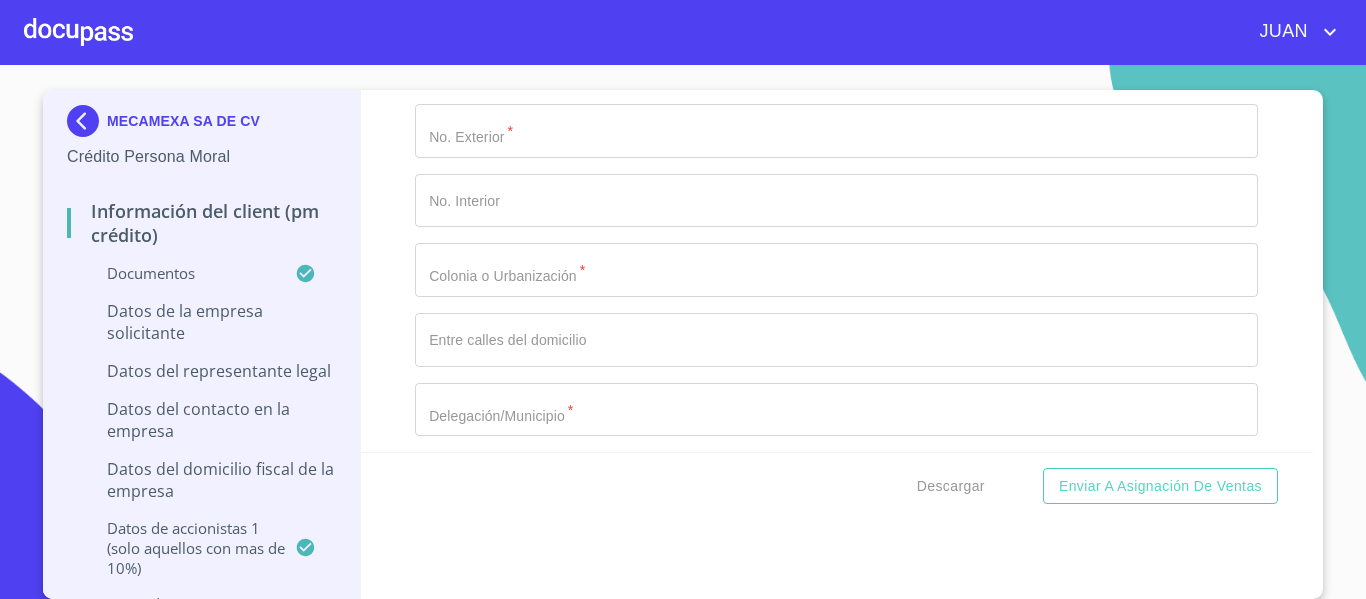 scroll, scrollTop: 11607, scrollLeft: 0, axis: vertical 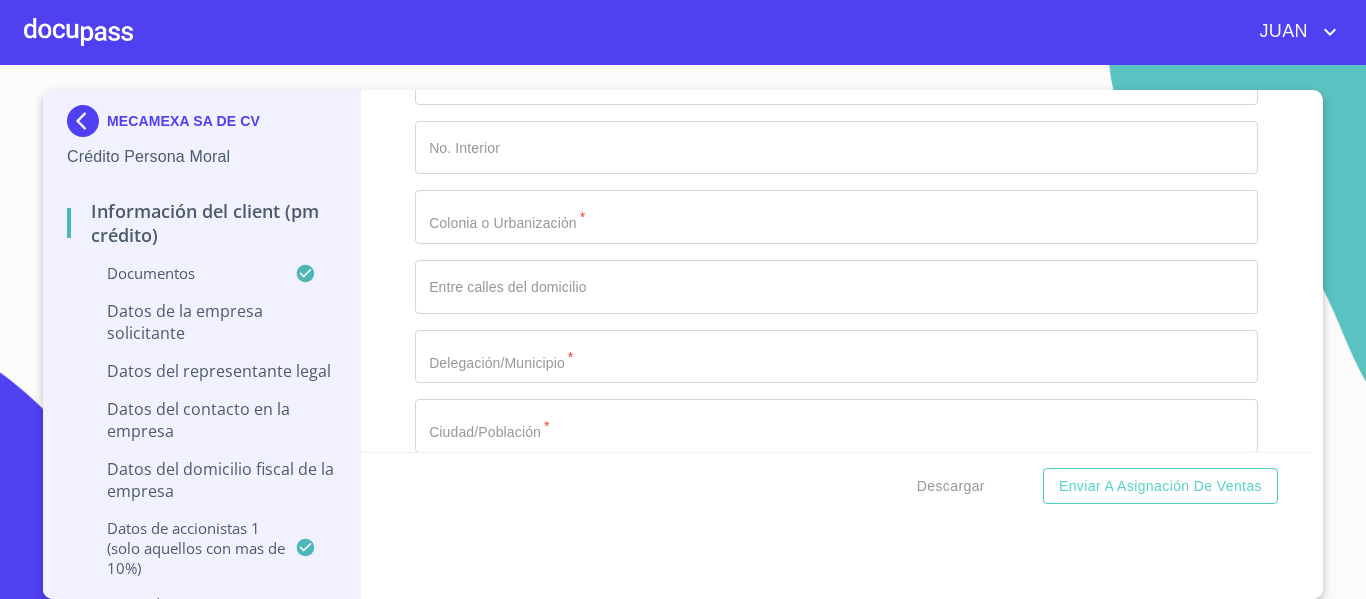 click on "Documento de identificación representante legal.   *" at bounding box center (836, -778) 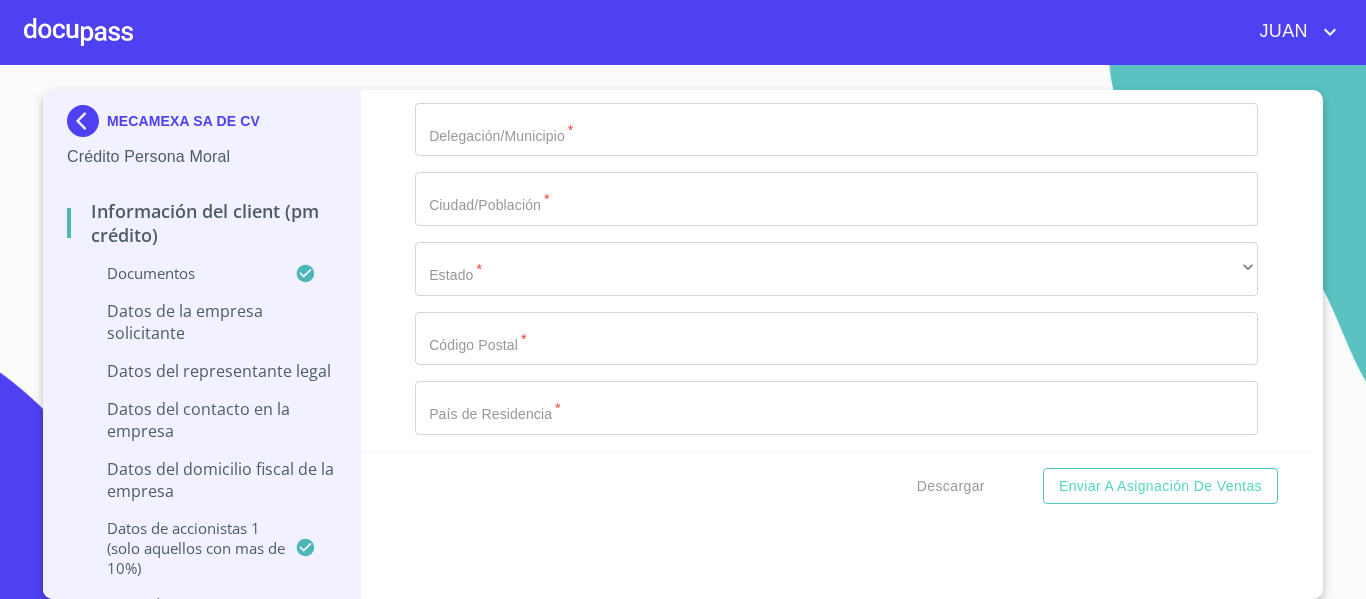 scroll, scrollTop: 11861, scrollLeft: 0, axis: vertical 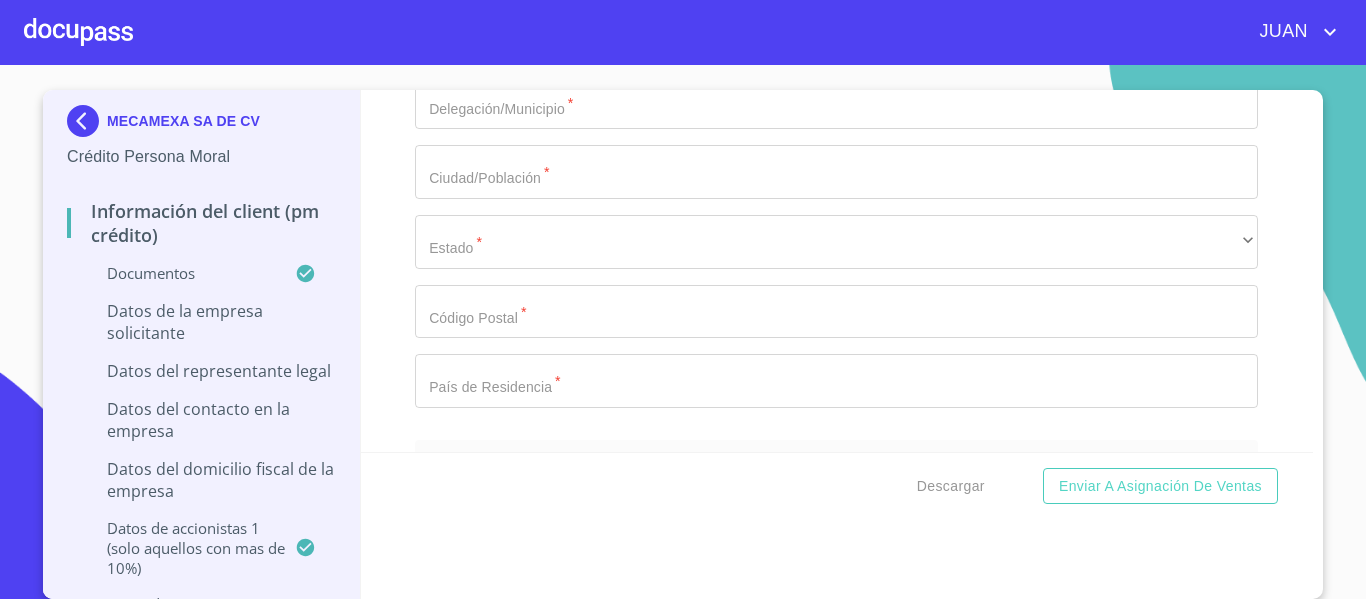 type on "1705071144" 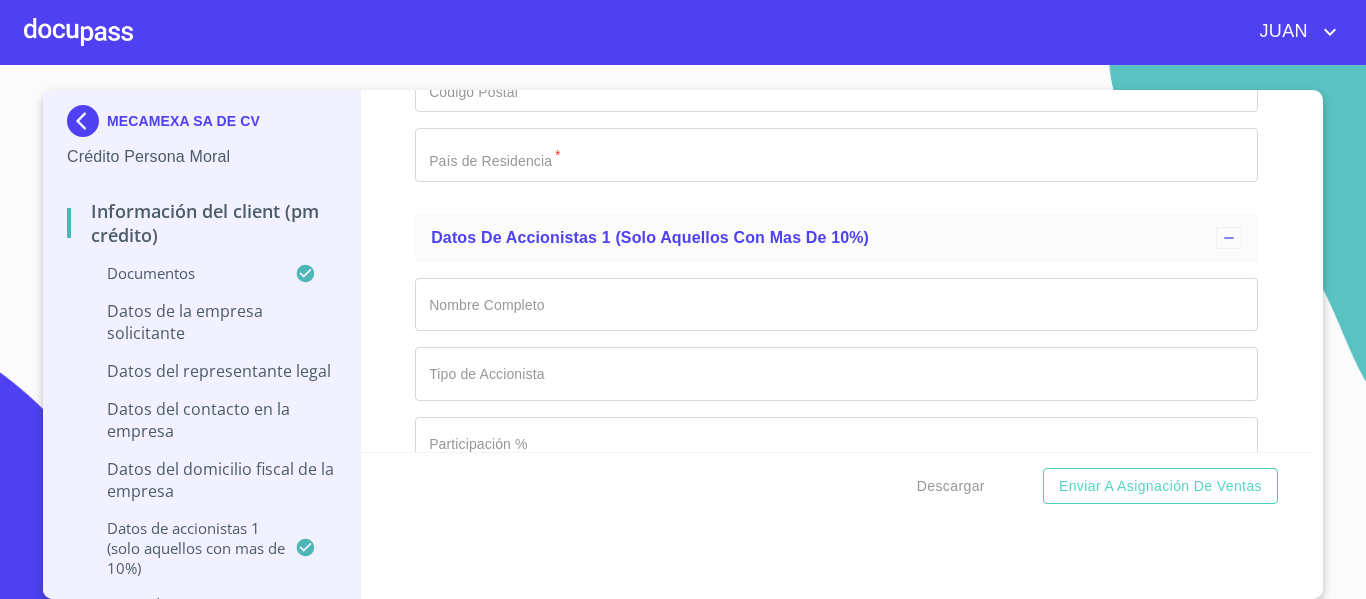 scroll, scrollTop: 12141, scrollLeft: 0, axis: vertical 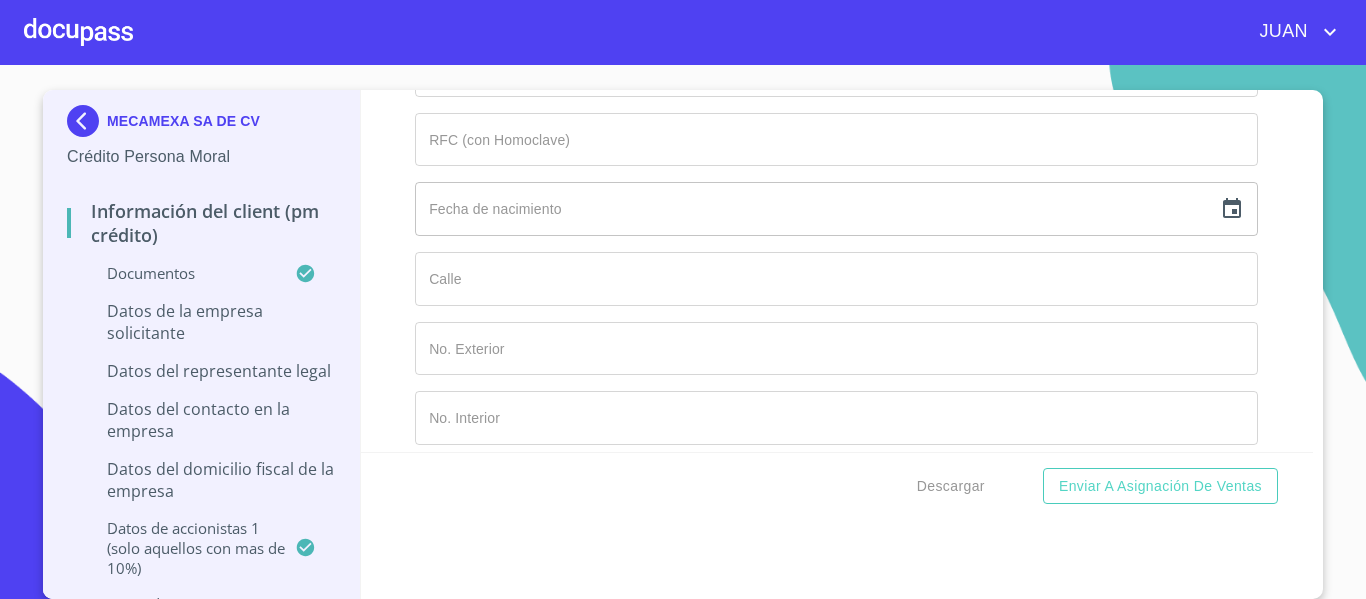 click on "Documento de identificación representante legal.   *" at bounding box center (836, -845) 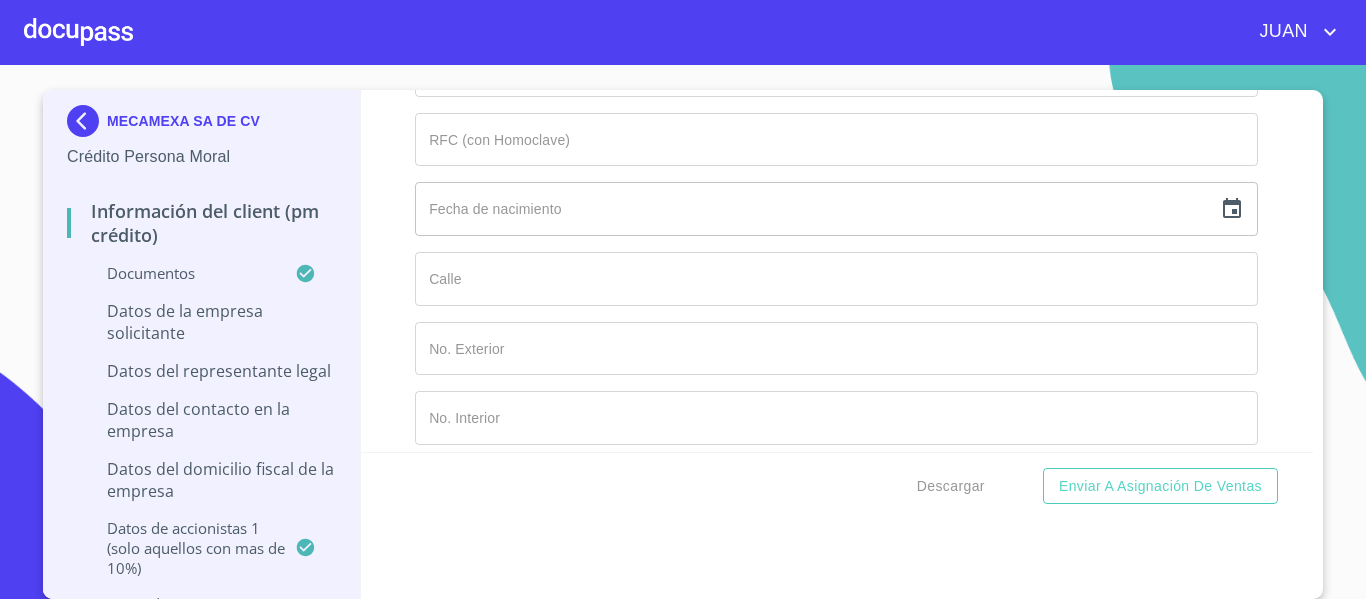 type on "1" 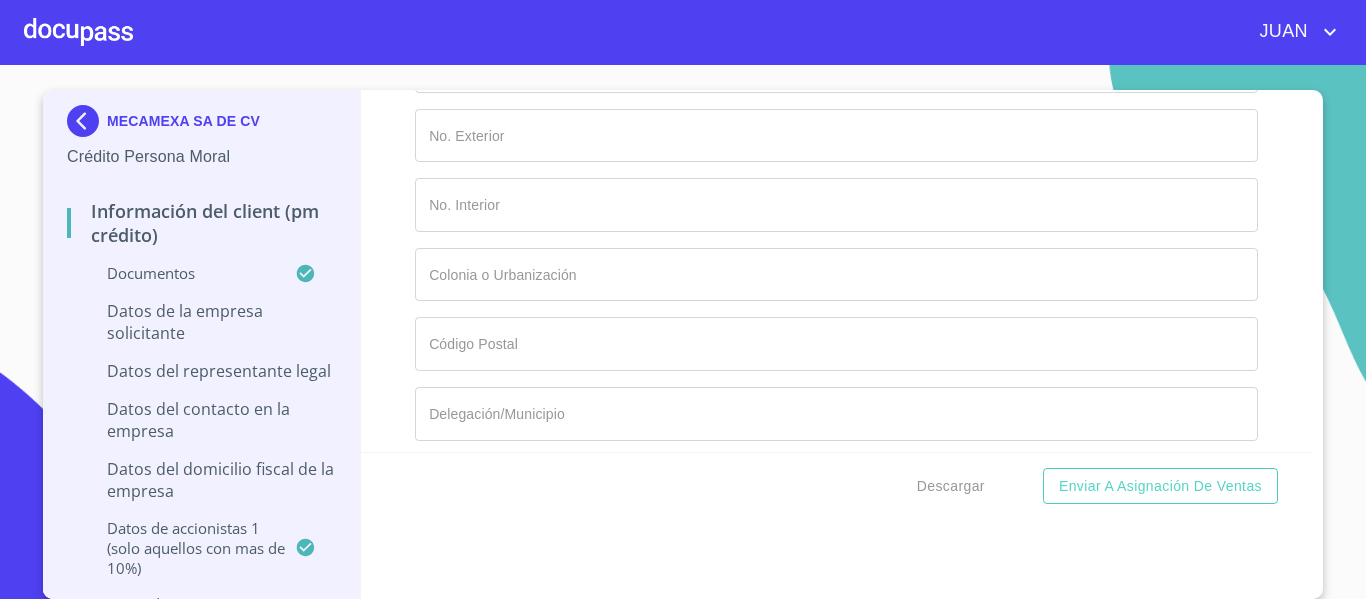 scroll, scrollTop: 12687, scrollLeft: 0, axis: vertical 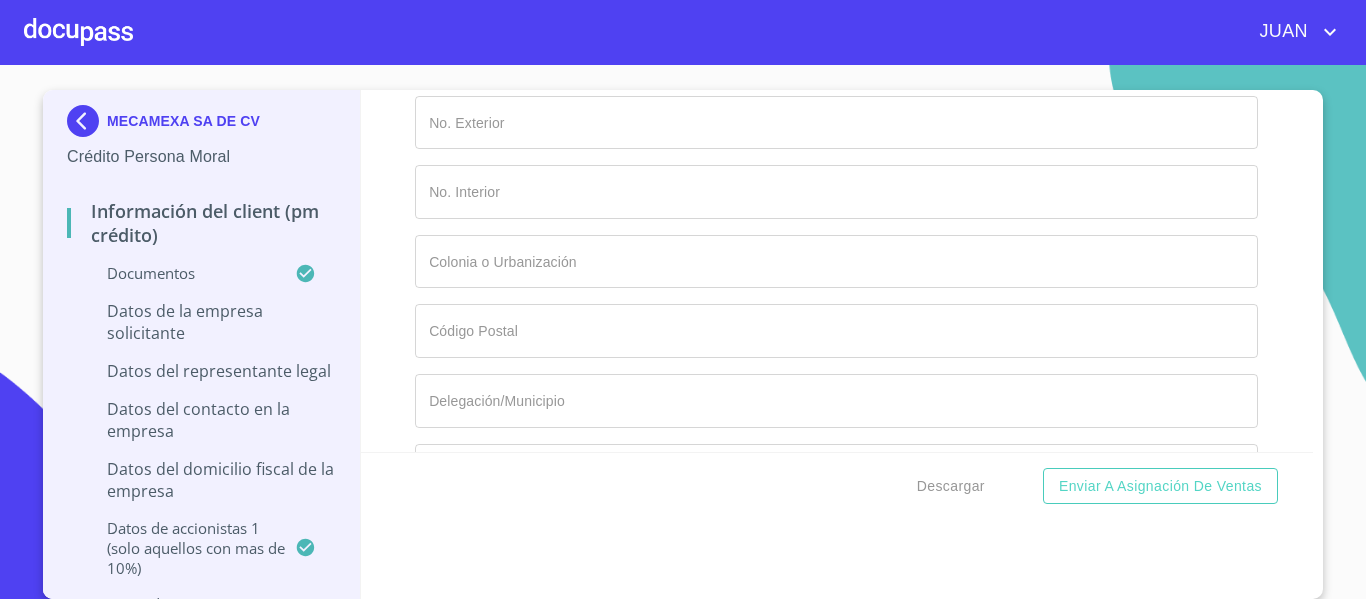 type on "[STREET_NAME]" 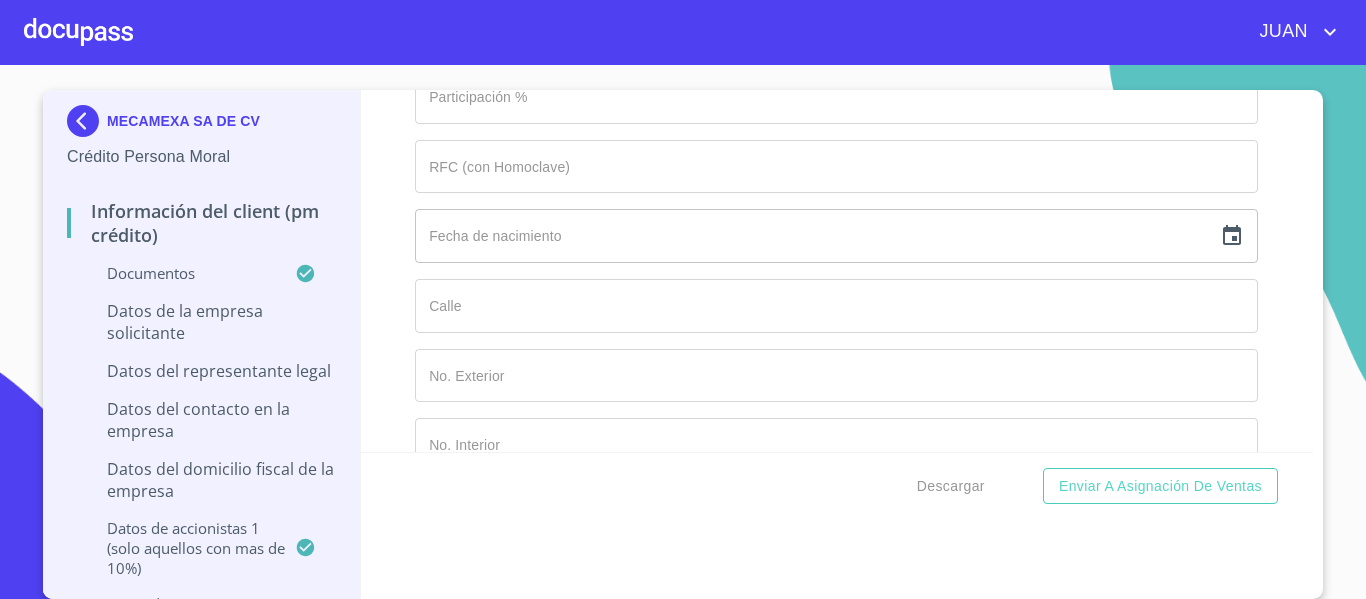 scroll, scrollTop: 12354, scrollLeft: 0, axis: vertical 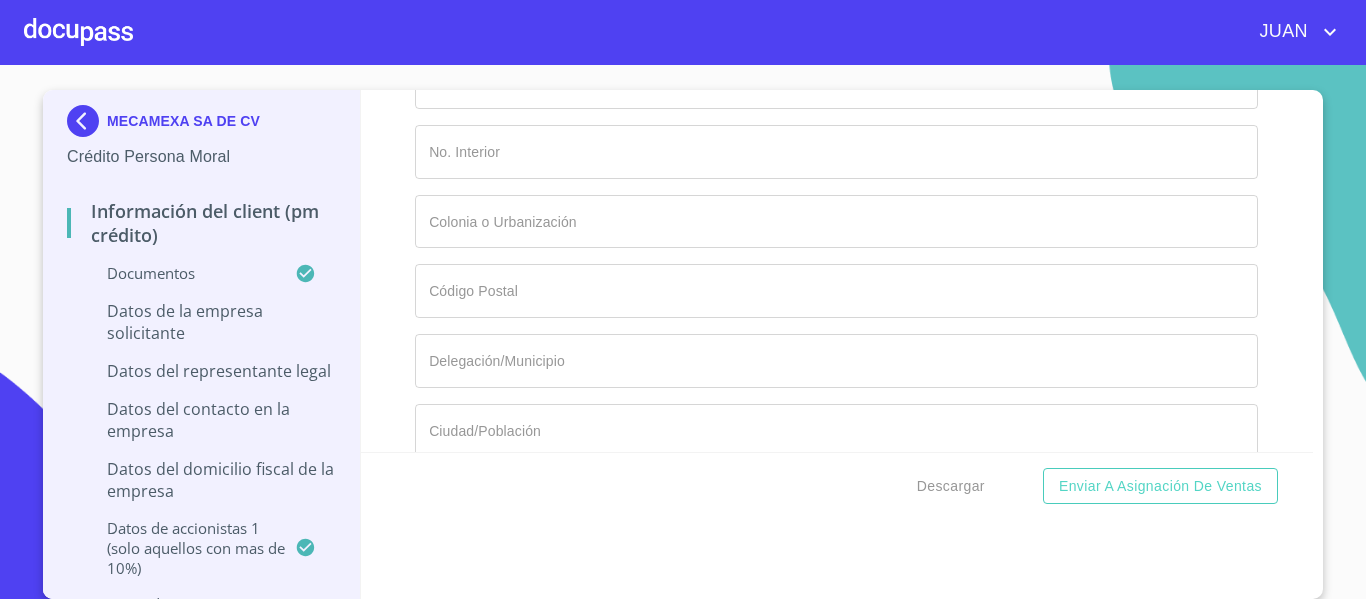 type on "ISLA AUSTRALIA, ISLA SUMATRA" 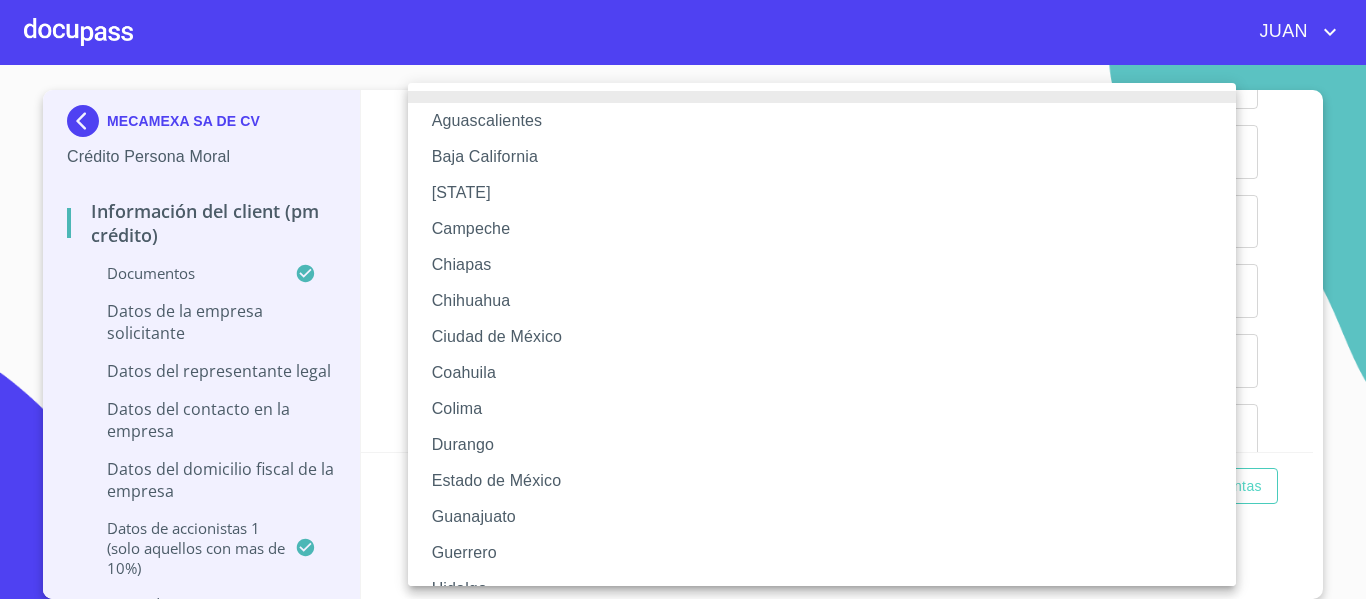 type 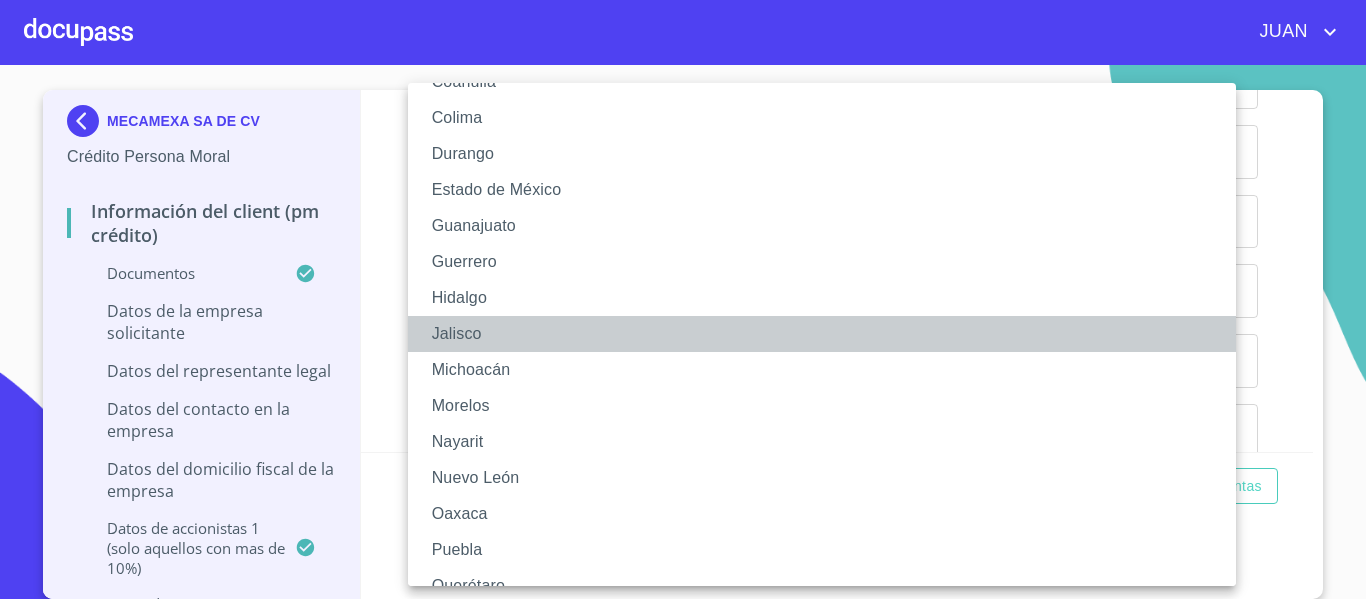 click on "Jalisco" at bounding box center [829, 334] 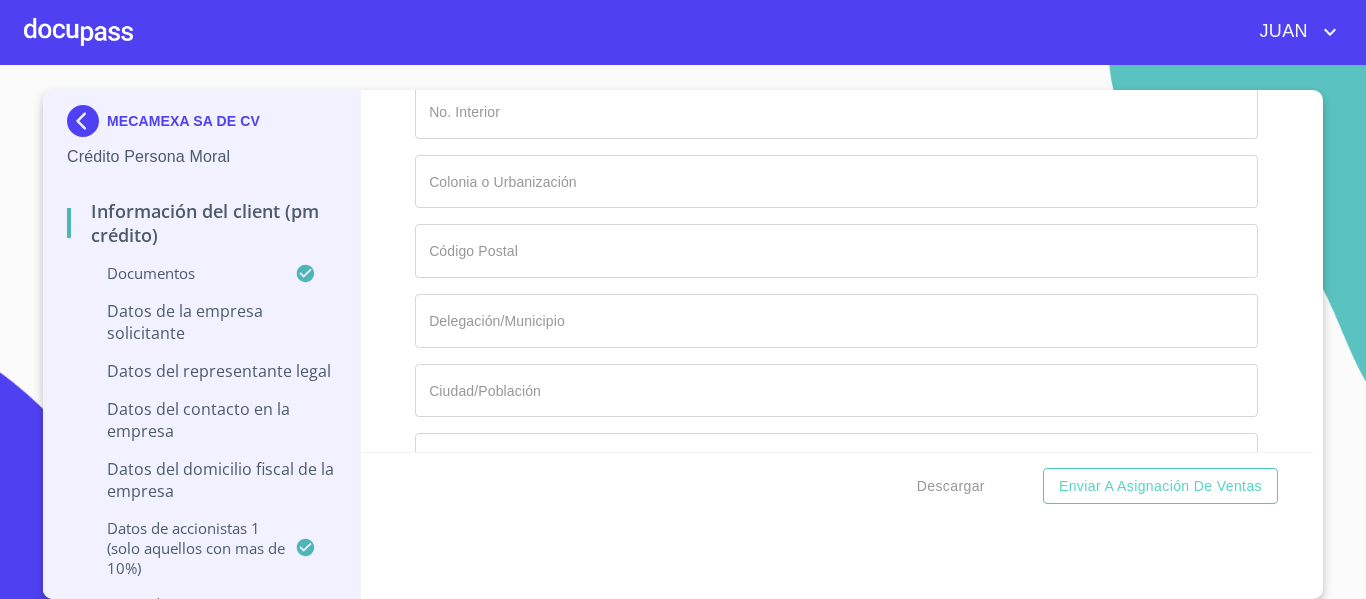 scroll, scrollTop: 12821, scrollLeft: 0, axis: vertical 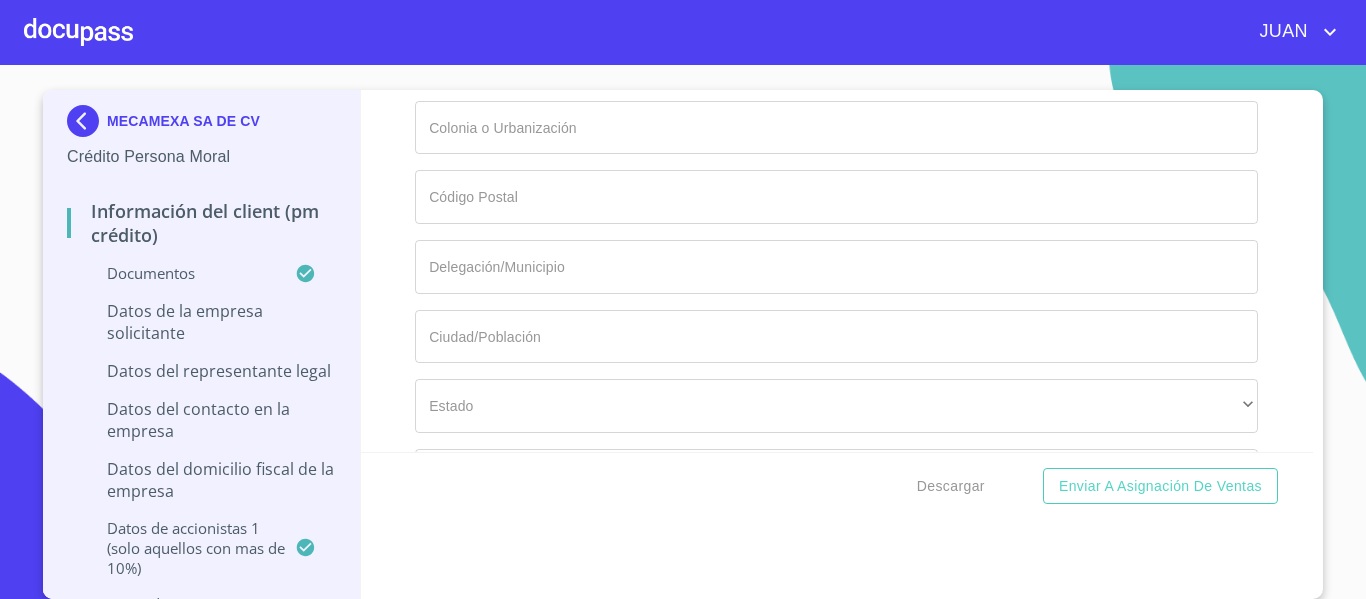 click on "Documento de identificación representante legal.   *" at bounding box center [836, -648] 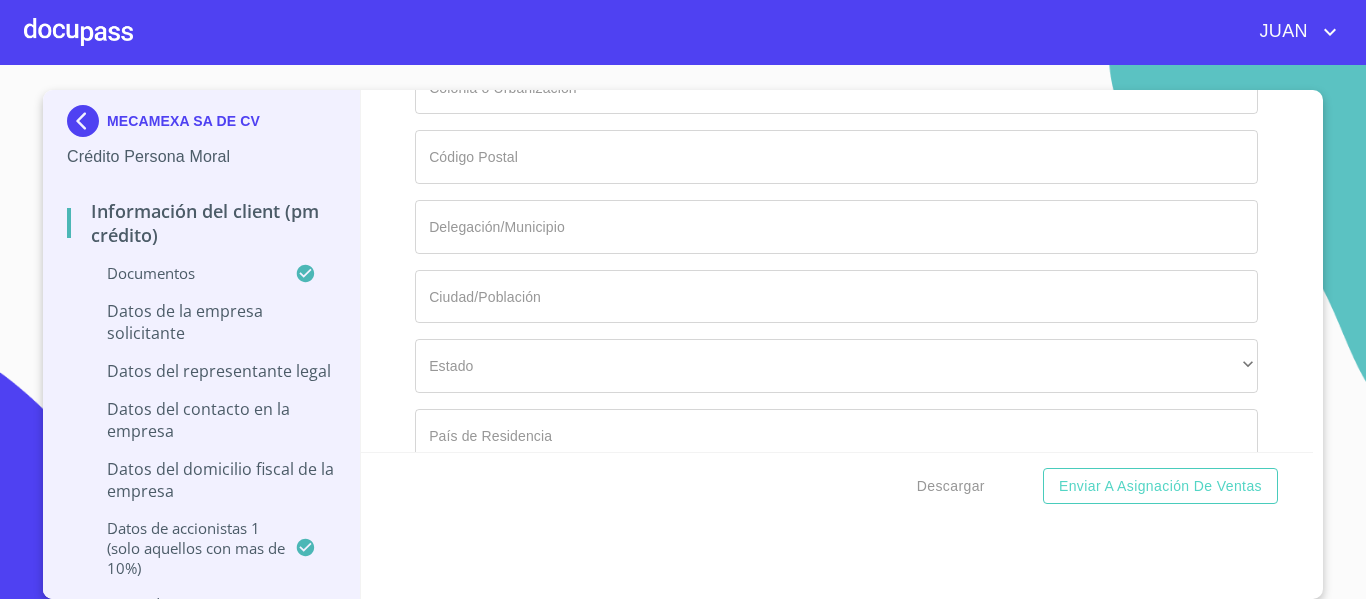 scroll, scrollTop: 12901, scrollLeft: 0, axis: vertical 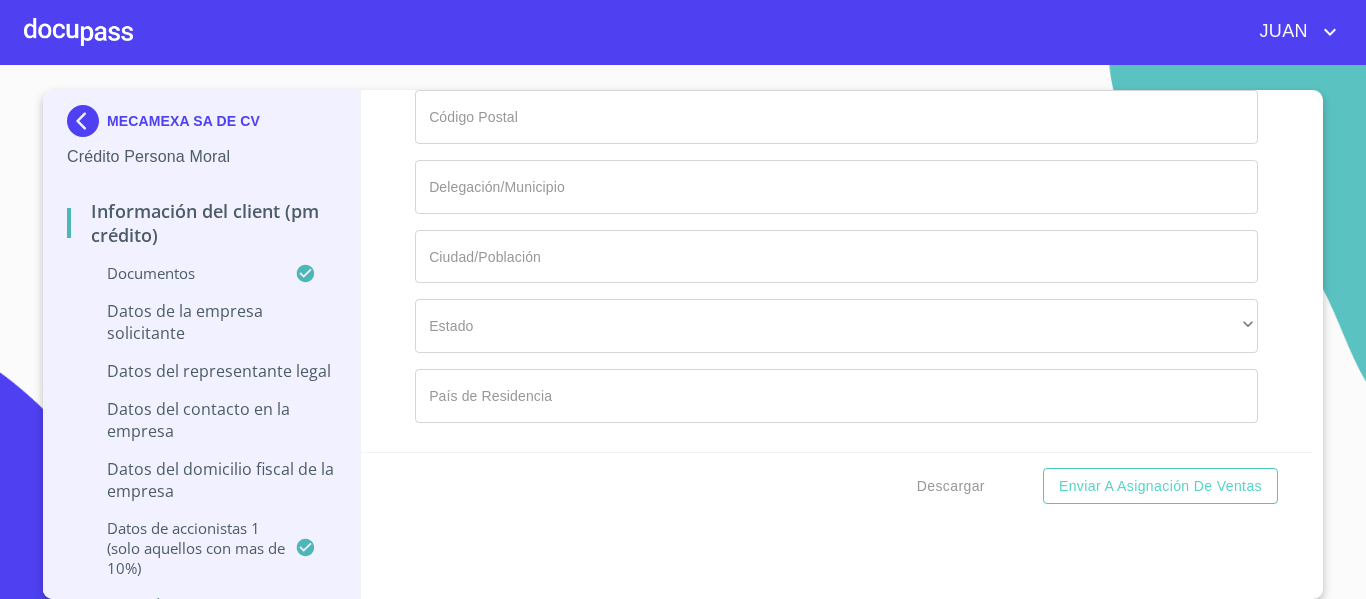 click on "Documento de identificación representante legal.   *" at bounding box center (836, -659) 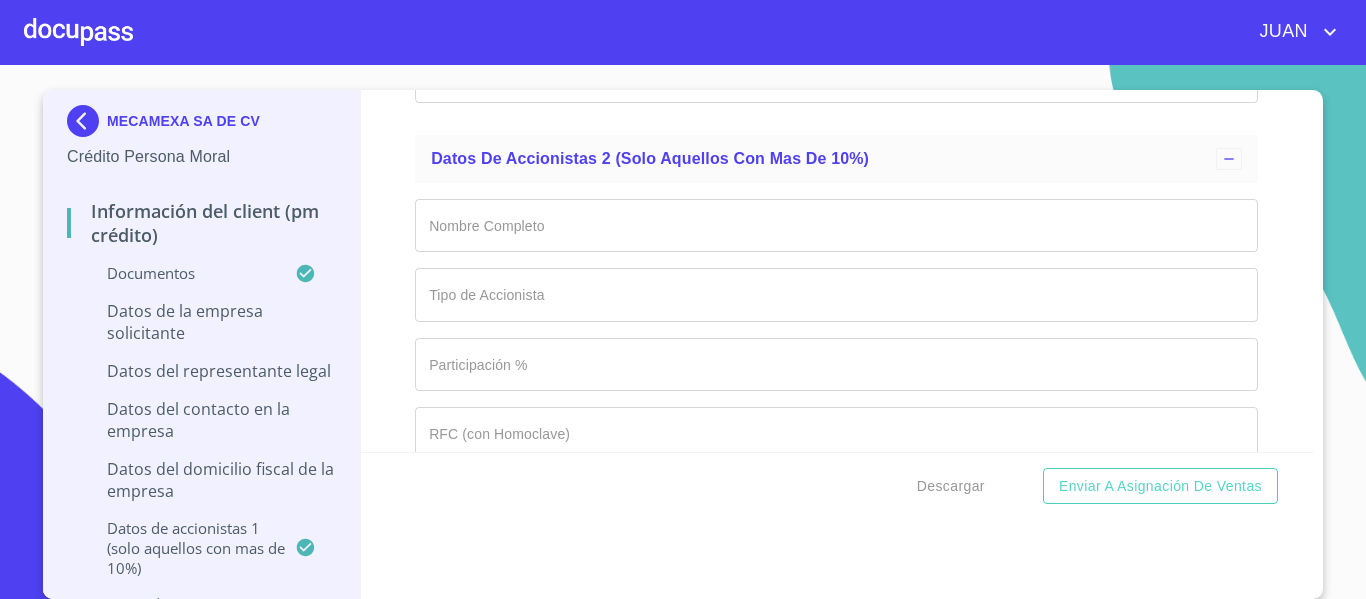 scroll, scrollTop: 13261, scrollLeft: 0, axis: vertical 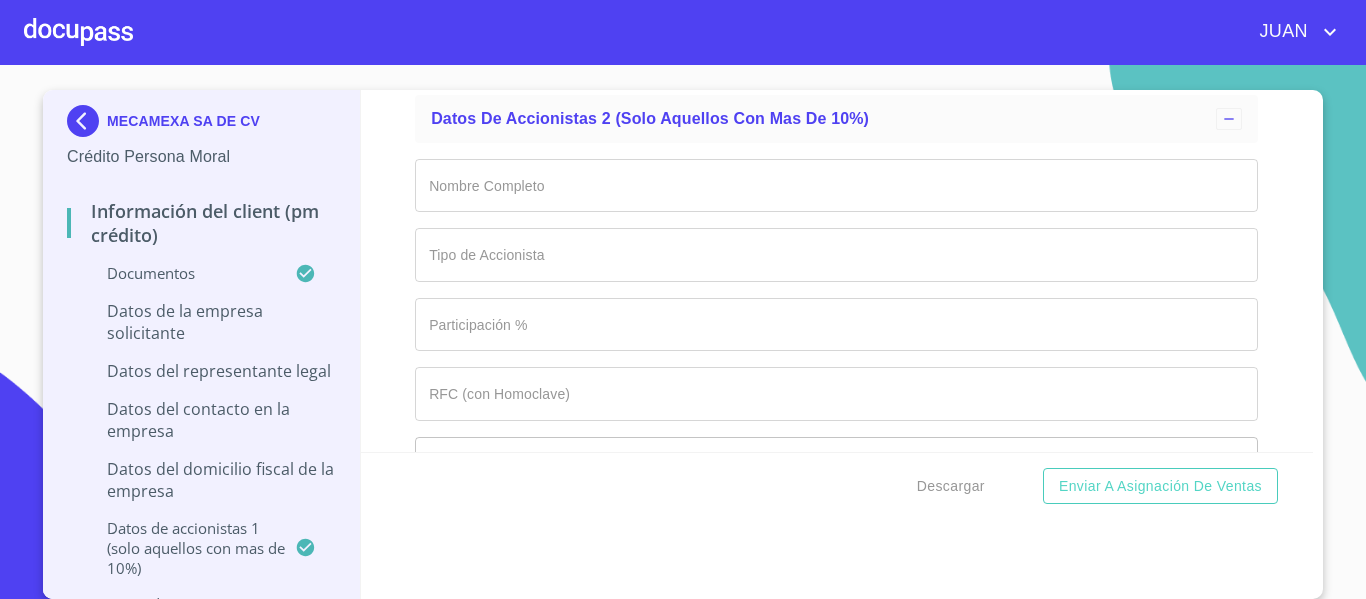 type on "MEXICO" 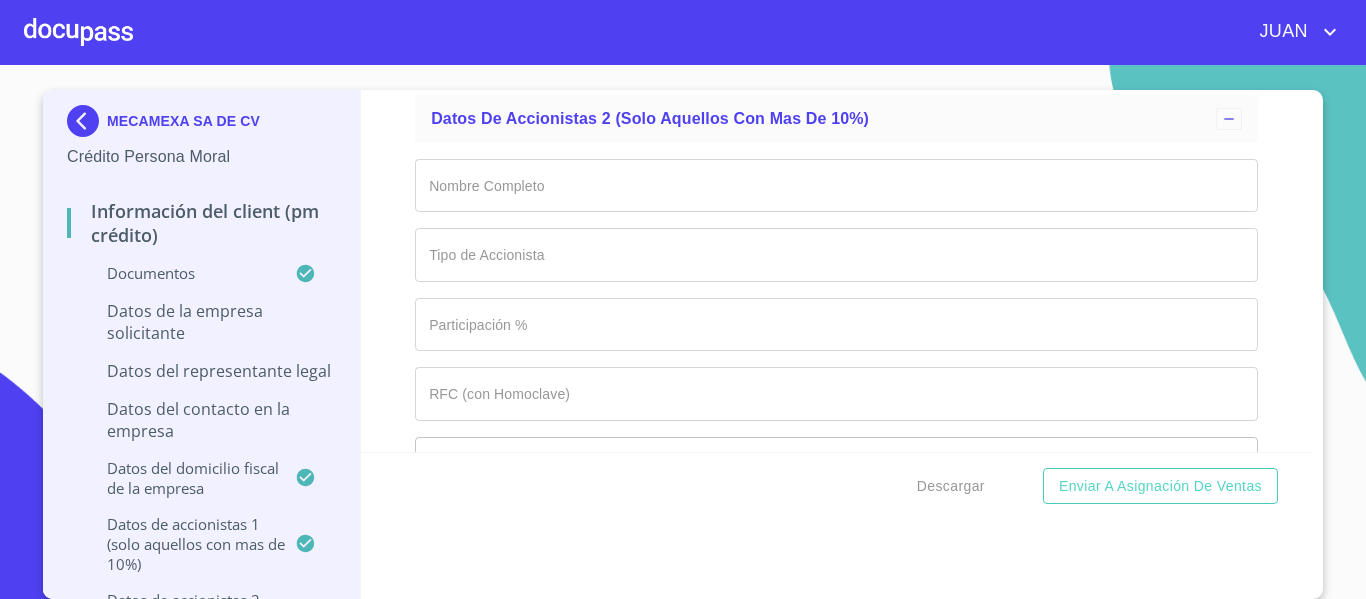 click on "Documento de identificación representante legal.   *" at bounding box center [813, -4114] 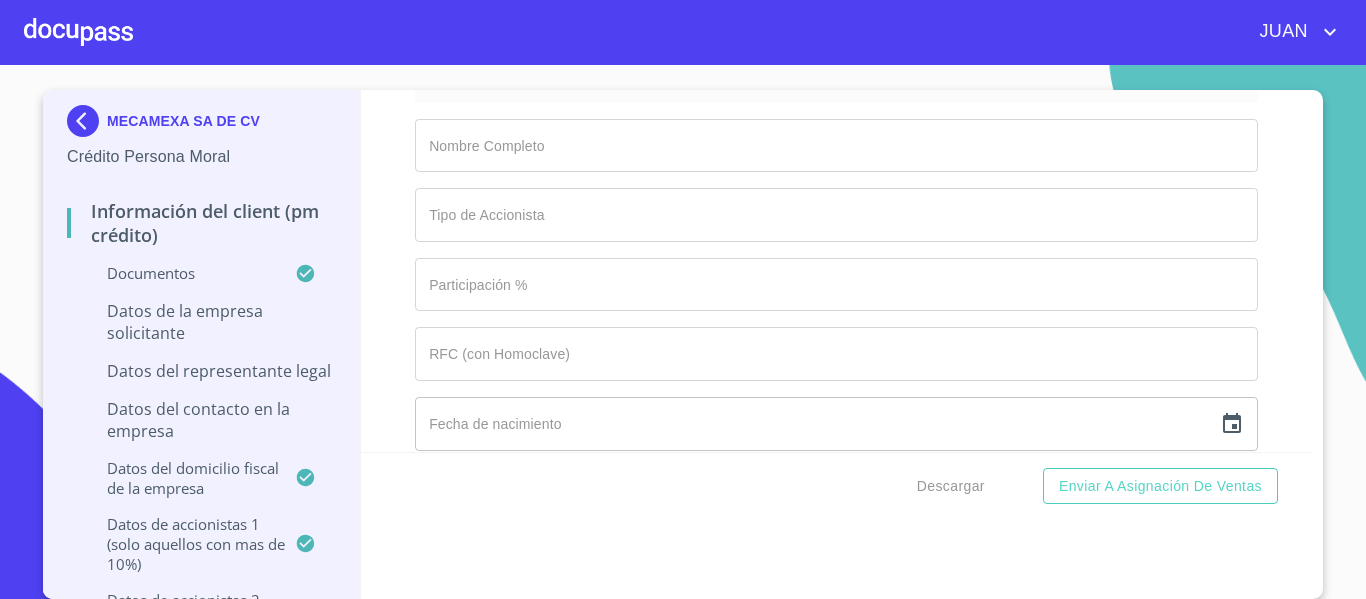 scroll, scrollTop: 13380, scrollLeft: 0, axis: vertical 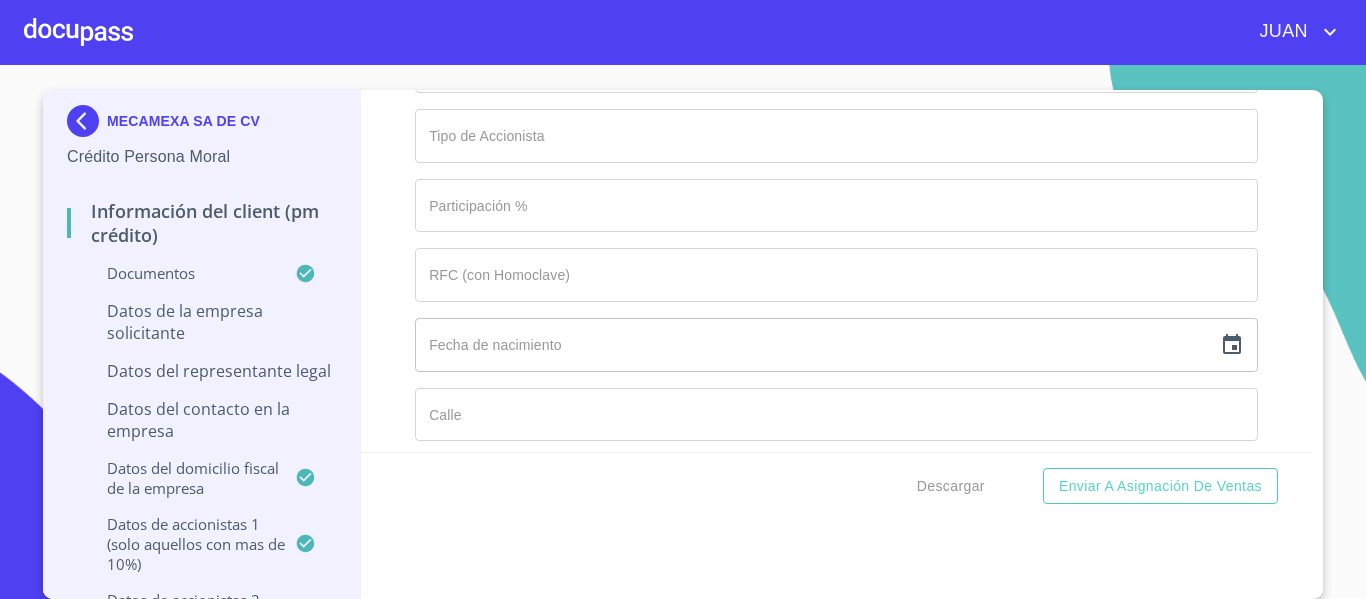 type on "[RFC]" 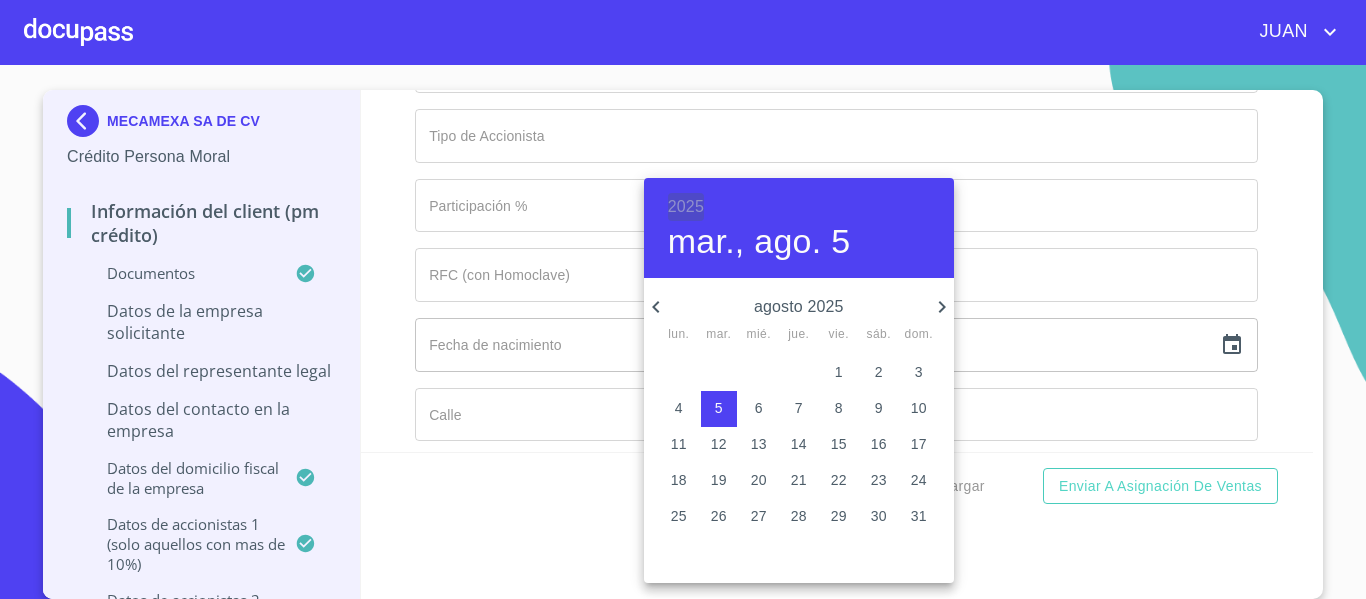 click on "2025" at bounding box center (686, 207) 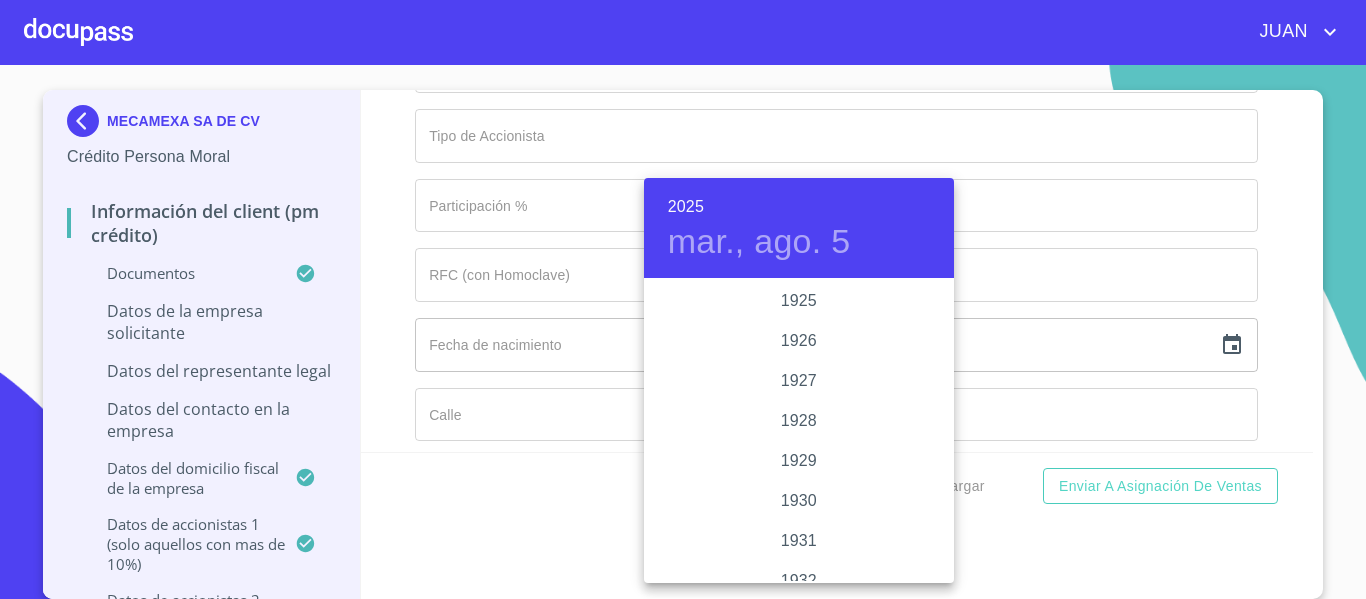 scroll, scrollTop: 3880, scrollLeft: 0, axis: vertical 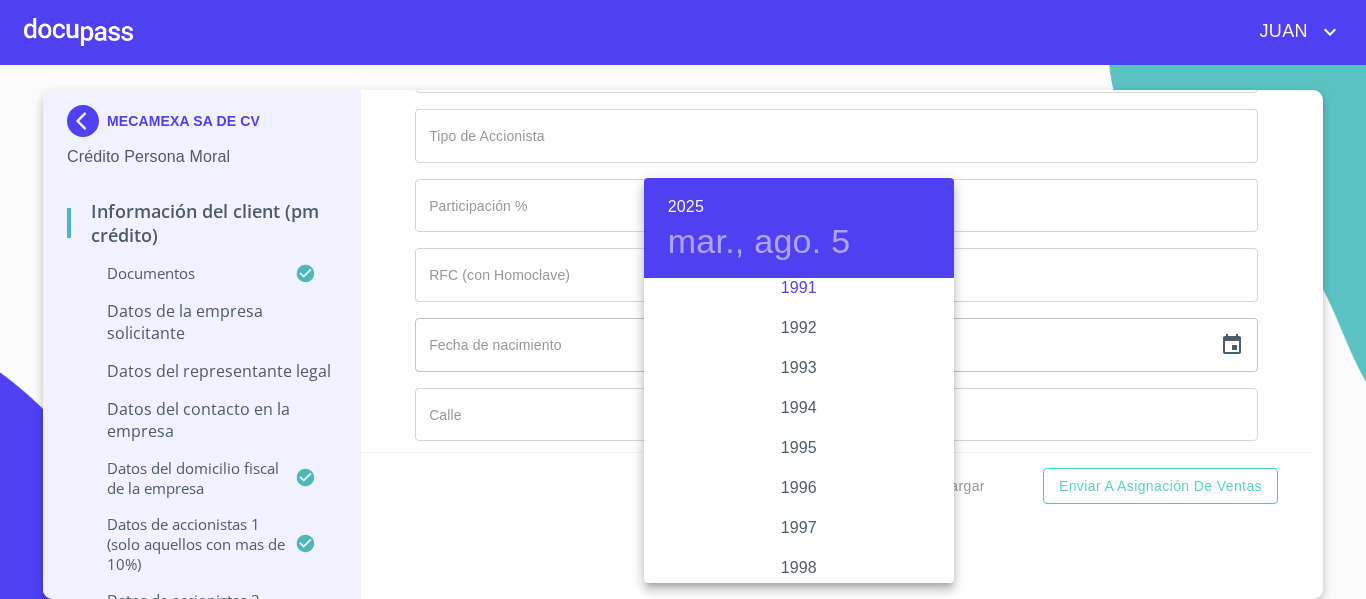 click on "1991" at bounding box center (799, 288) 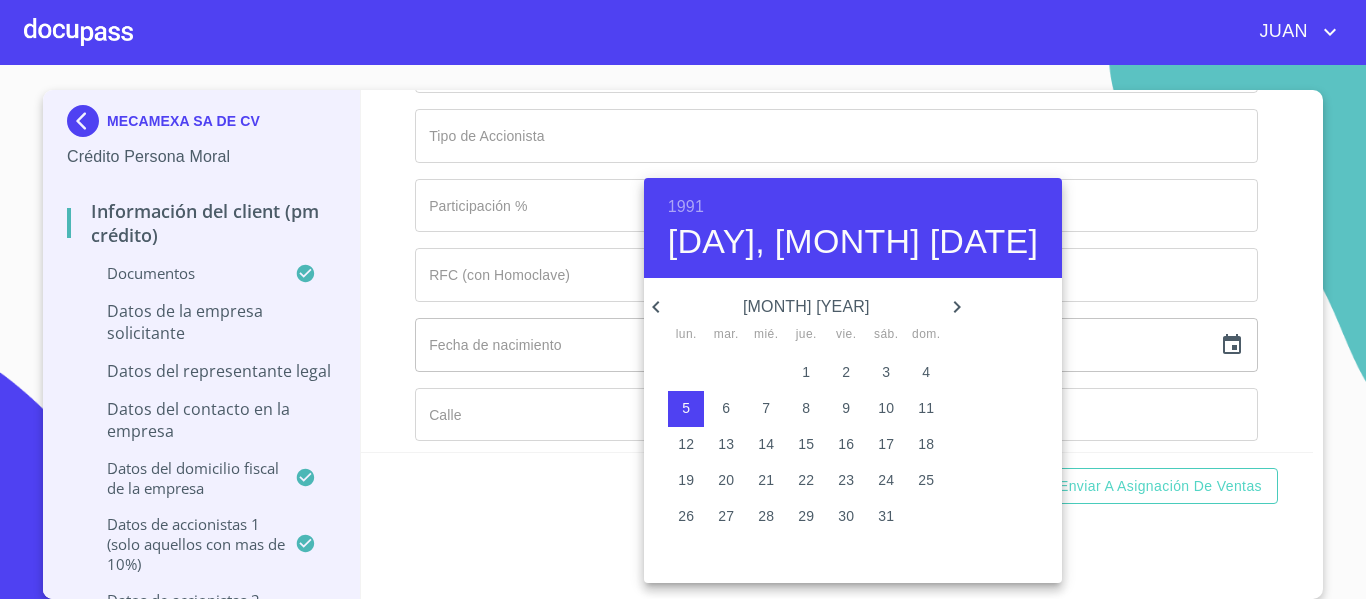 click 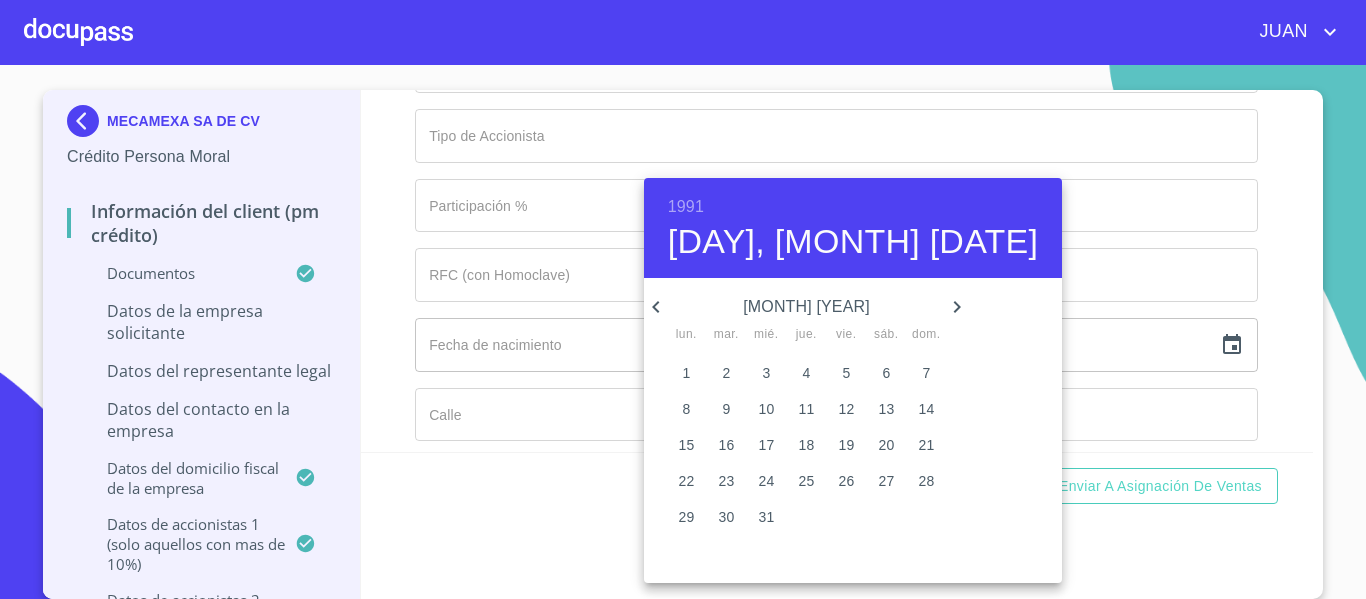 click 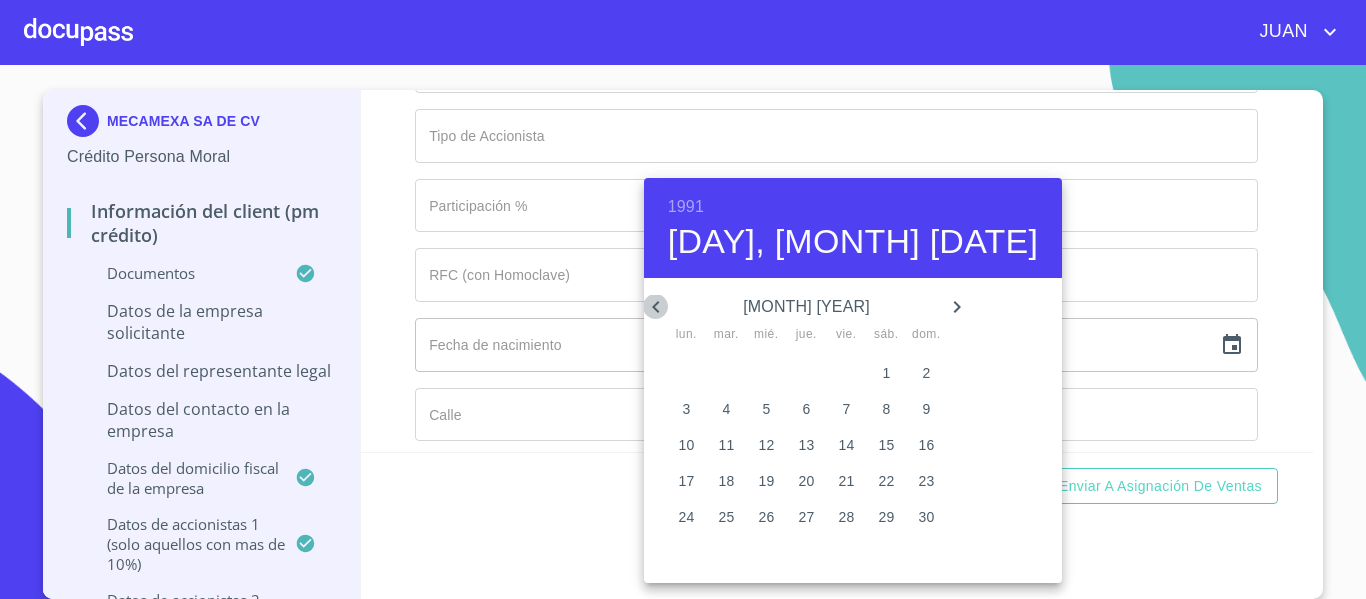 click 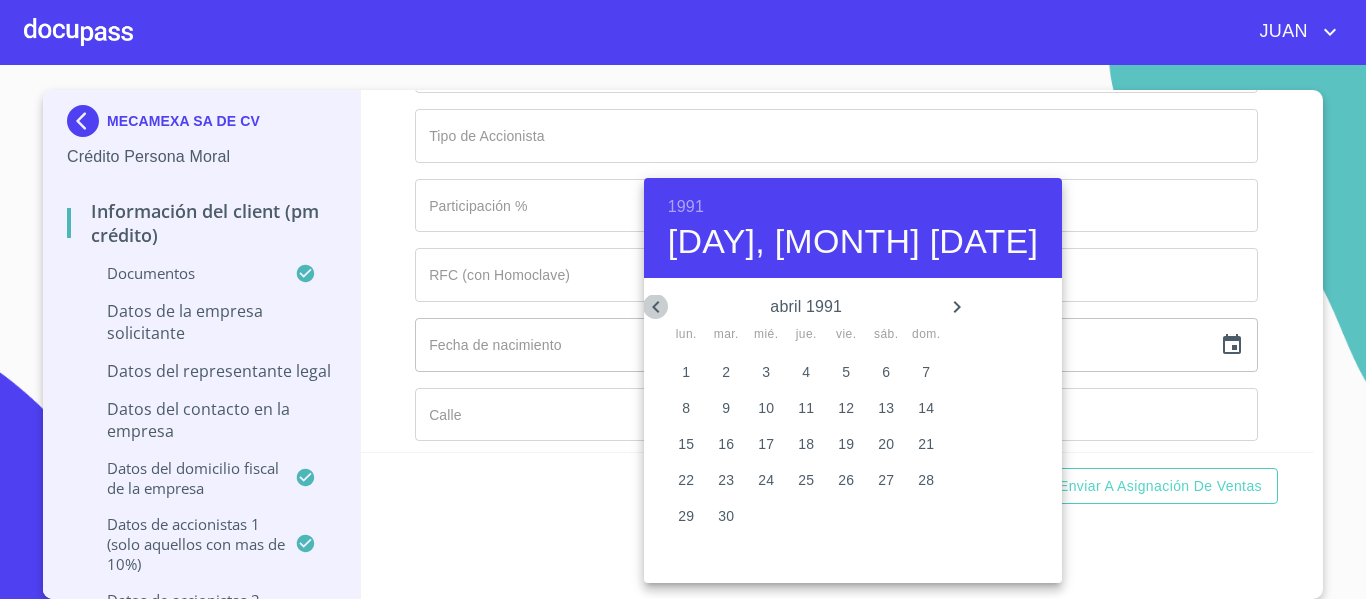click 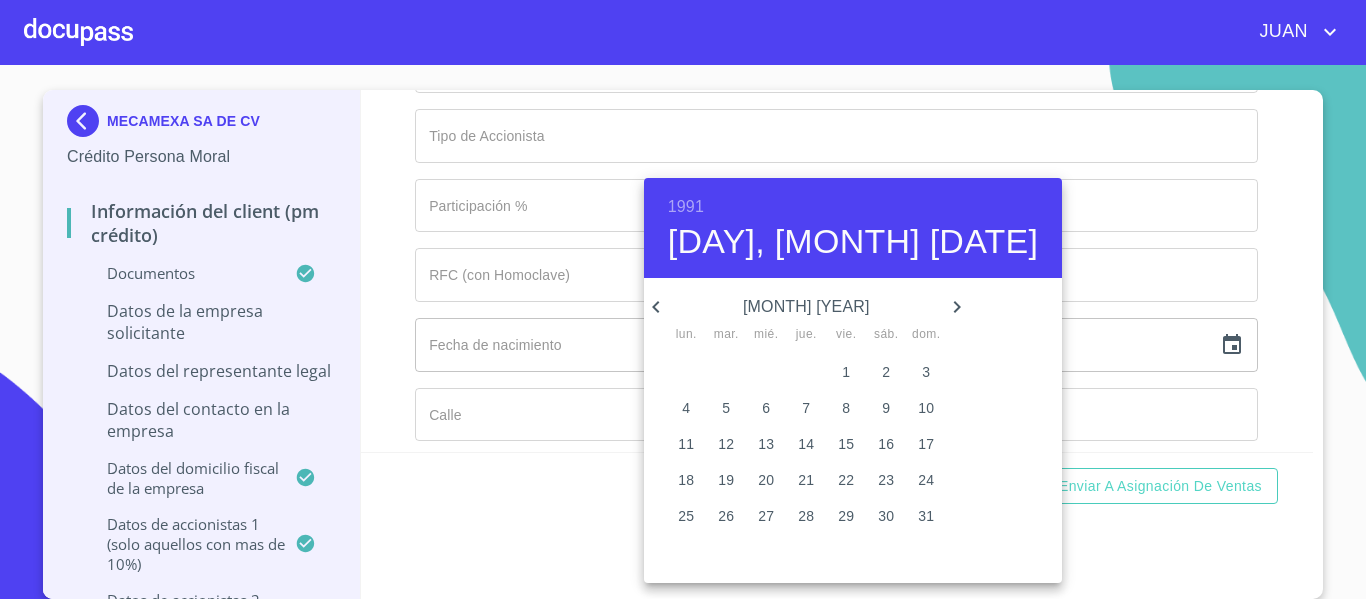 click 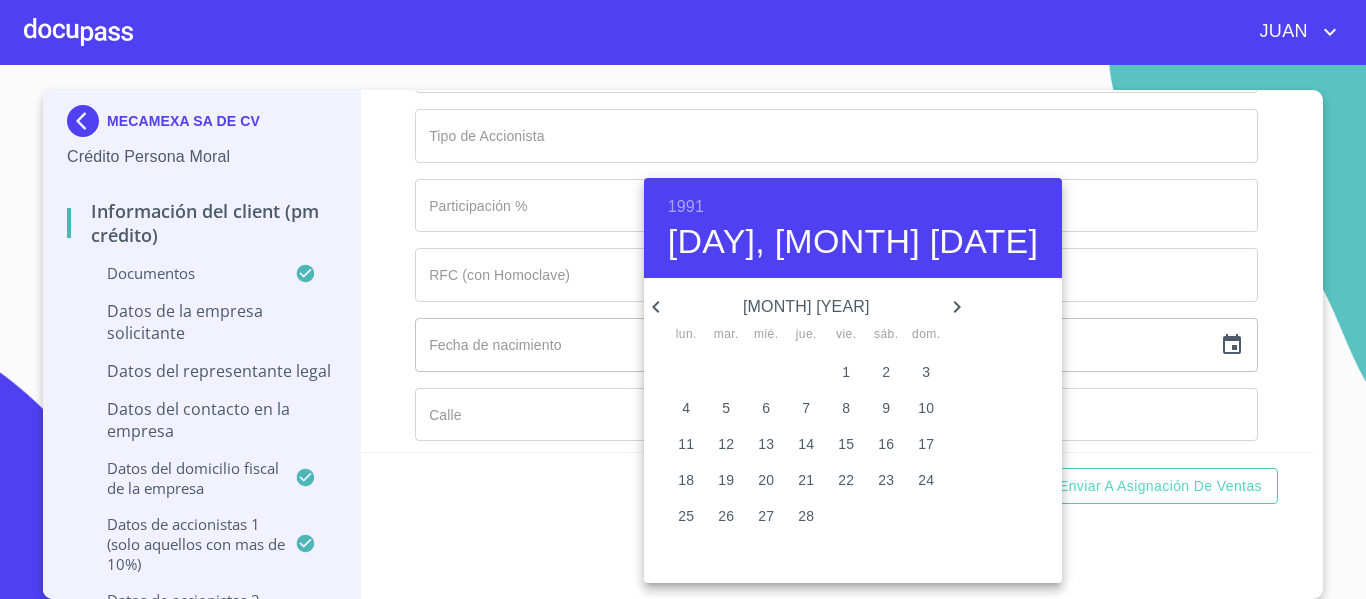 click on "18" at bounding box center (686, 480) 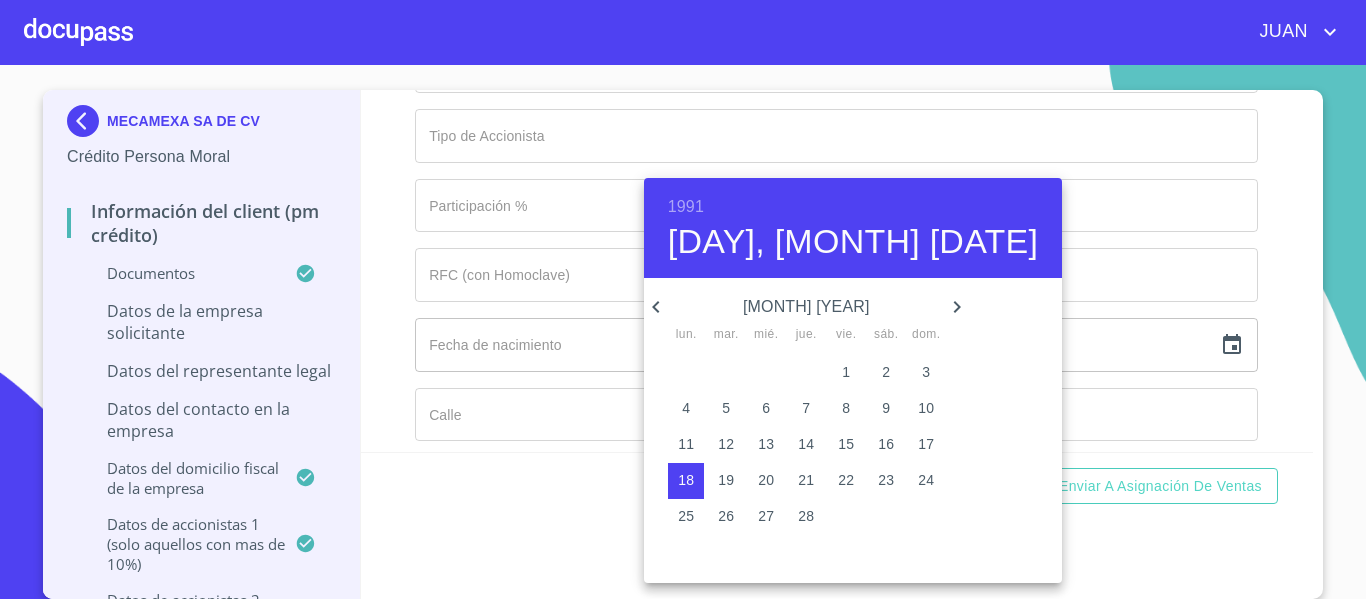 click at bounding box center (683, 299) 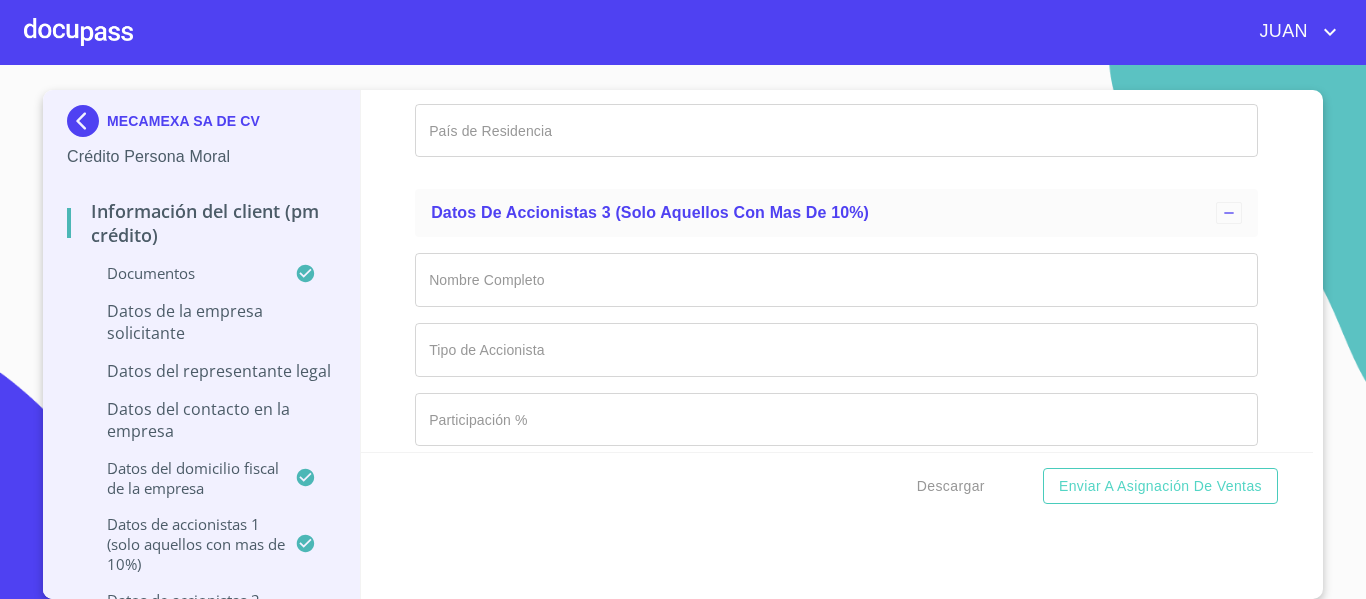 scroll, scrollTop: 14314, scrollLeft: 0, axis: vertical 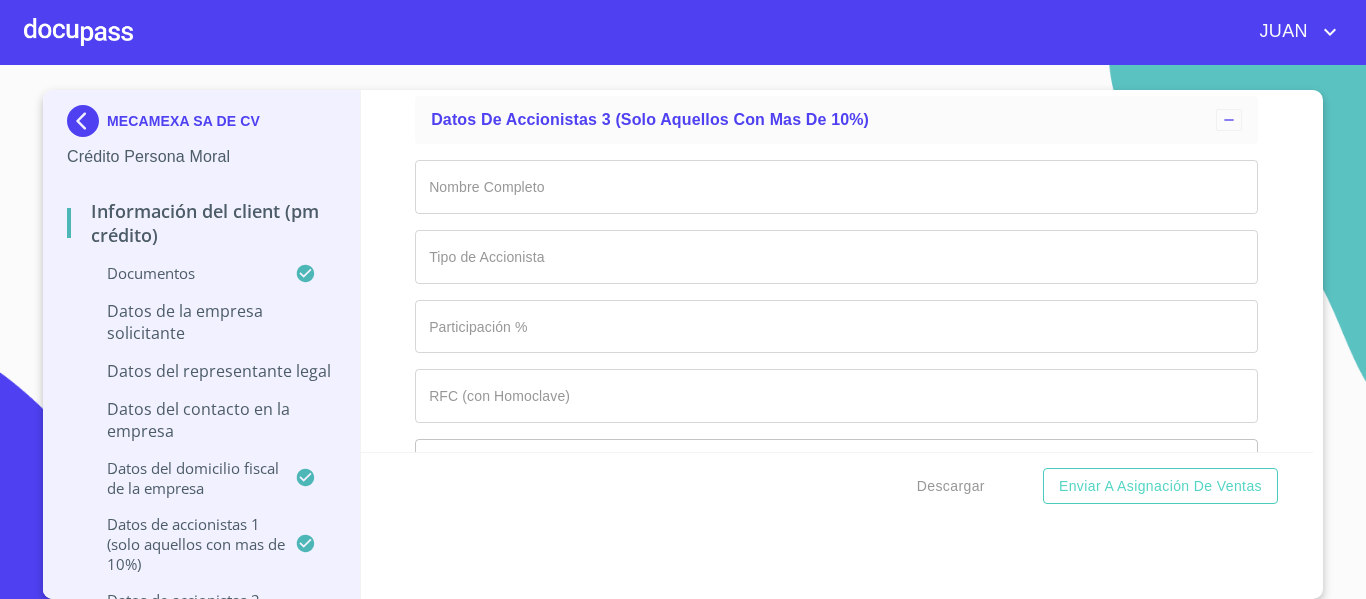 click on "Documento de identificación representante legal.   *" at bounding box center (836, -867) 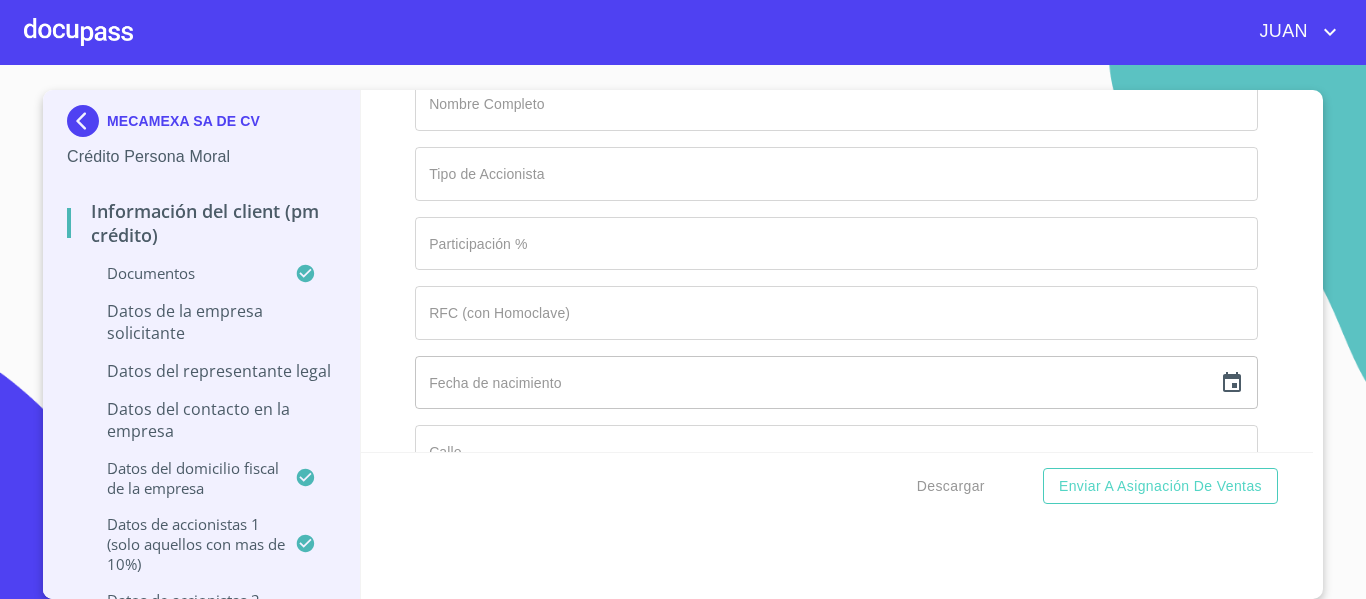 scroll, scrollTop: 14434, scrollLeft: 0, axis: vertical 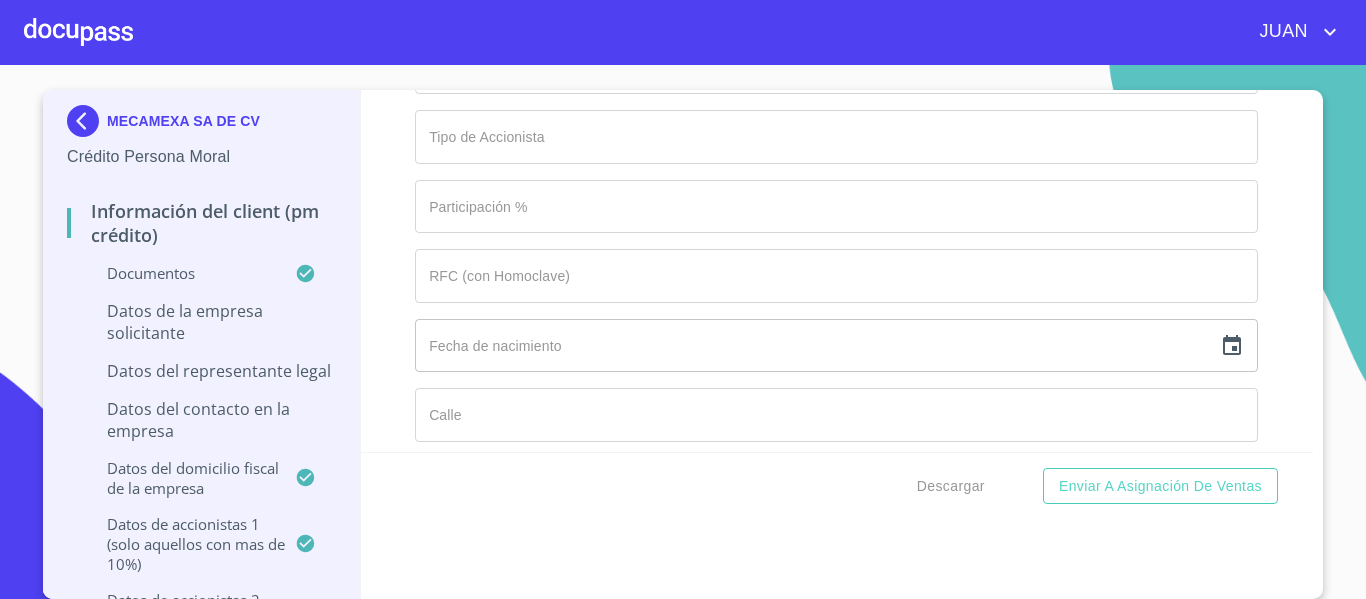 type on "[RFC]" 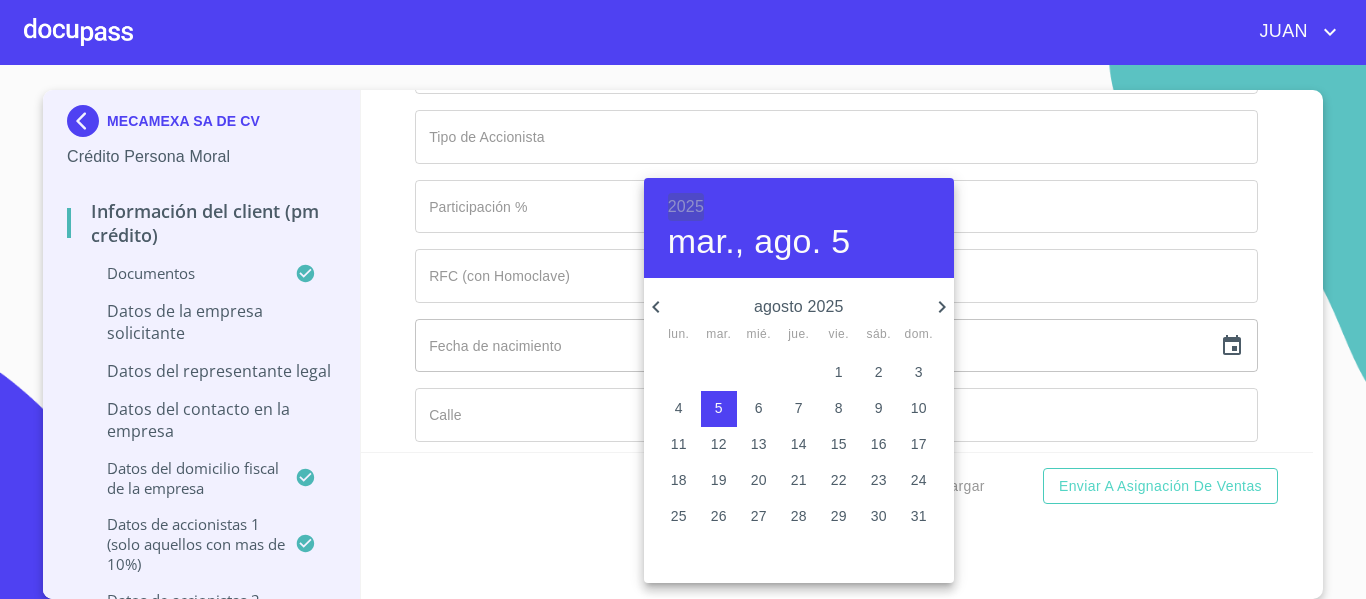 click on "2025" at bounding box center [686, 207] 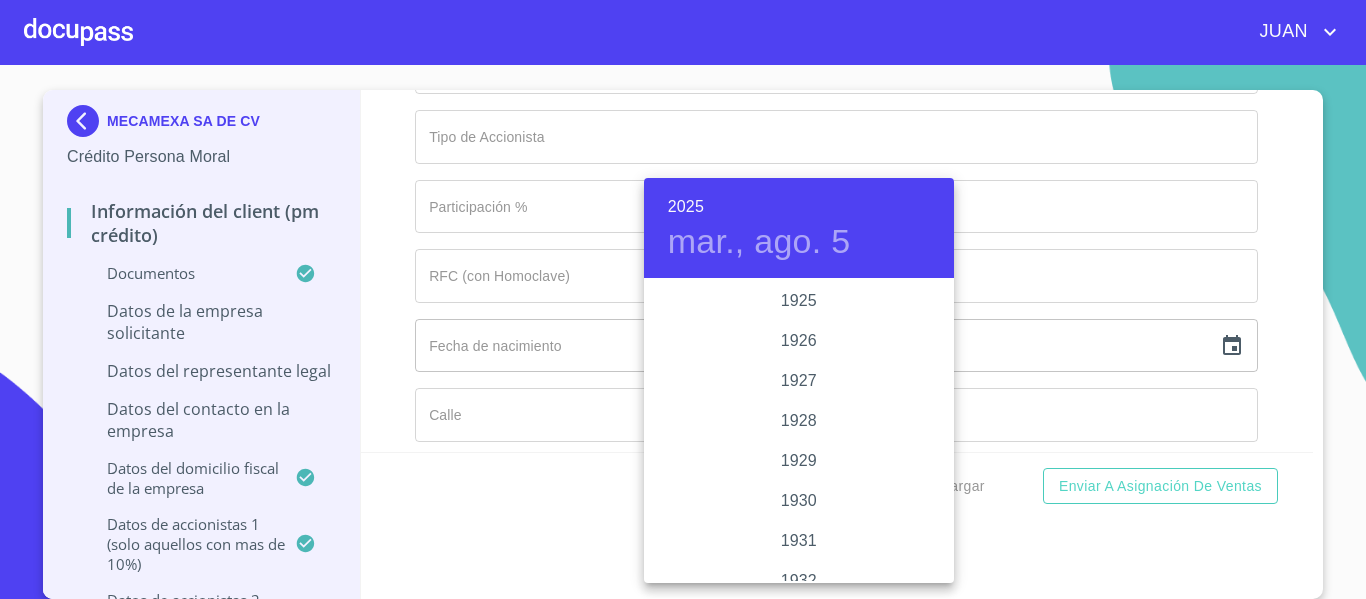 scroll, scrollTop: 3880, scrollLeft: 0, axis: vertical 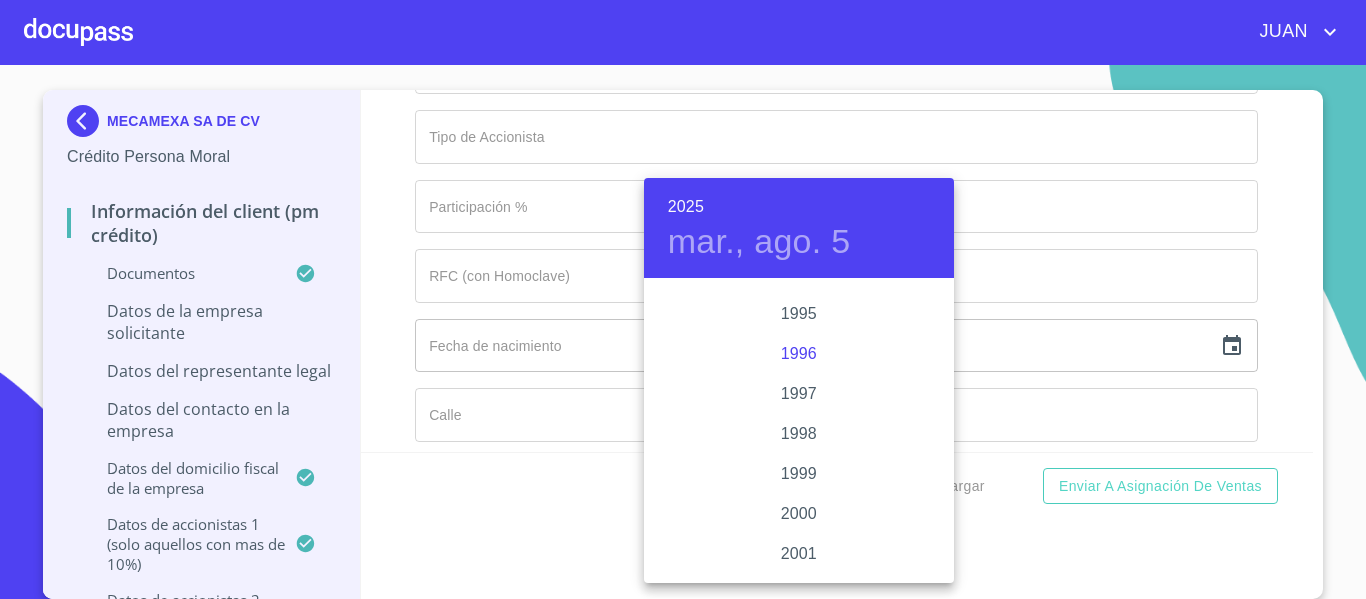 click on "1996" at bounding box center [799, 354] 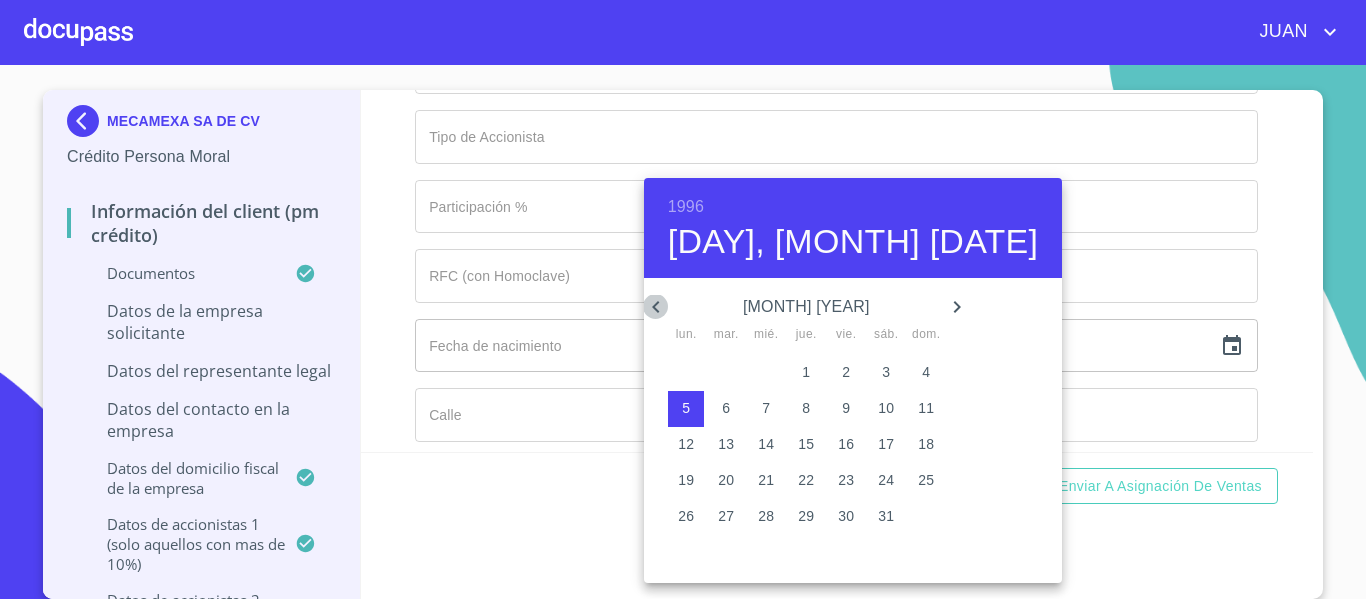 click 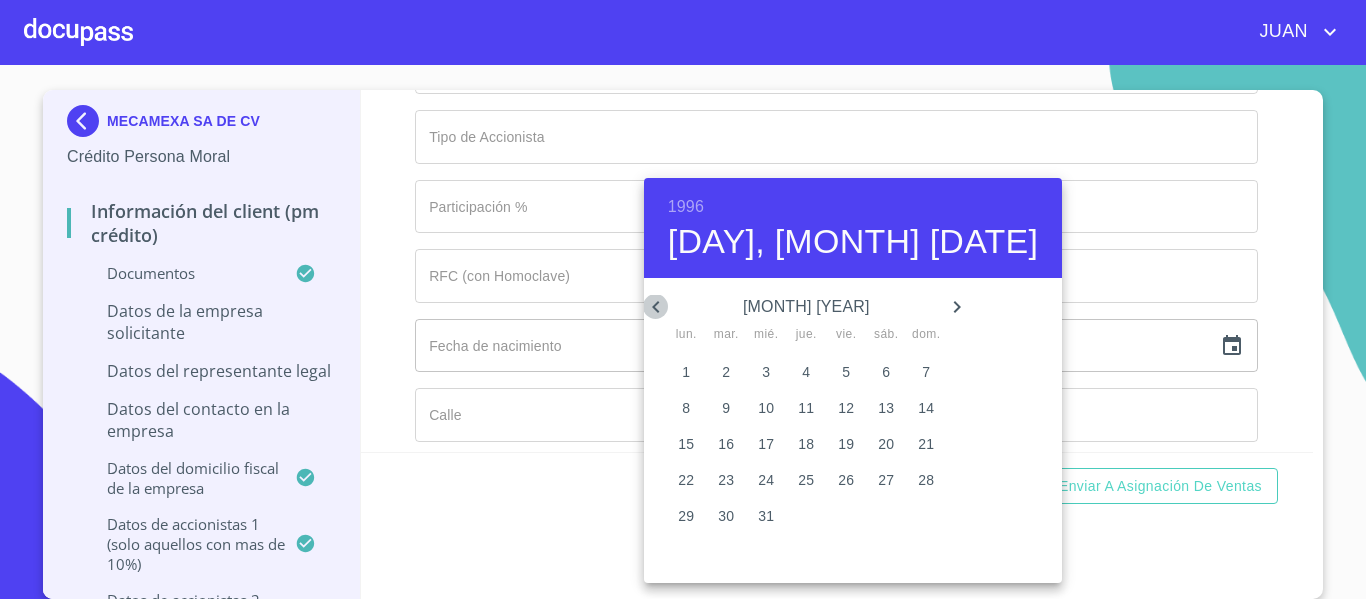 click 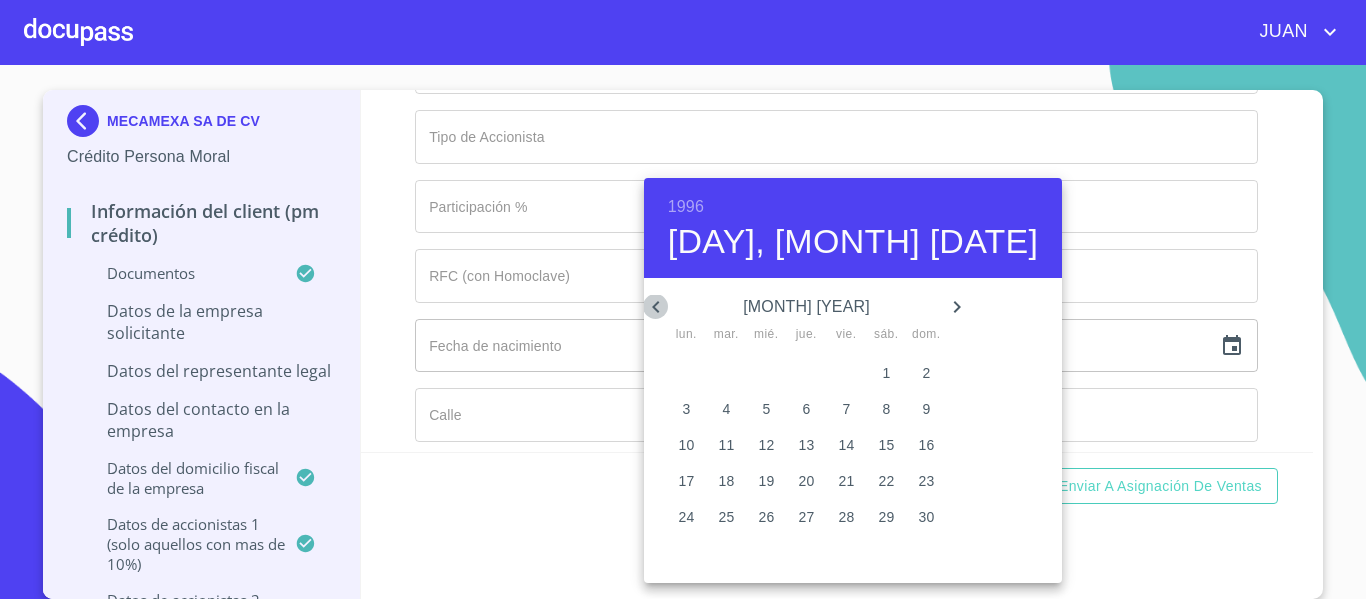 click 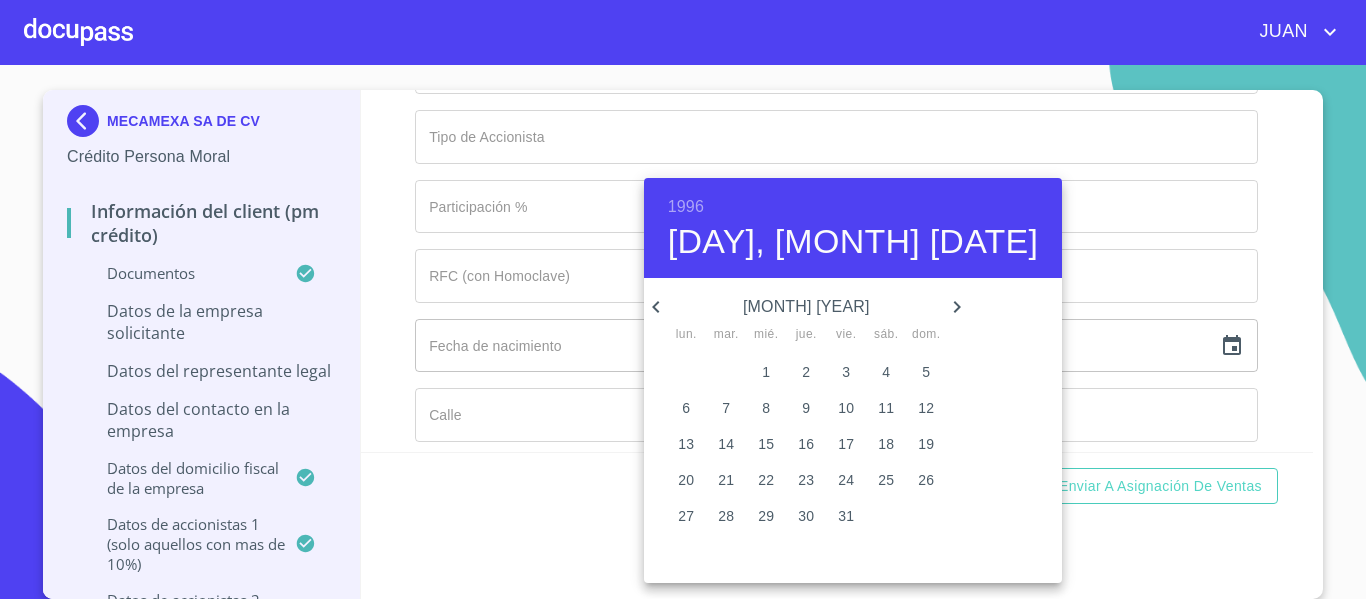 click 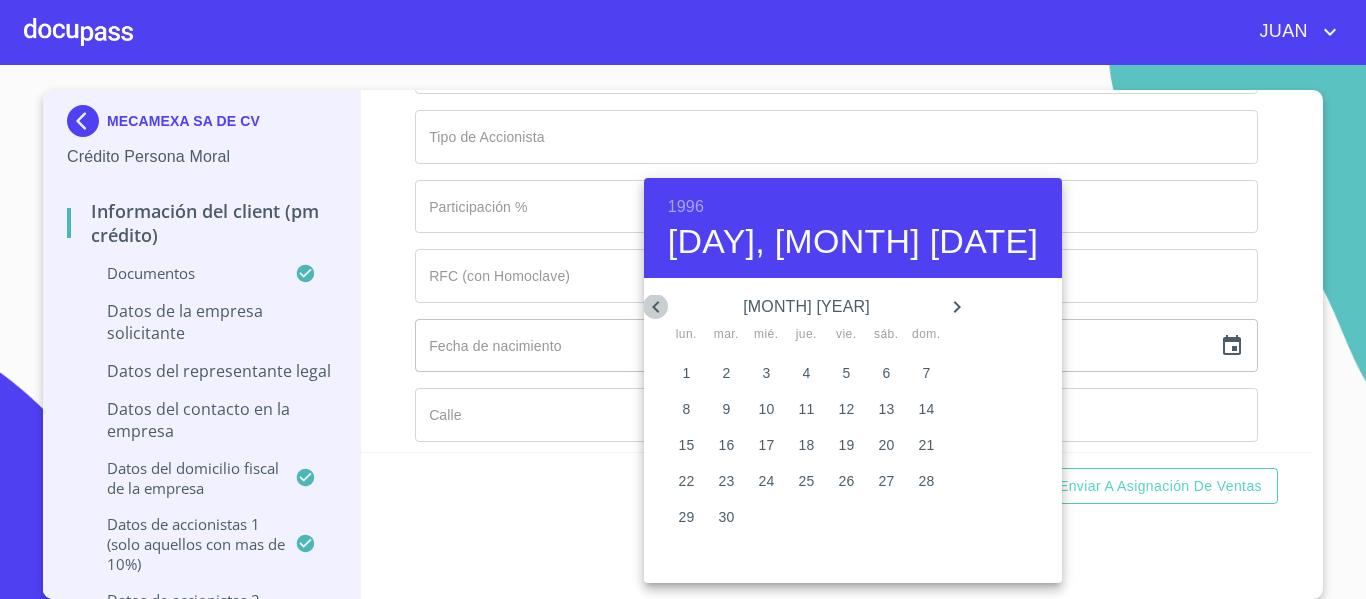 click 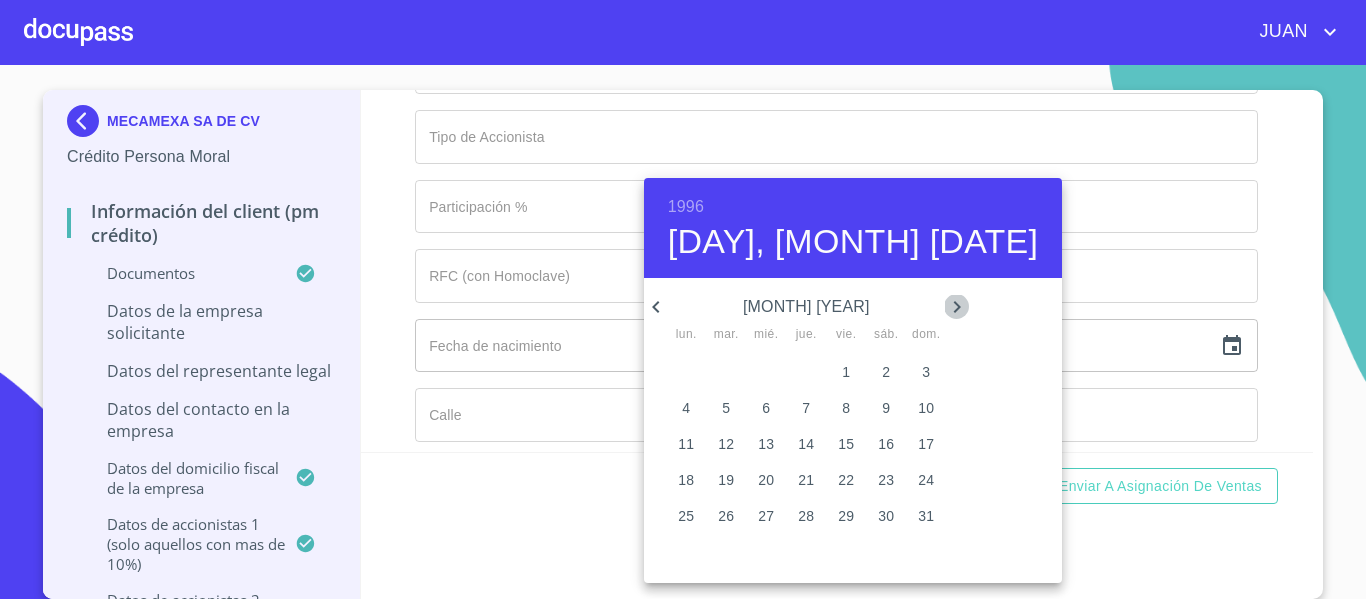 click 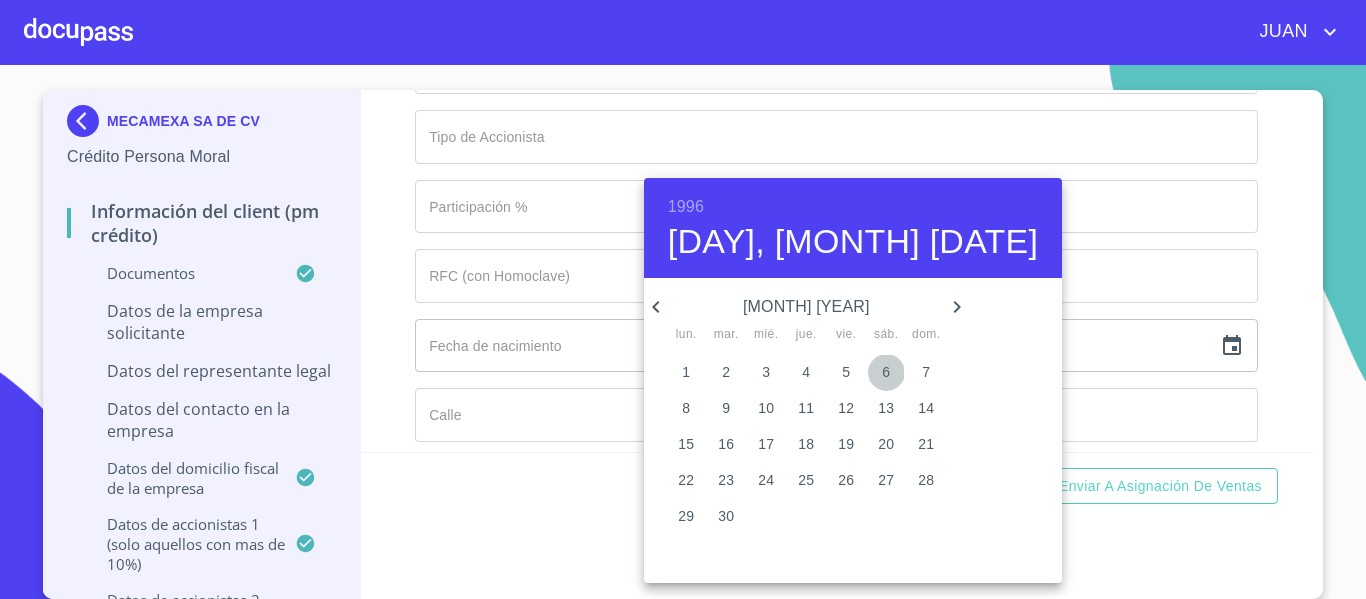 click on "6" at bounding box center (886, 372) 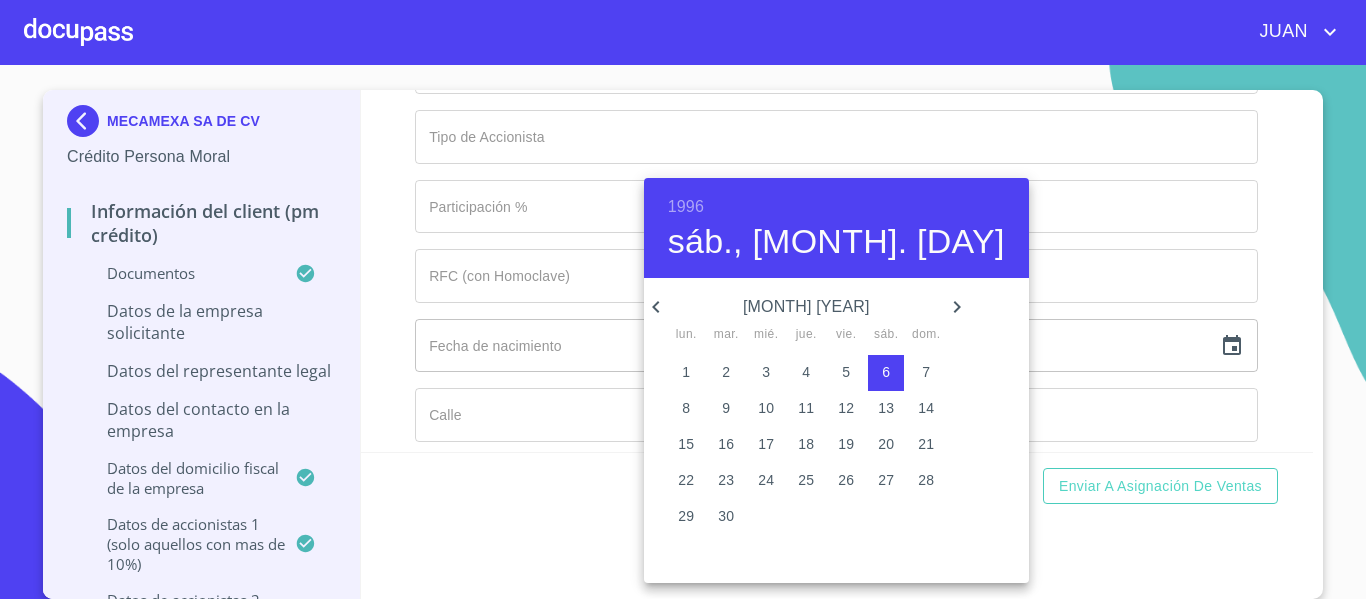 click at bounding box center [683, 299] 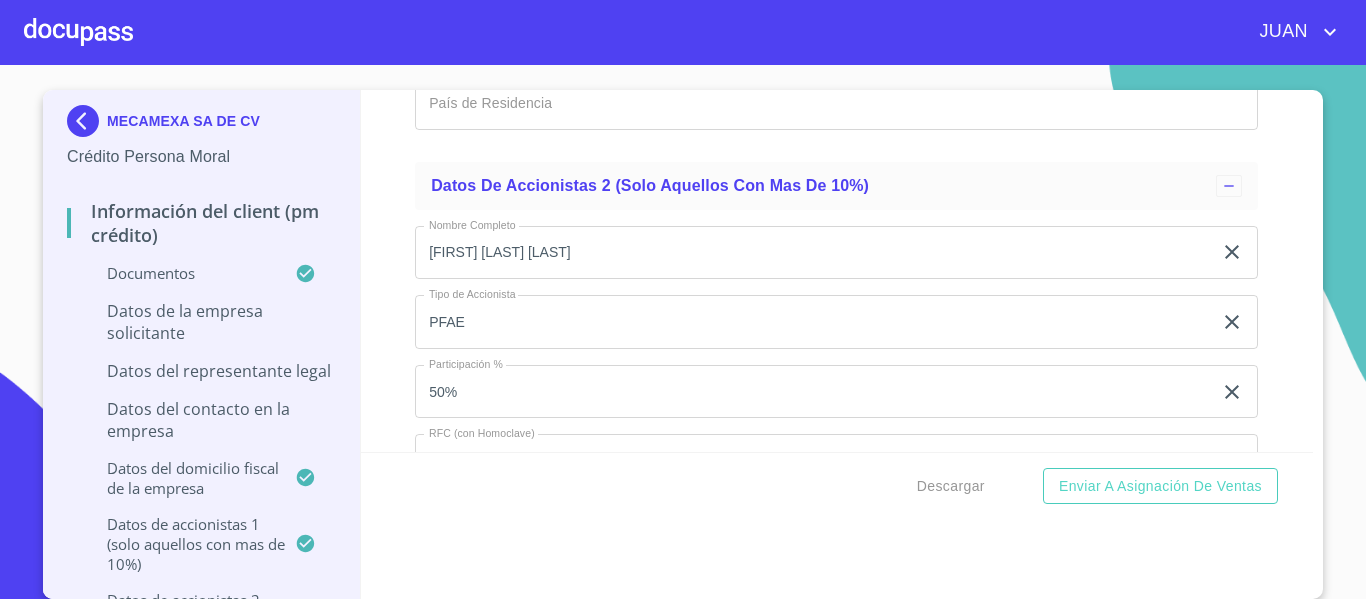 scroll, scrollTop: 13181, scrollLeft: 0, axis: vertical 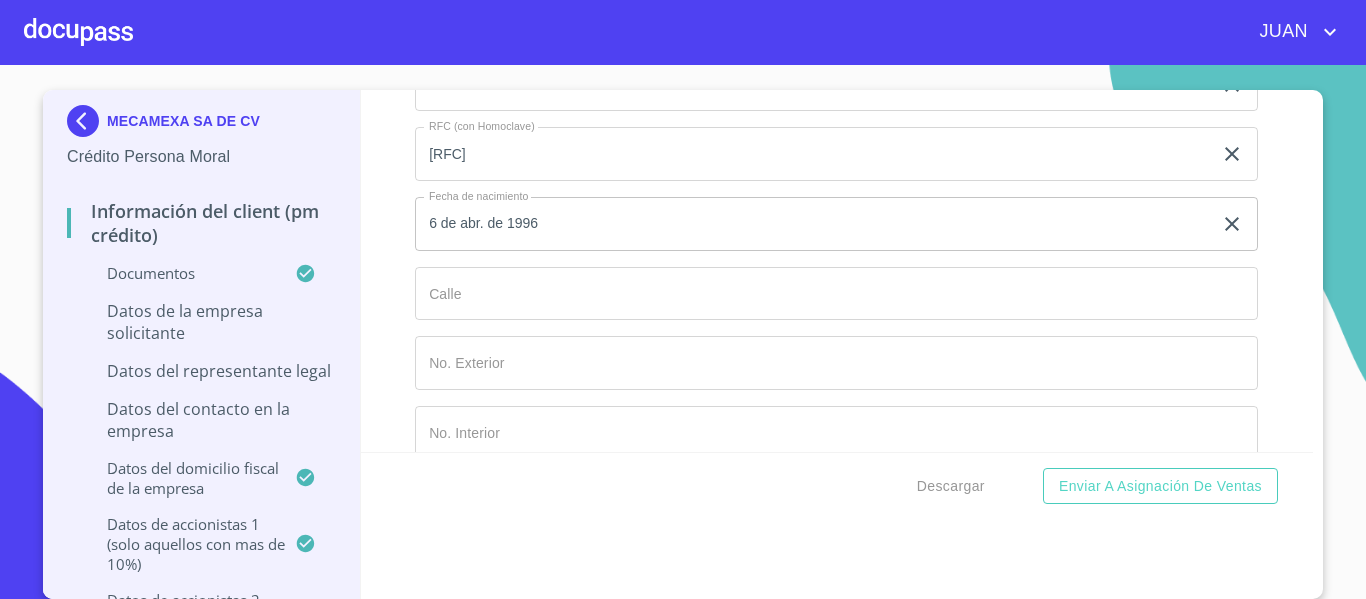 click on "Documento de identificación representante legal.   *" at bounding box center [813, -4354] 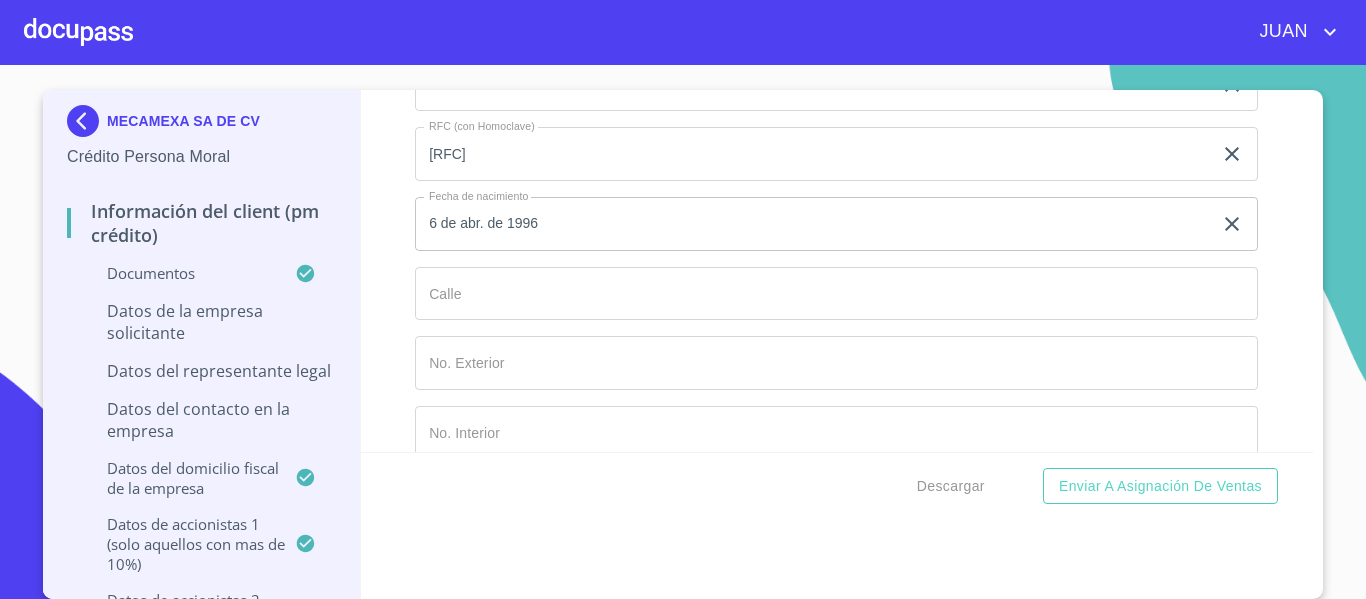 type on "CALLE ISLA BARLOVENTO" 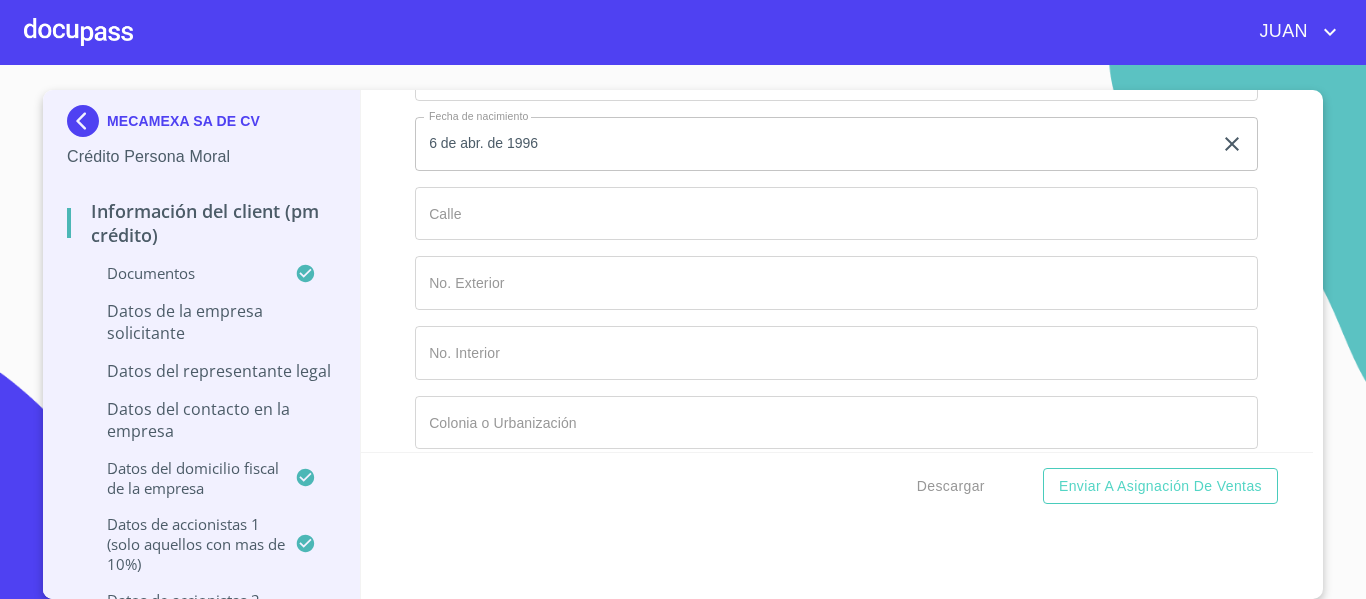 scroll, scrollTop: 13687, scrollLeft: 0, axis: vertical 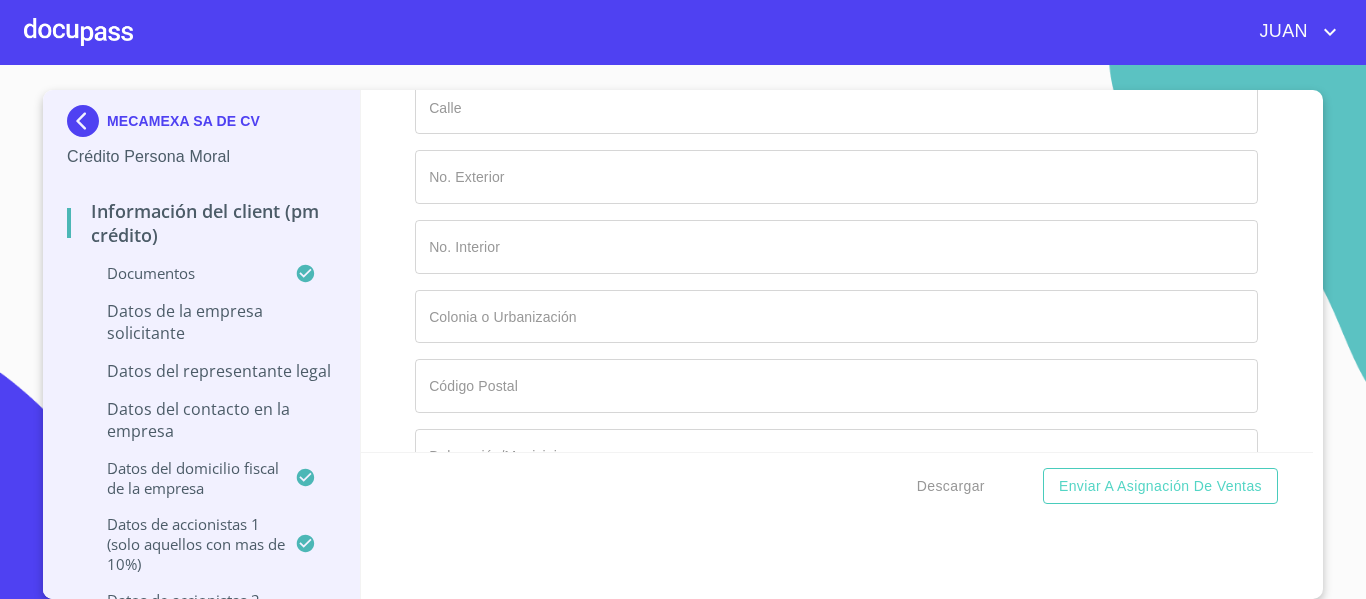 type on "[POSTAL_CODE]" 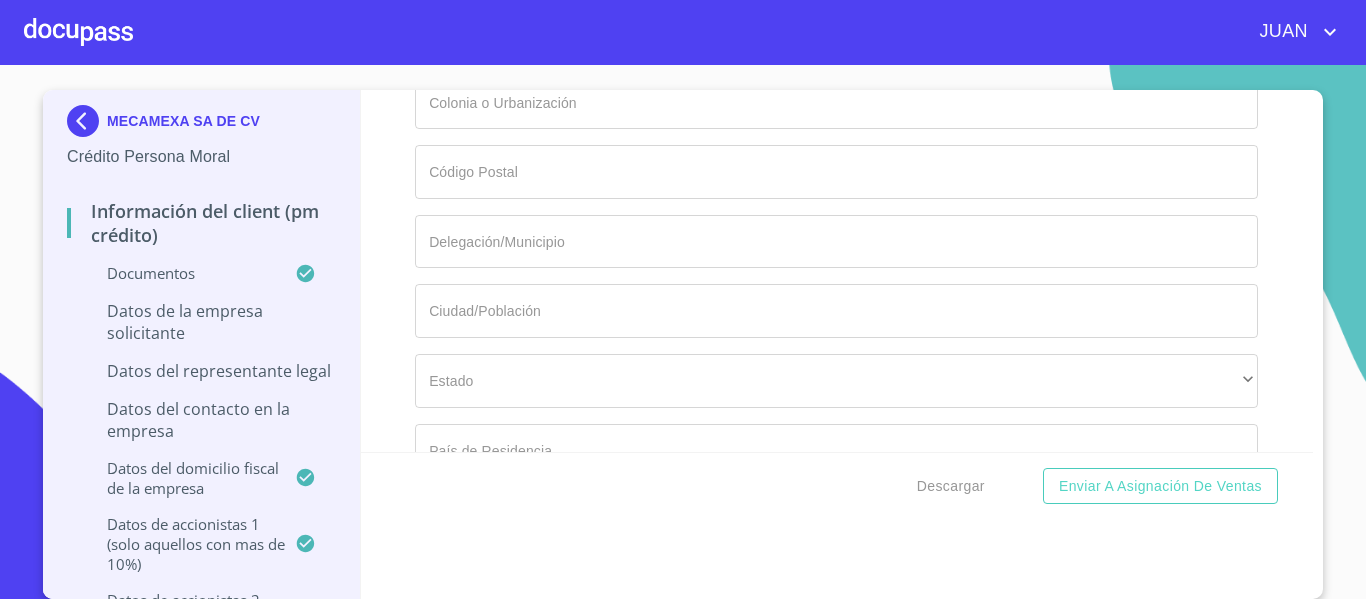 scroll, scrollTop: 13954, scrollLeft: 0, axis: vertical 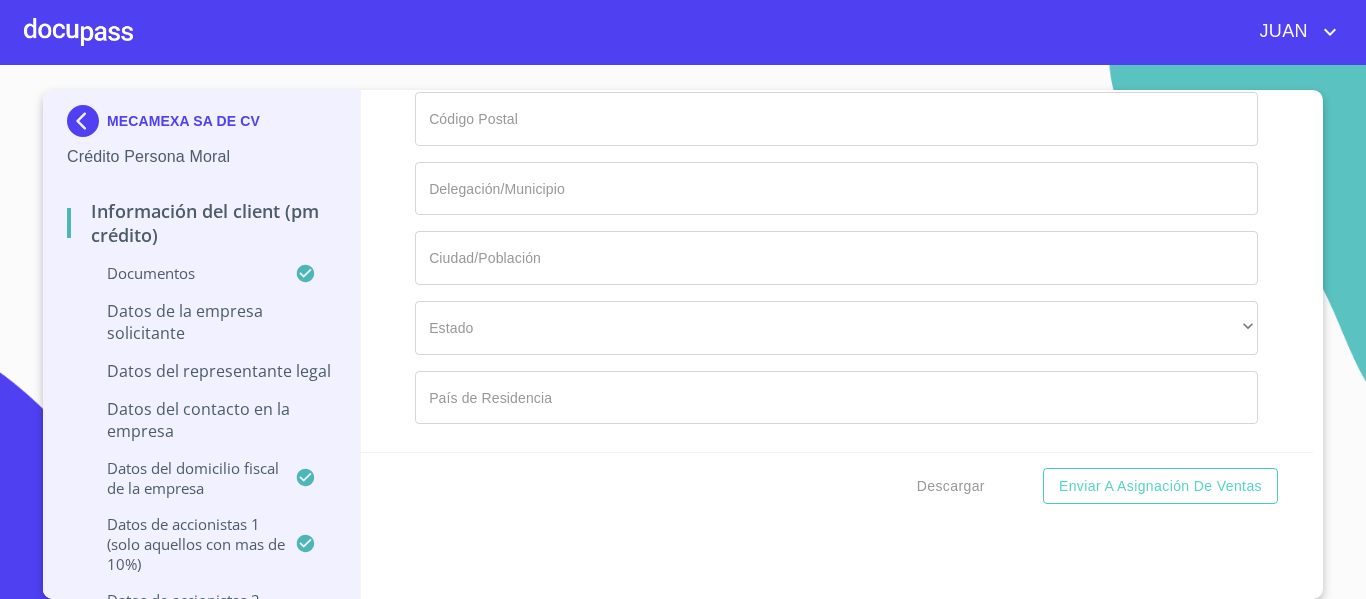 type on "GUADALAJARA" 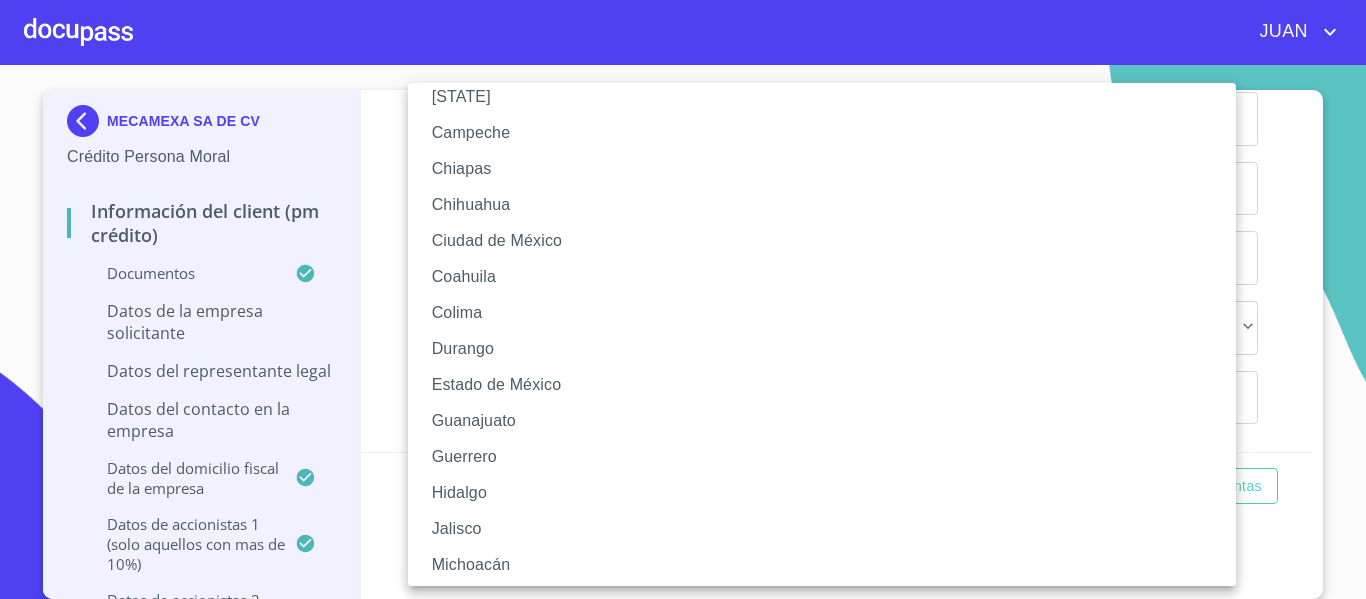 scroll, scrollTop: 106, scrollLeft: 0, axis: vertical 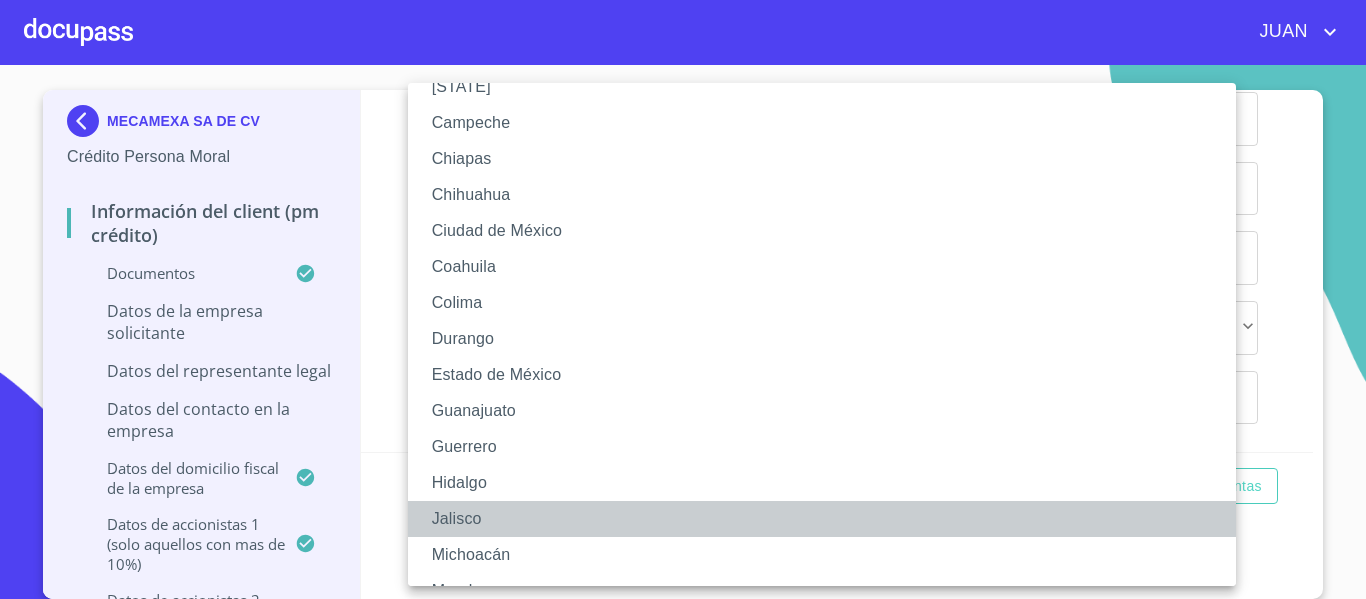 click on "Jalisco" at bounding box center (829, 519) 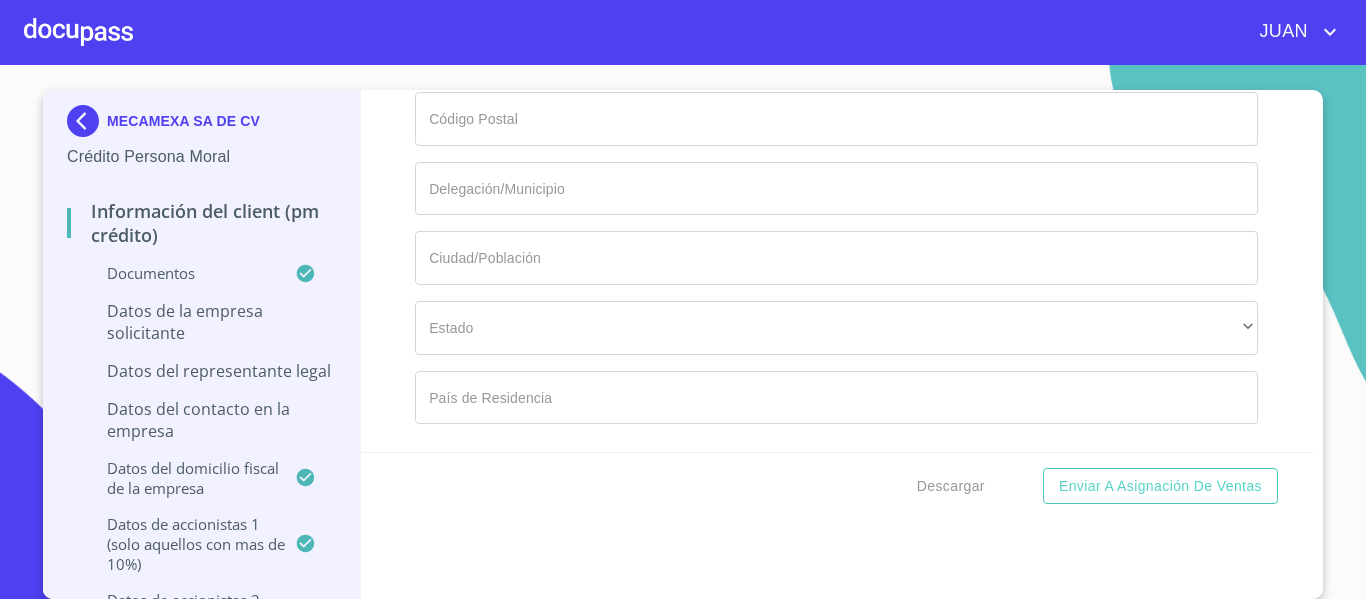 click on "Documento de identificación representante legal.   *" at bounding box center (836, -657) 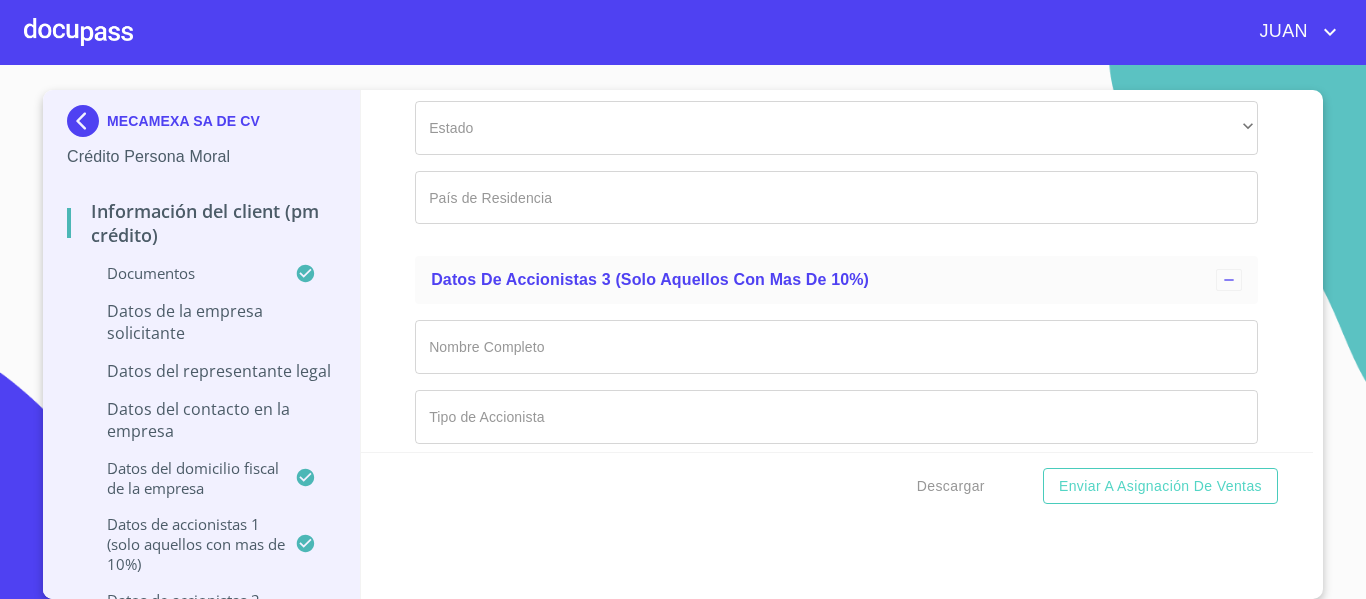 scroll, scrollTop: 14180, scrollLeft: 0, axis: vertical 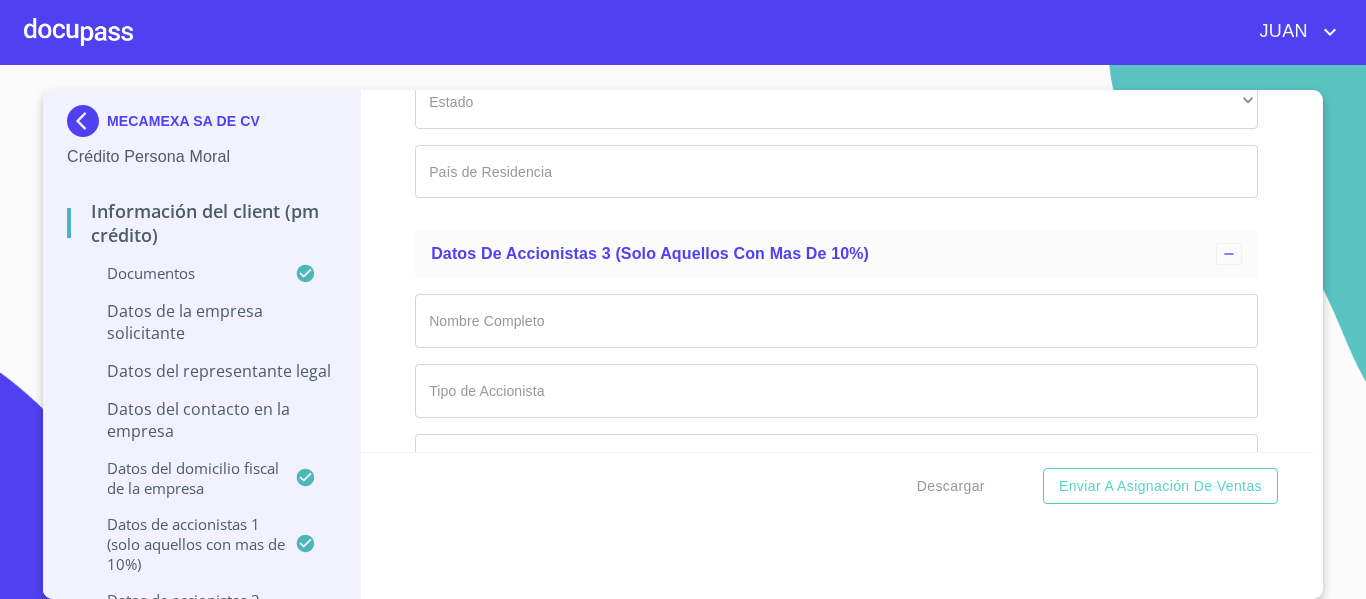 type on "MEXICO" 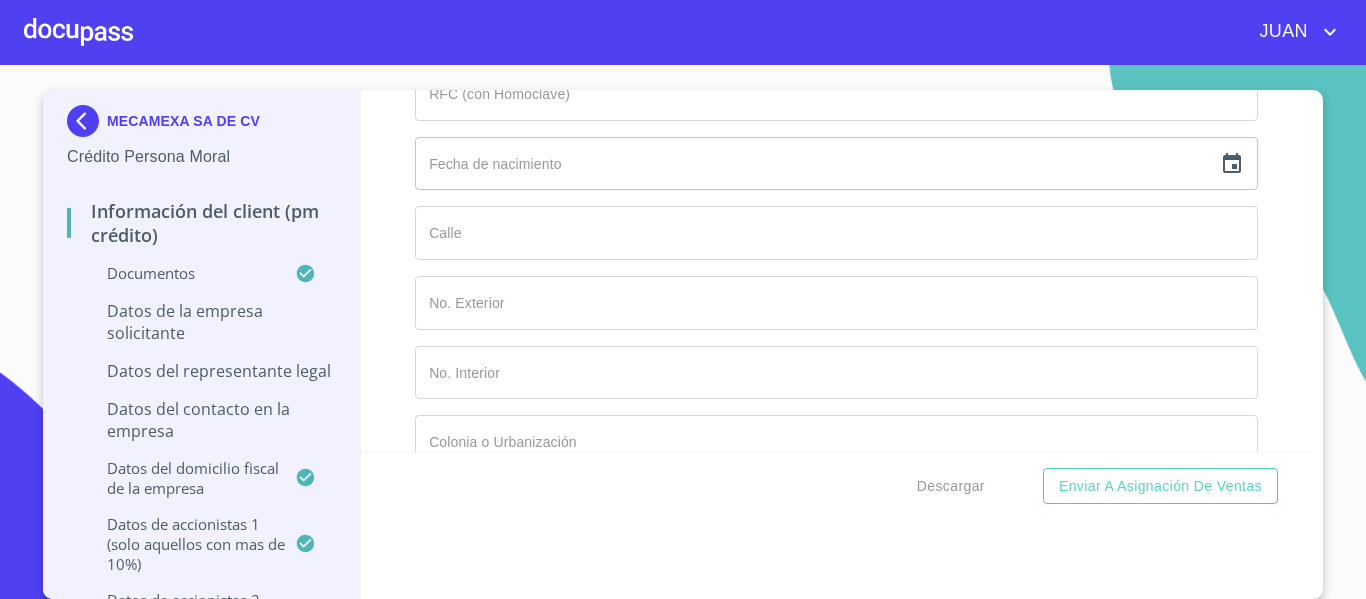 scroll, scrollTop: 14620, scrollLeft: 0, axis: vertical 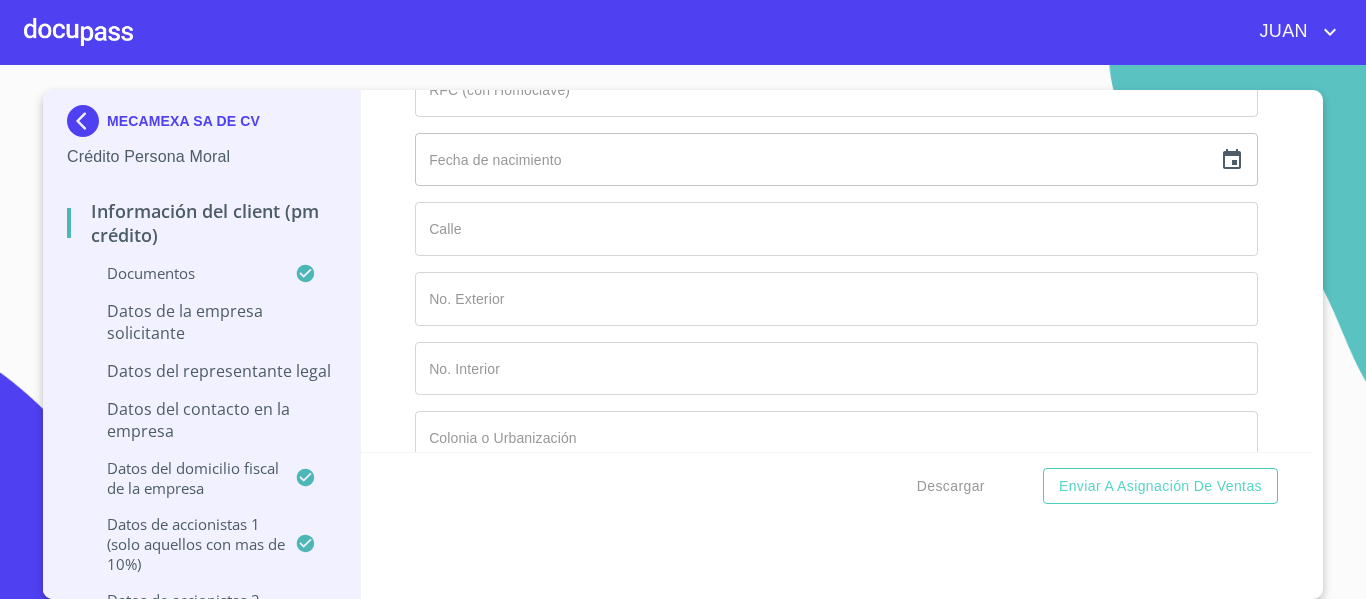 click on "Documento de identificación representante legal.   *" at bounding box center [836, -825] 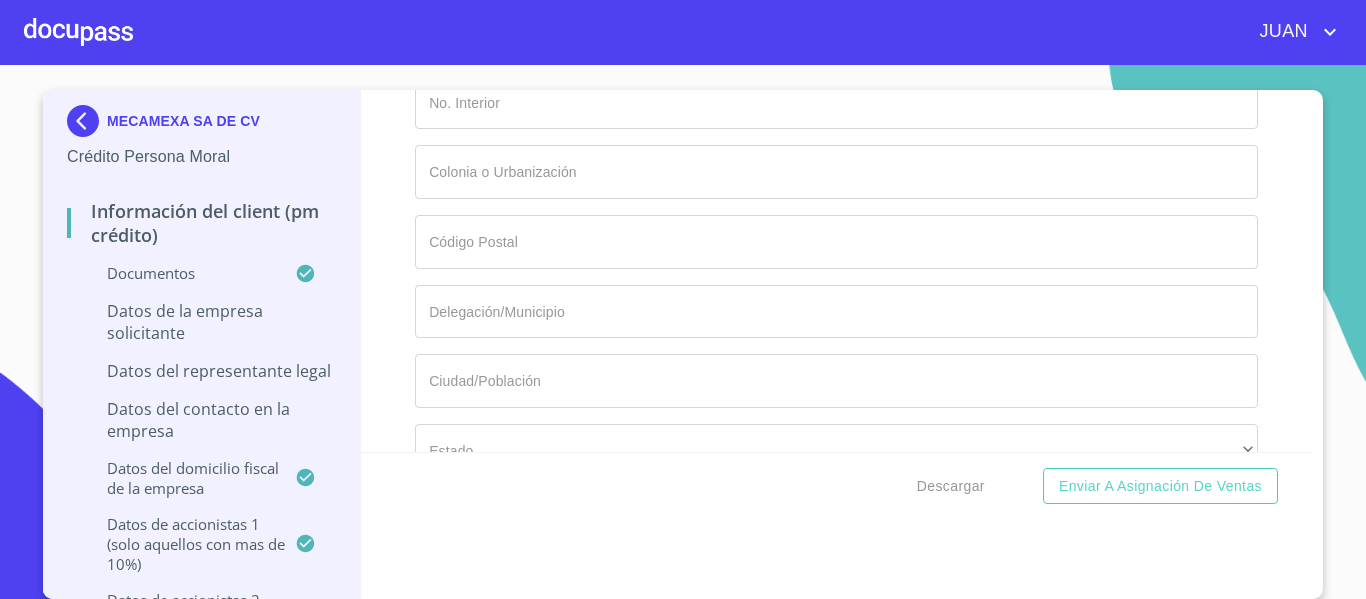 scroll, scrollTop: 14926, scrollLeft: 0, axis: vertical 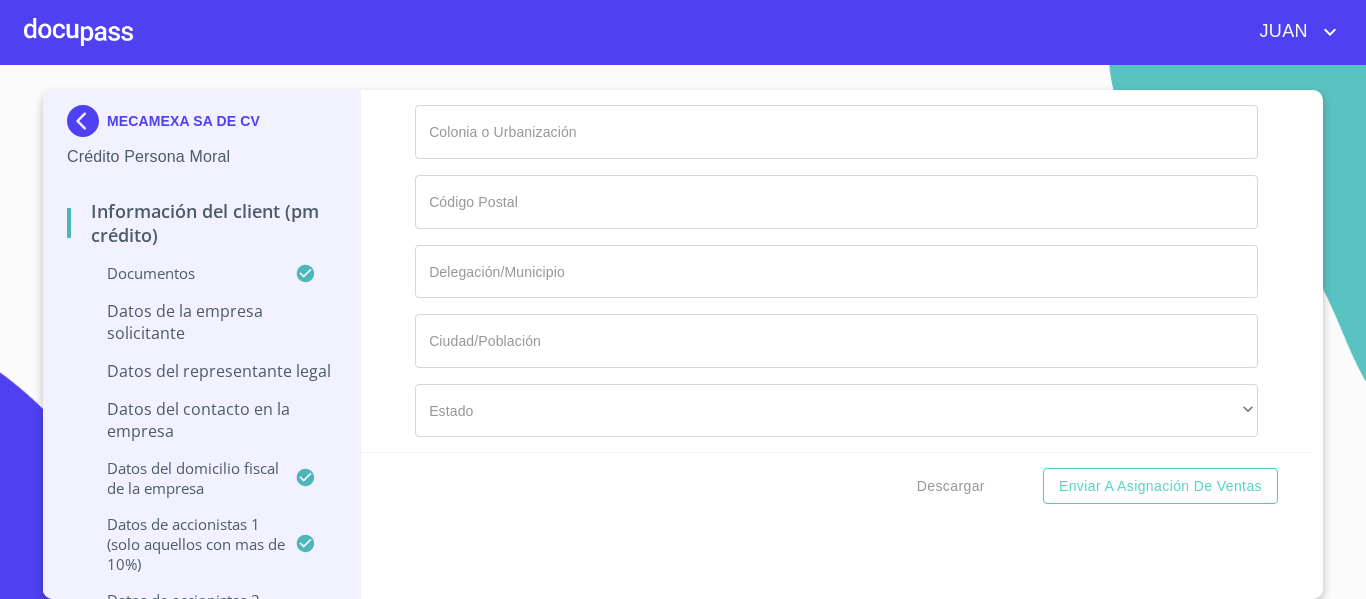 type on "UNIDAD HABITACIONAL INFONAVIT" 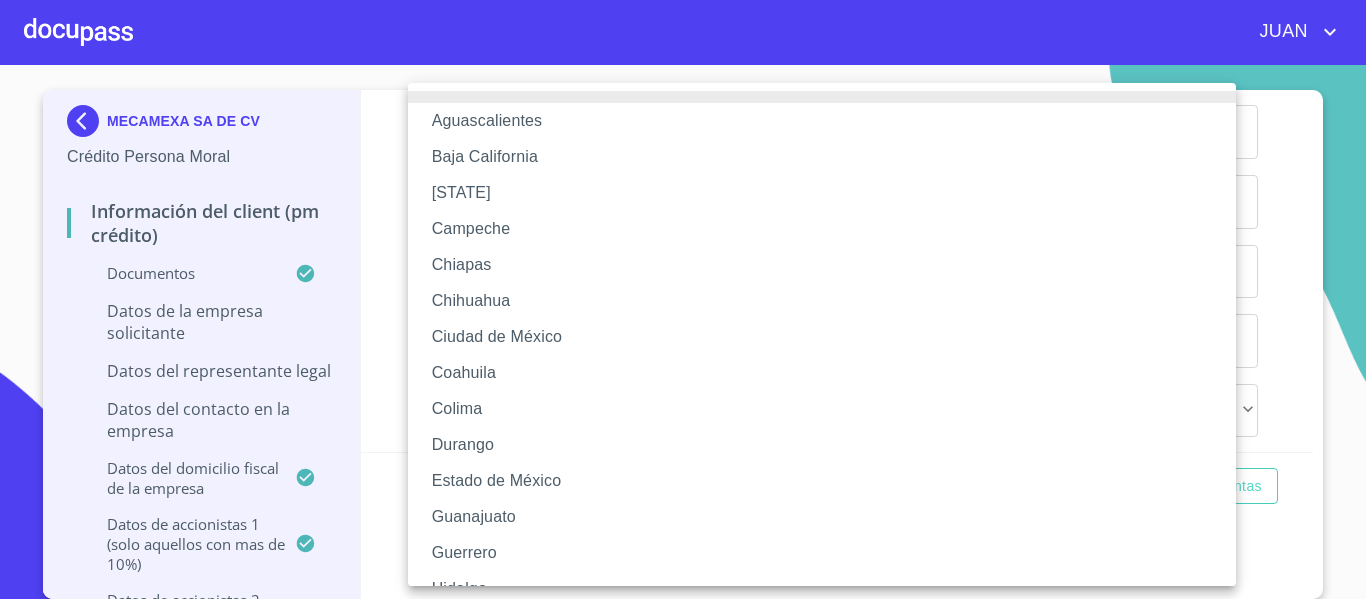 type 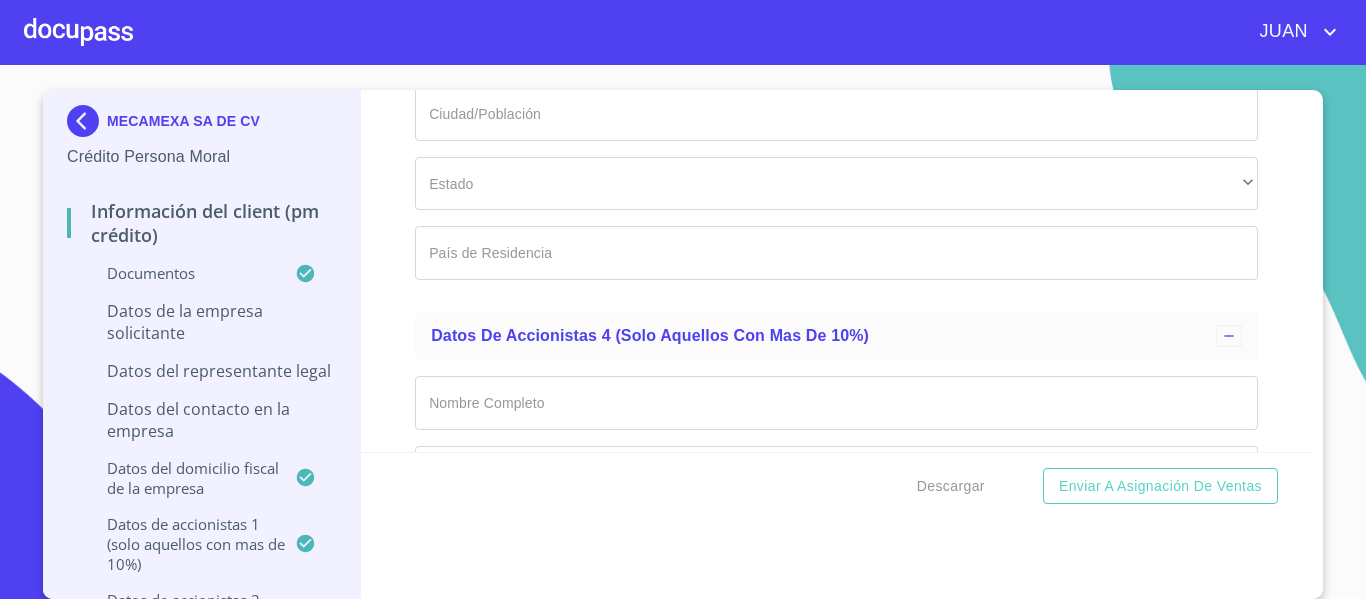 scroll, scrollTop: 15180, scrollLeft: 0, axis: vertical 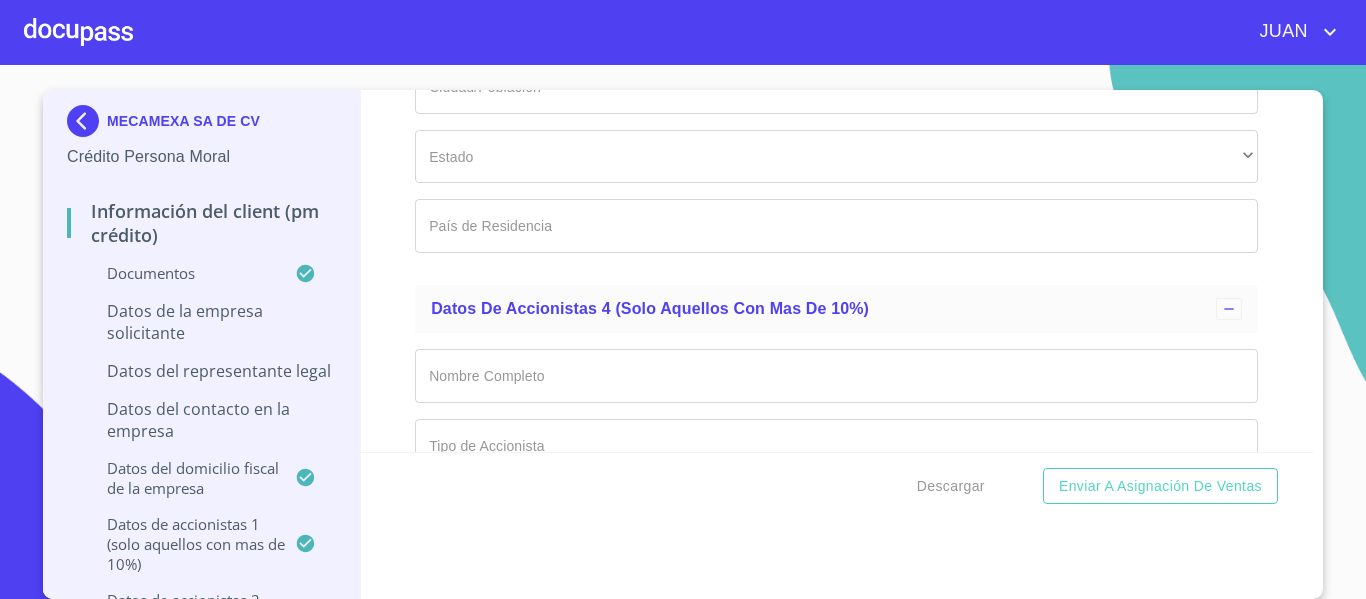click on "Documento de identificación representante legal.   *" at bounding box center (836, -828) 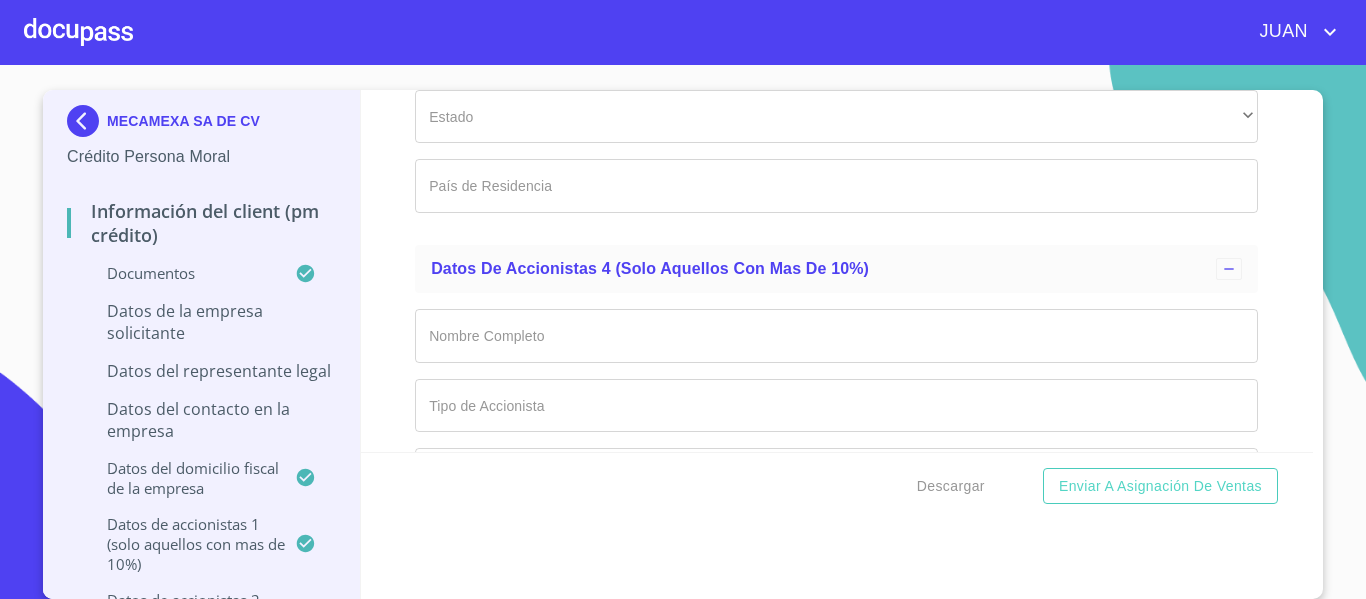 scroll, scrollTop: 15246, scrollLeft: 0, axis: vertical 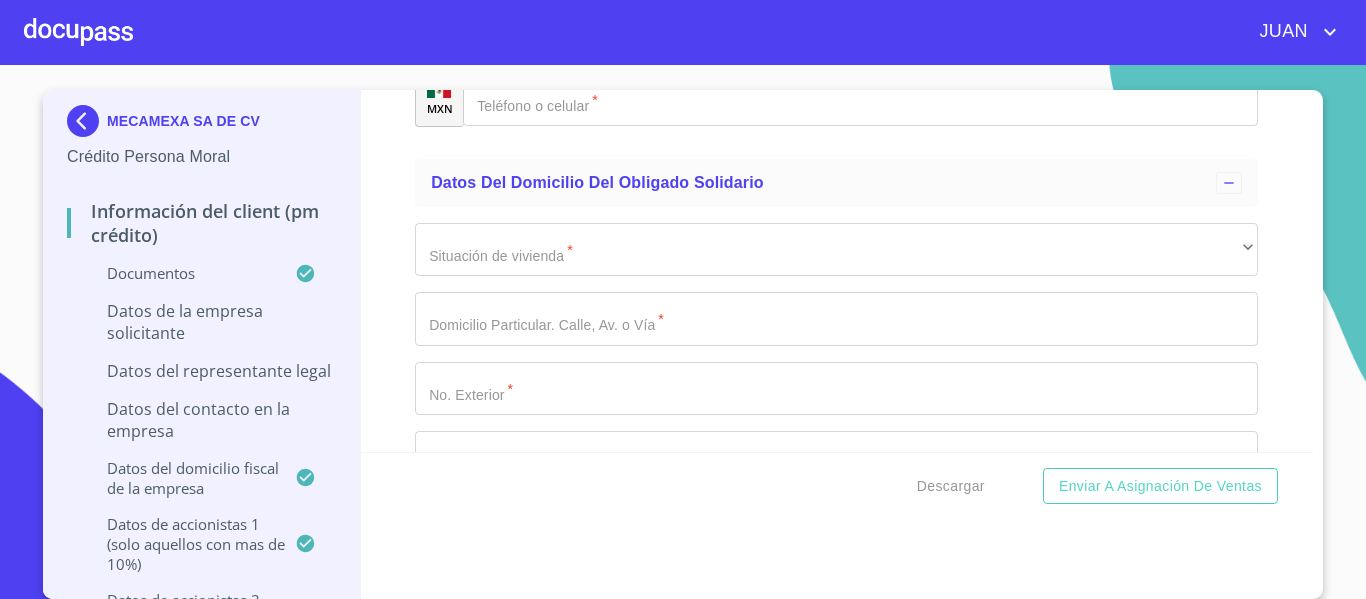 type on "MEXICO" 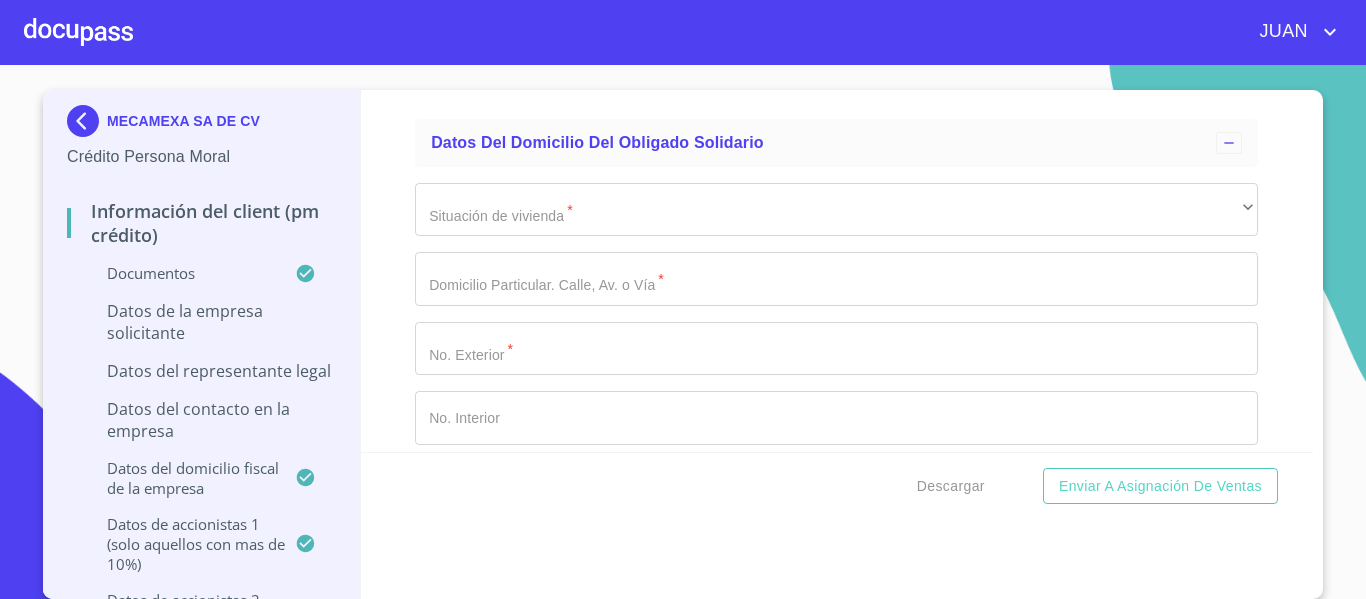scroll, scrollTop: 17793, scrollLeft: 0, axis: vertical 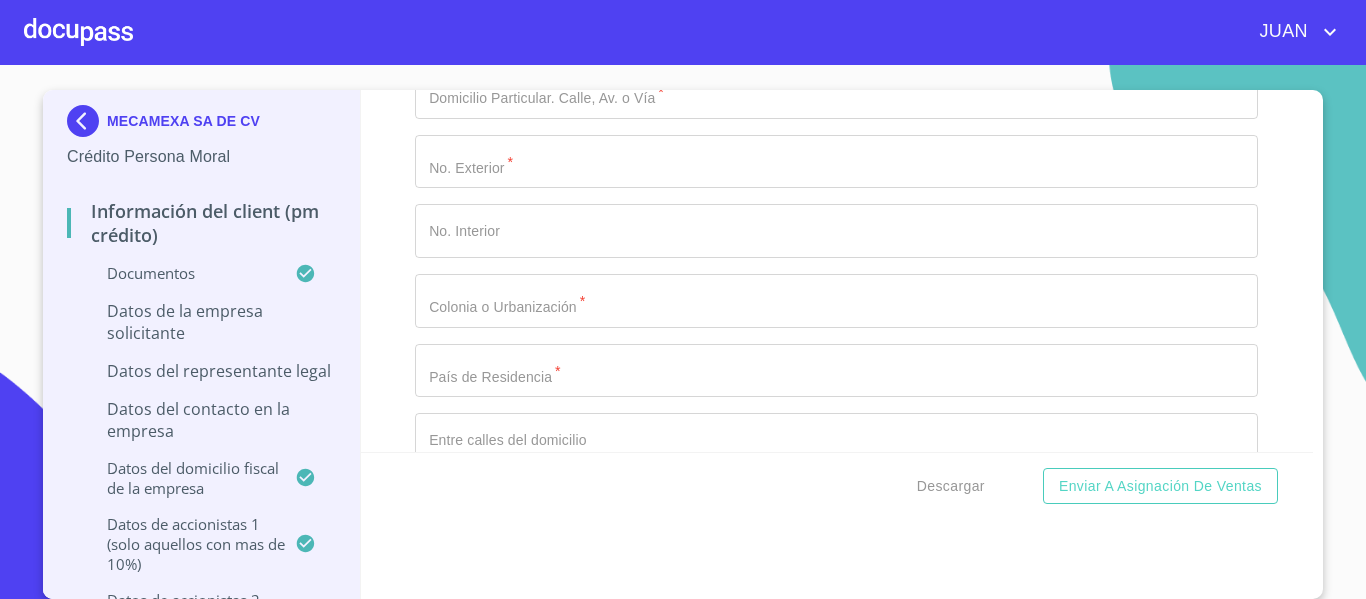 type on "[FIRST]" 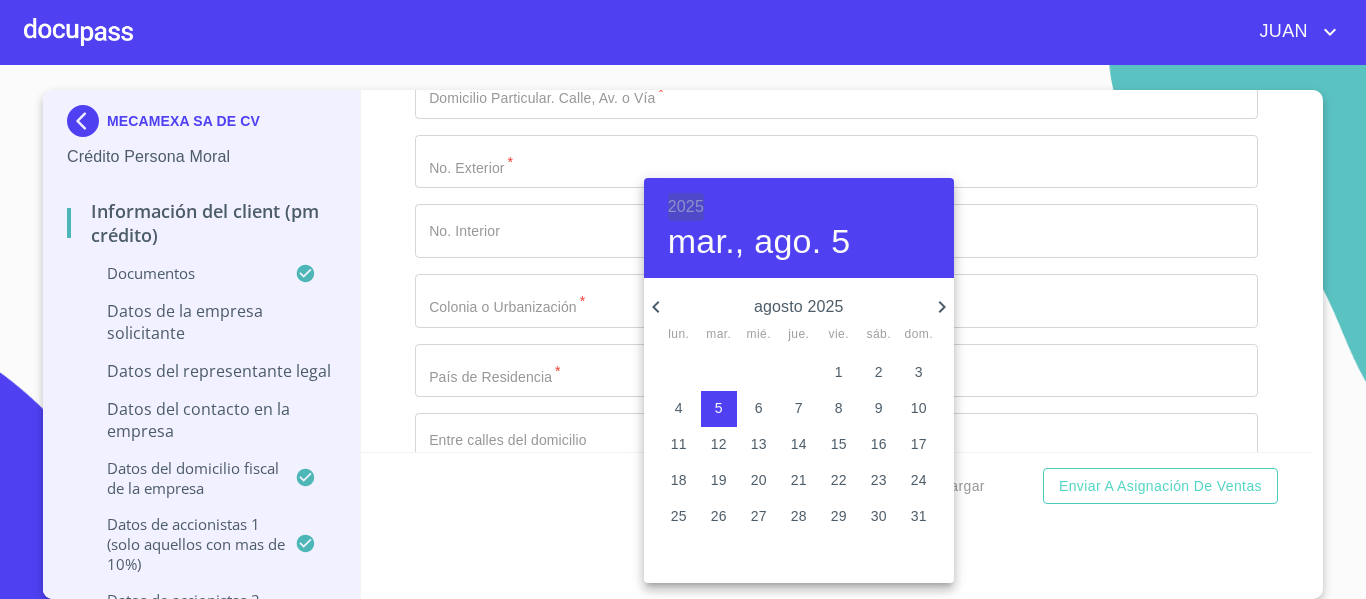 click on "2025" at bounding box center (686, 207) 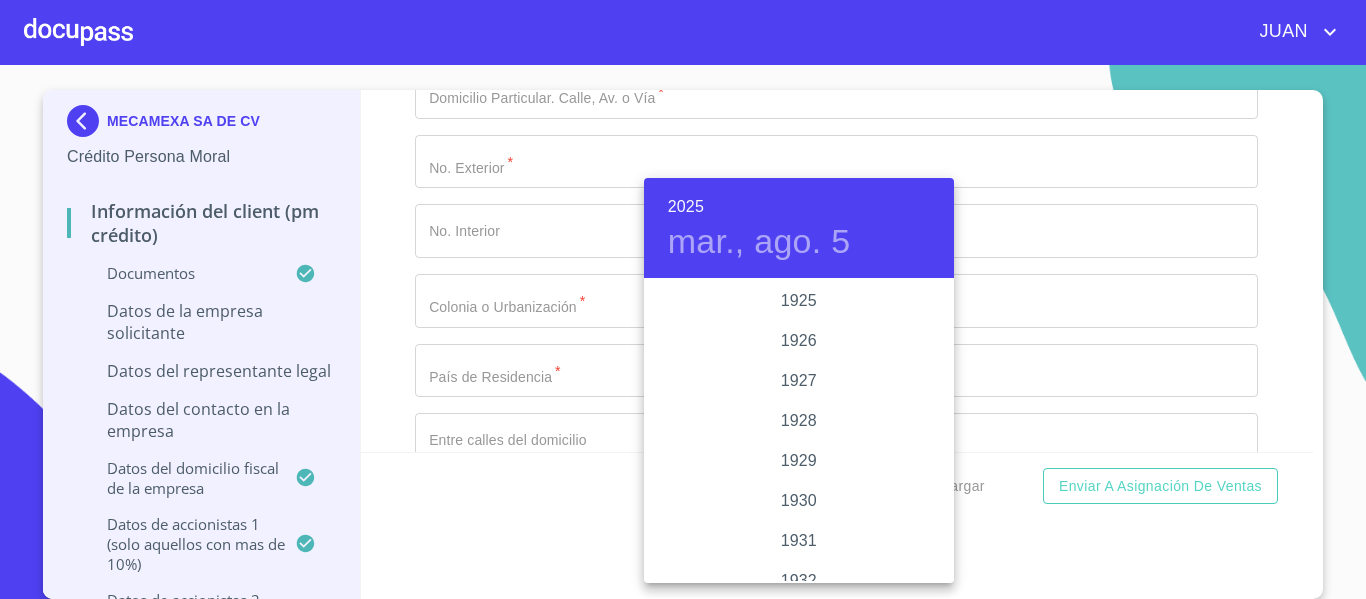 scroll, scrollTop: 3880, scrollLeft: 0, axis: vertical 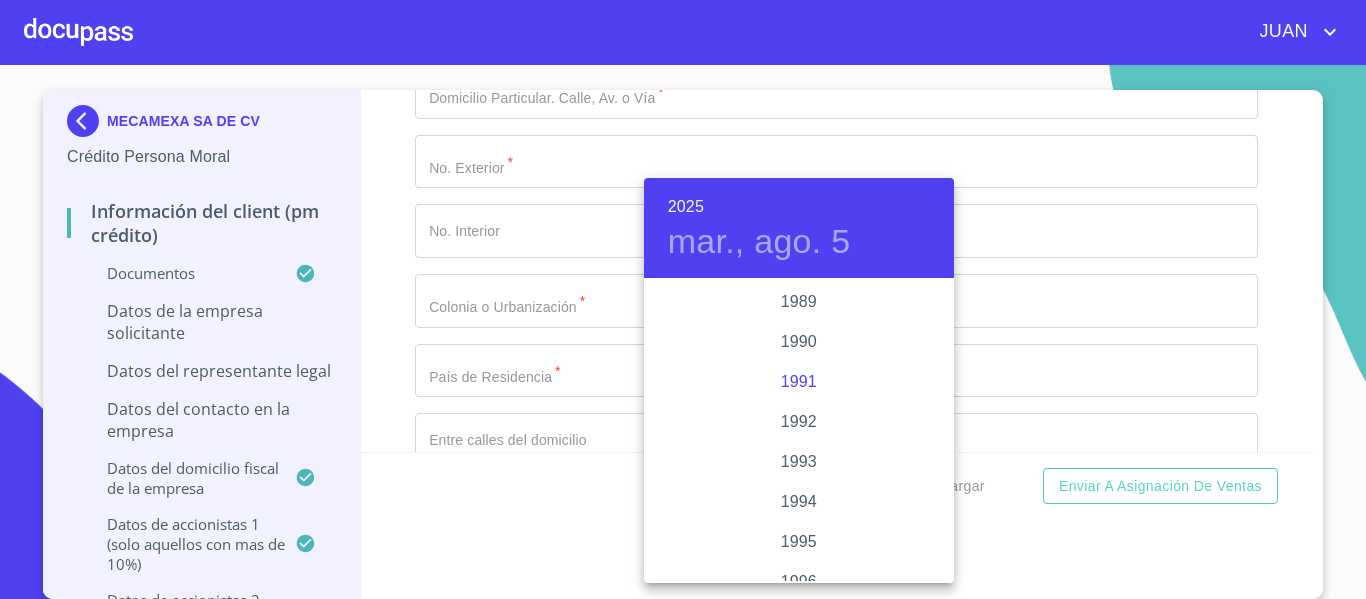 click on "1991" at bounding box center (799, 382) 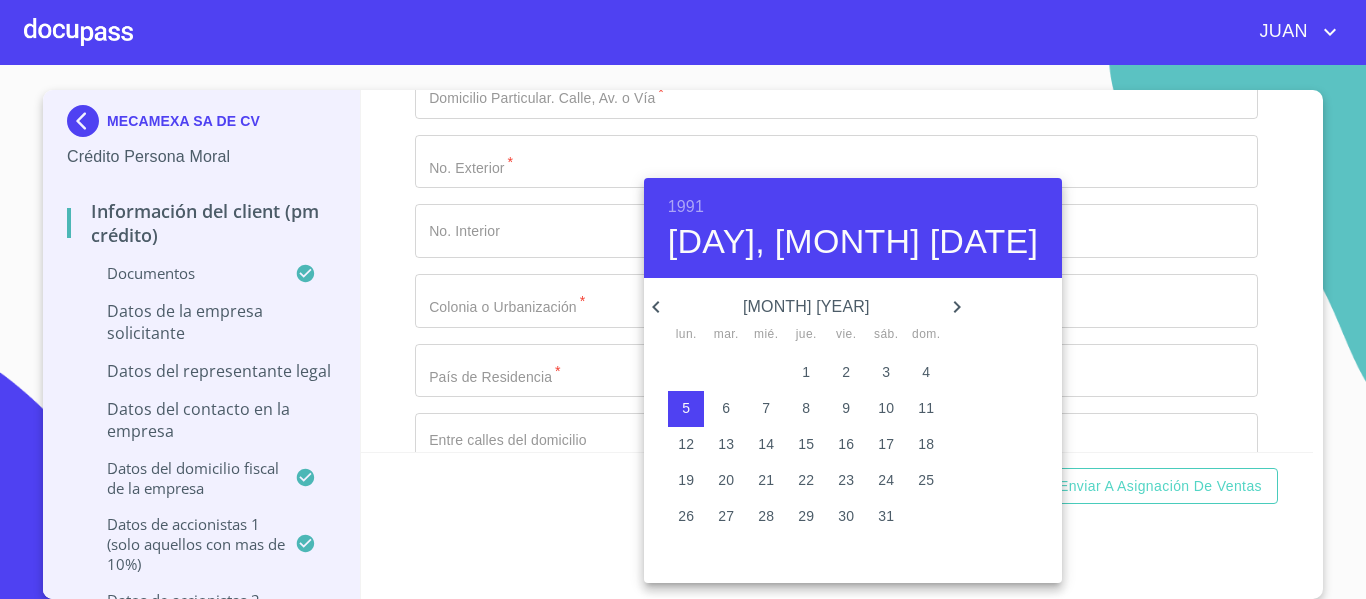click 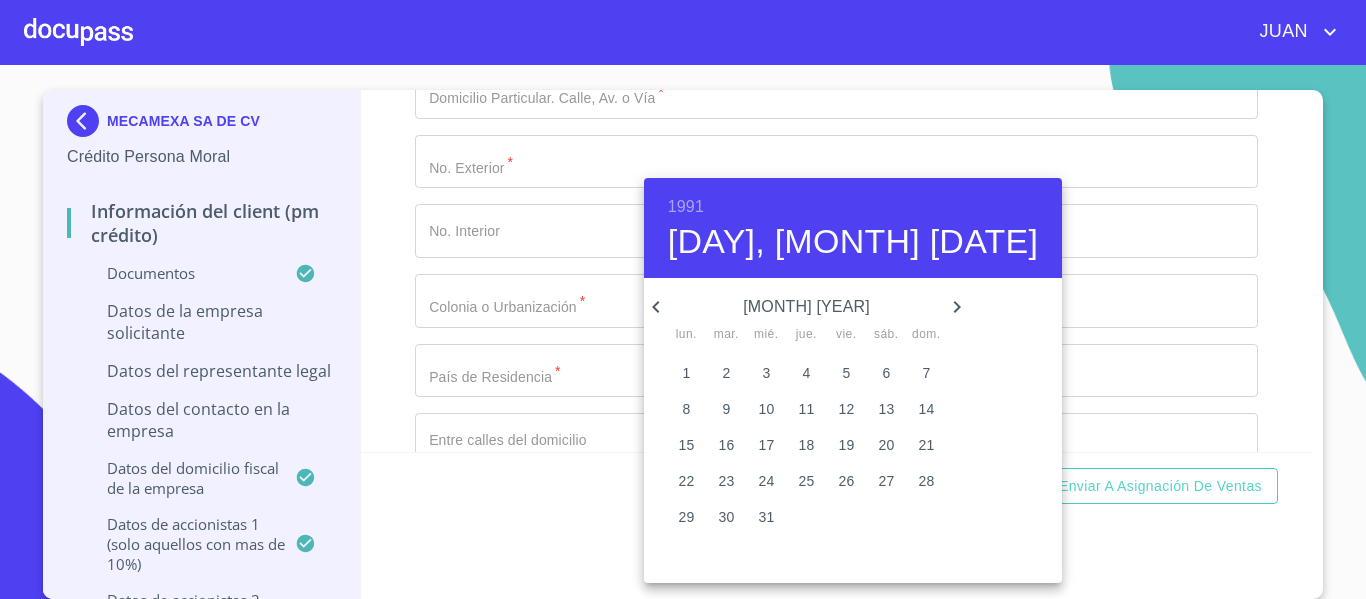 click 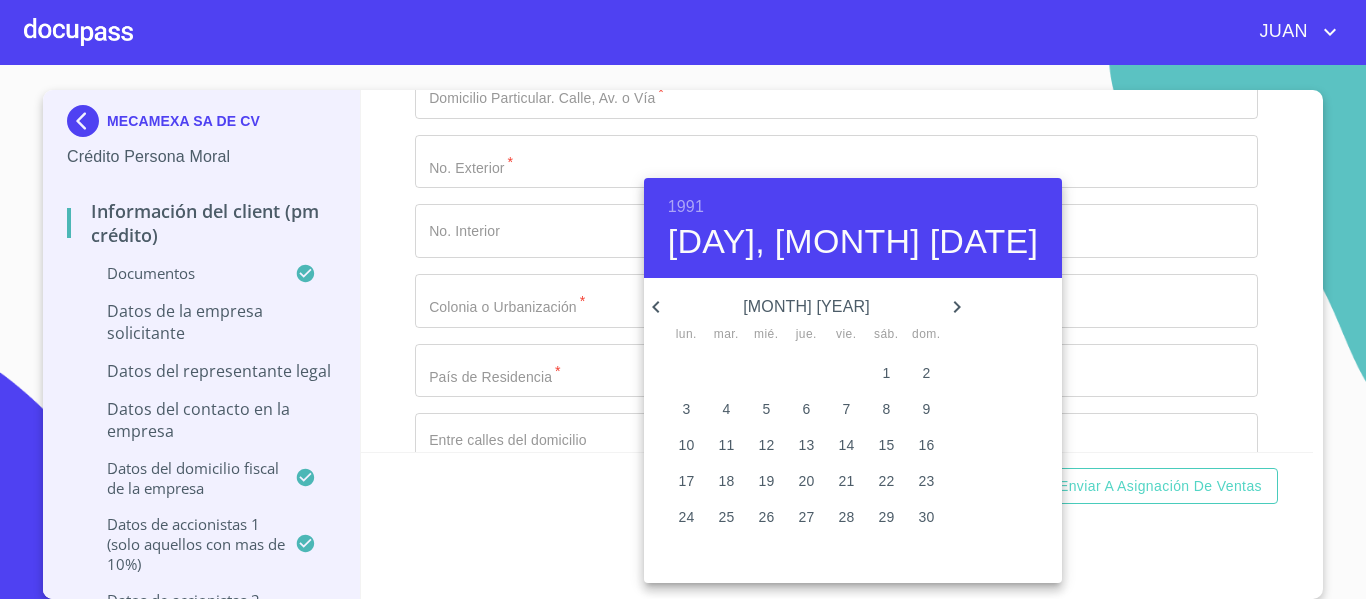 click 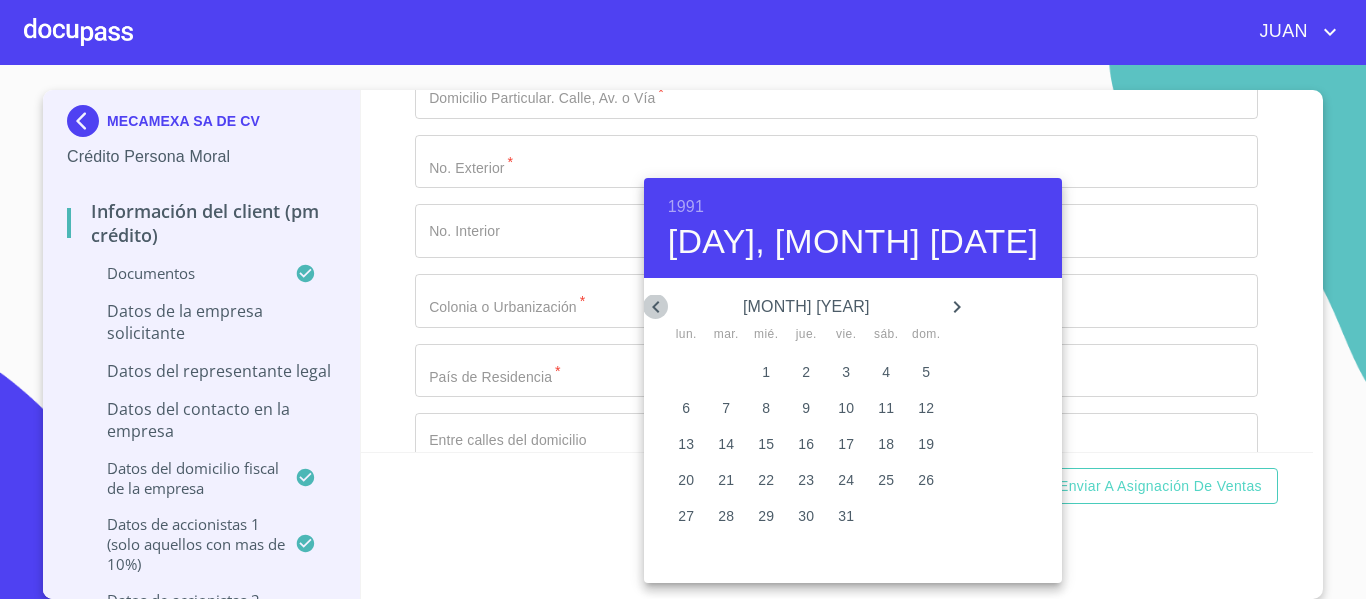 click 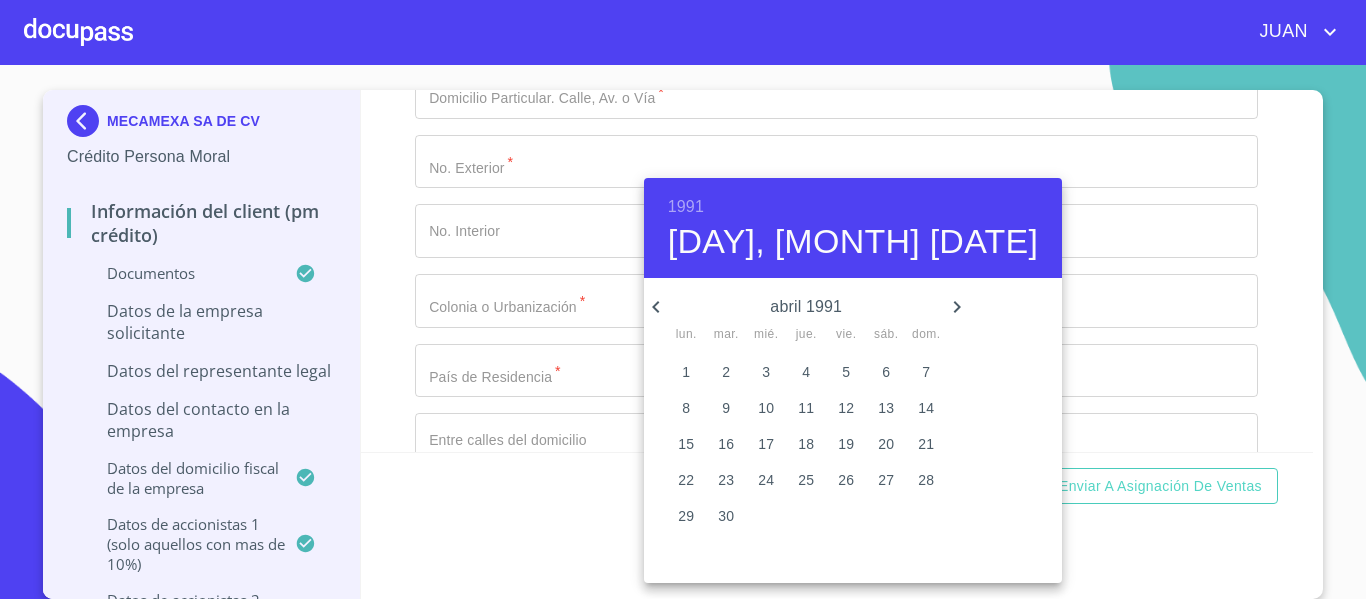 click 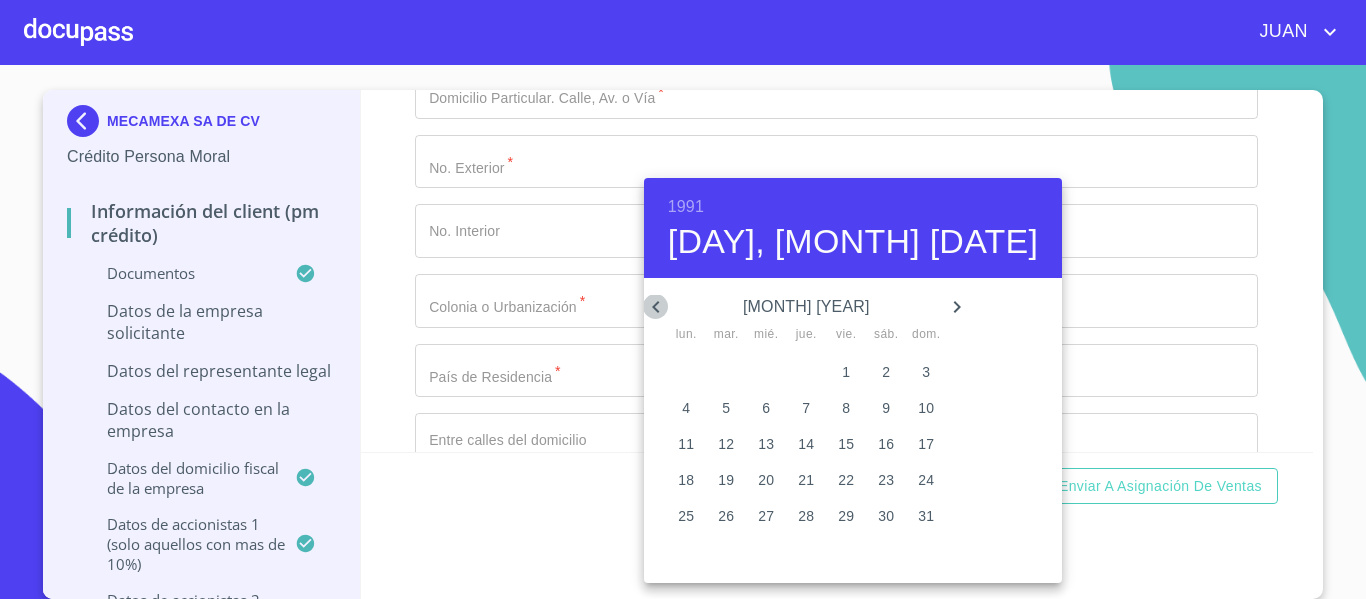 click 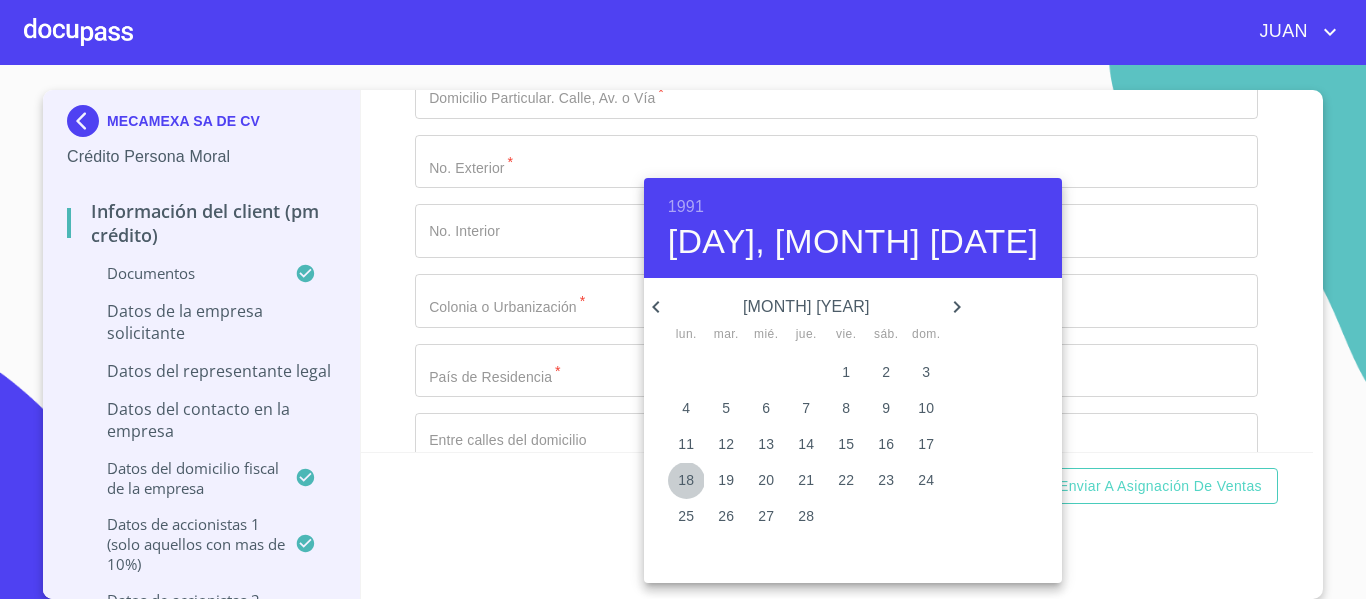 click on "18" at bounding box center (686, 480) 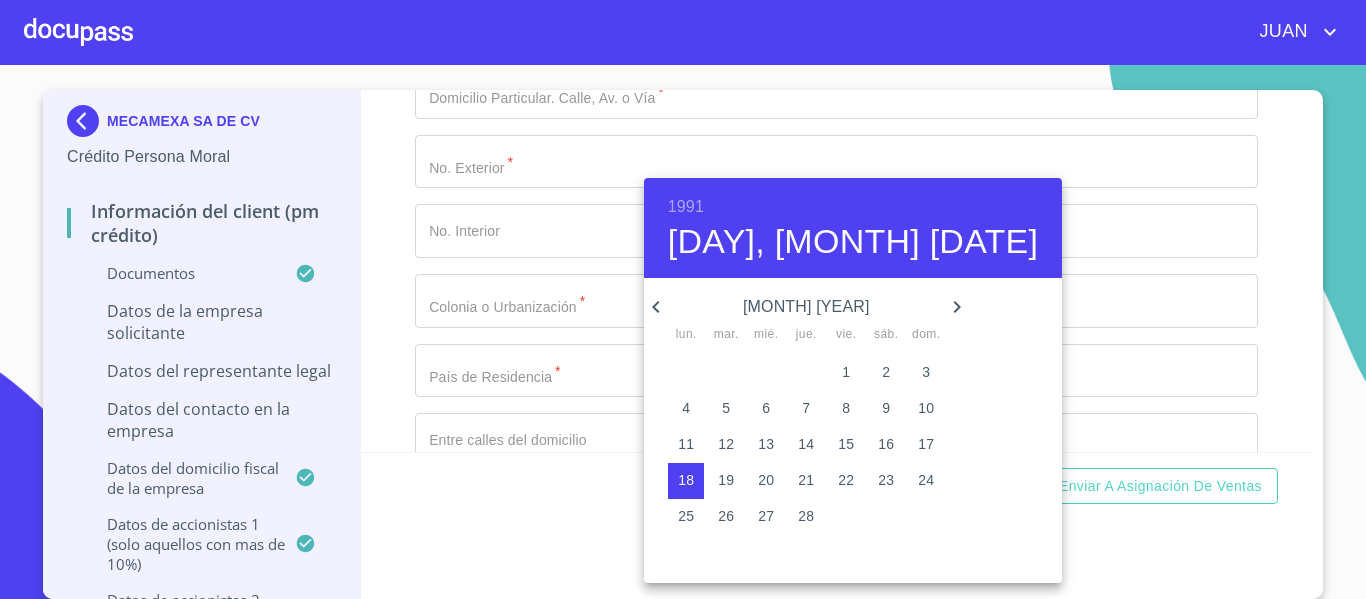 click at bounding box center (683, 299) 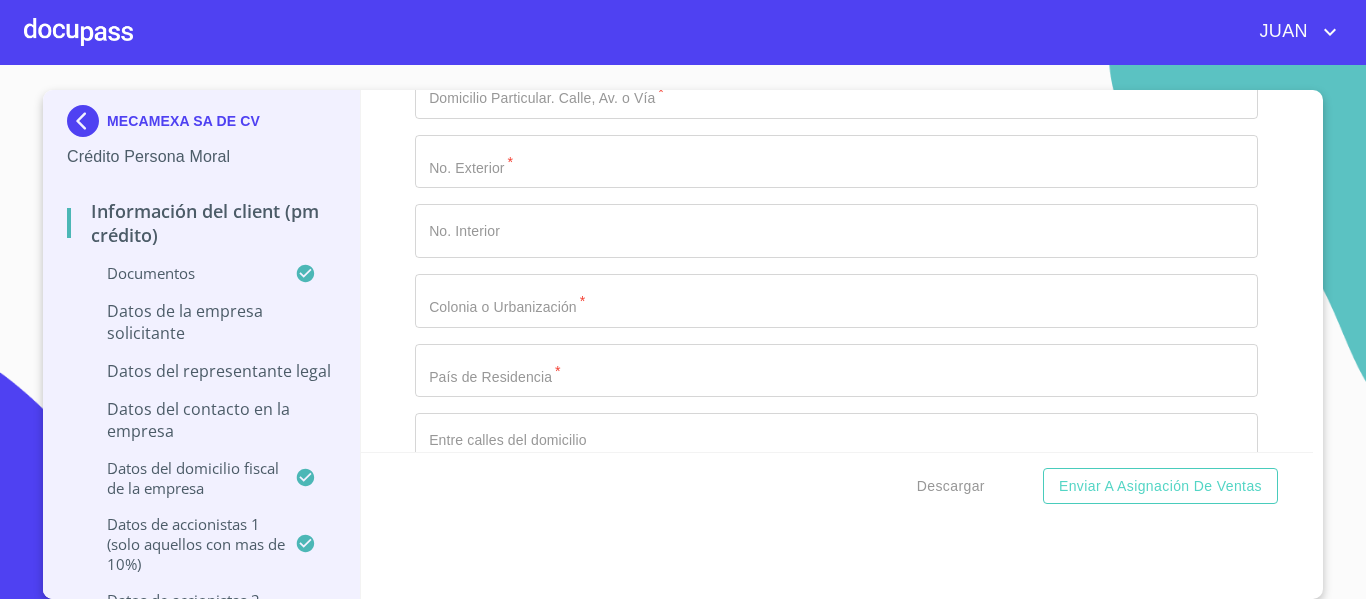 click on "Documento de identificación representante legal.   *" at bounding box center [836, -615] 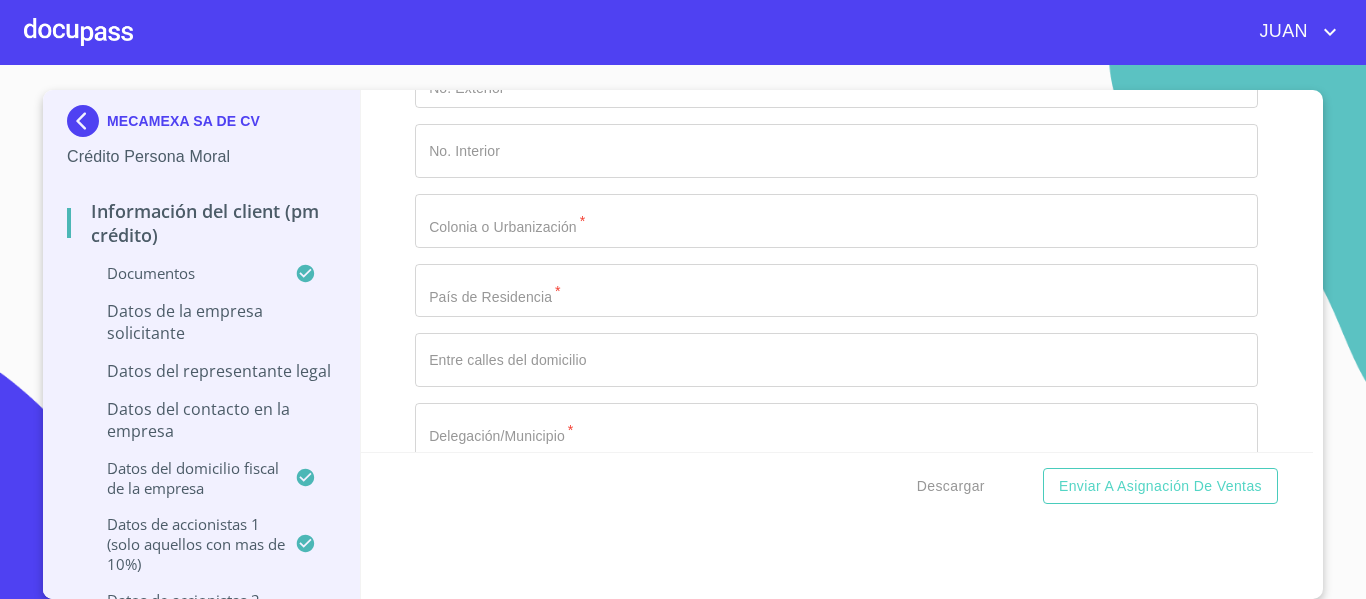 scroll, scrollTop: 17953, scrollLeft: 0, axis: vertical 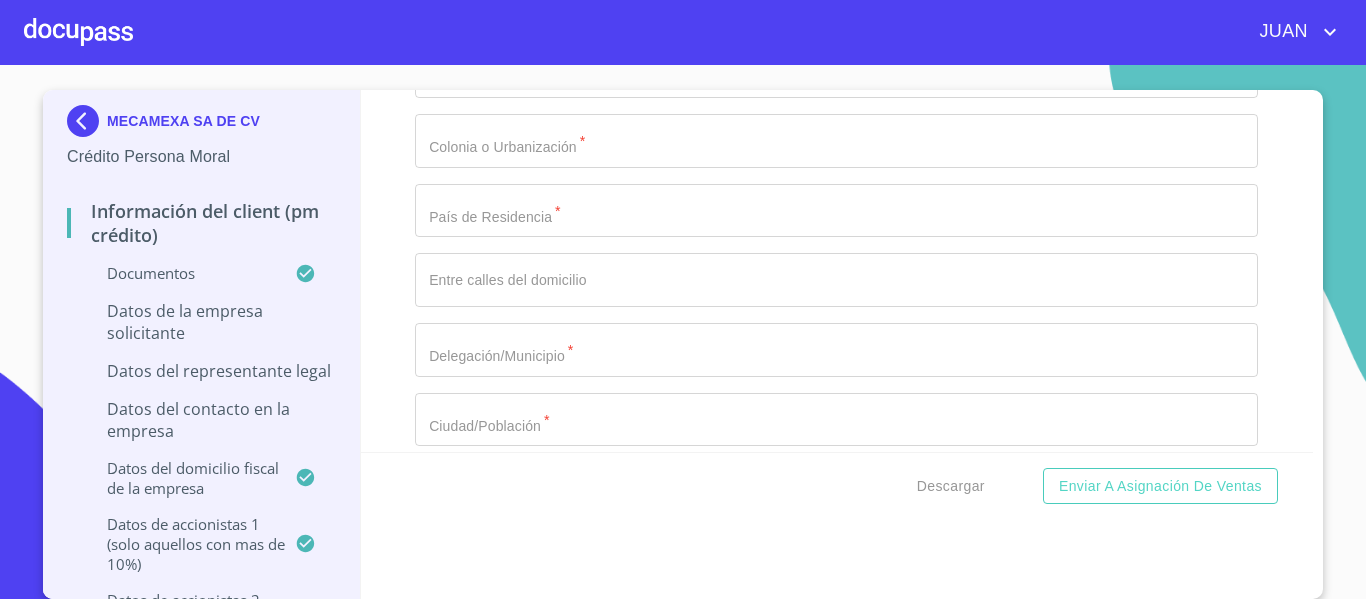 type on "[RFC]" 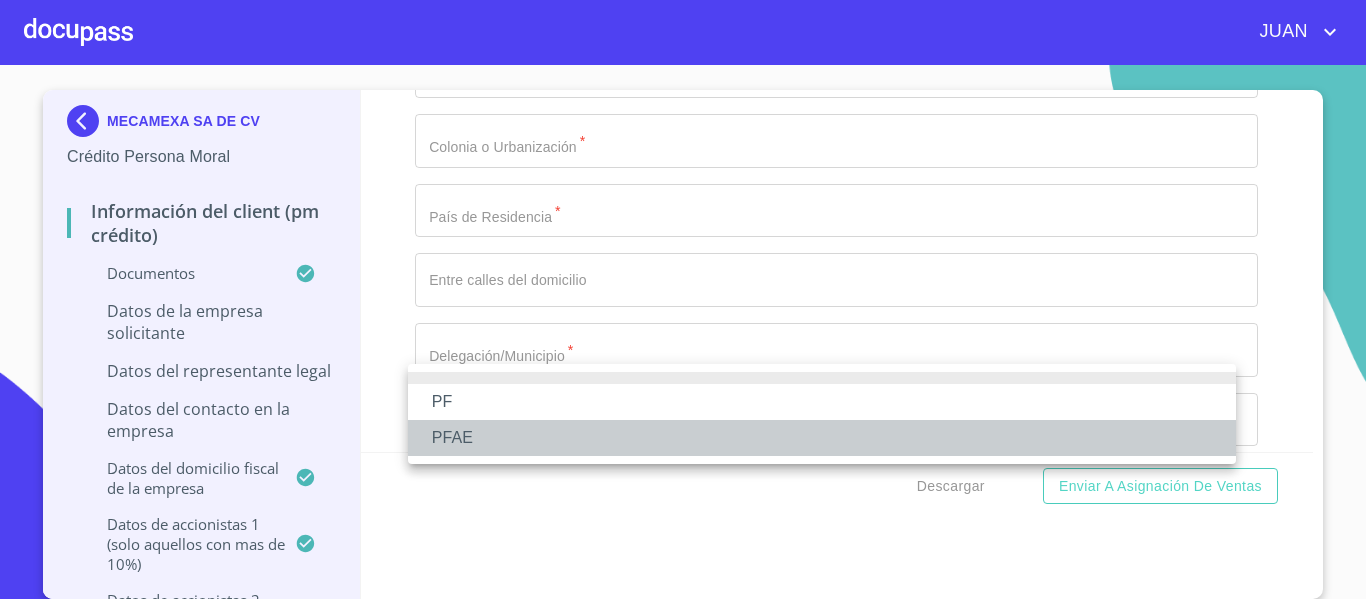click on "PFAE" at bounding box center (822, 438) 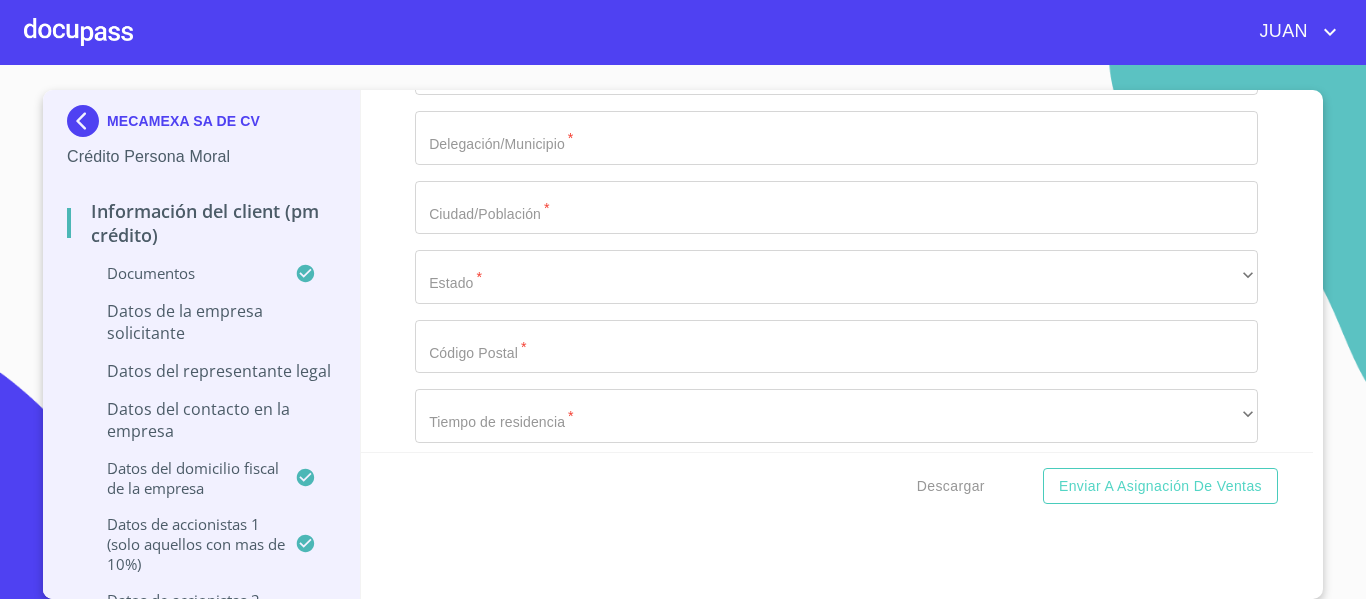 scroll, scrollTop: 18179, scrollLeft: 0, axis: vertical 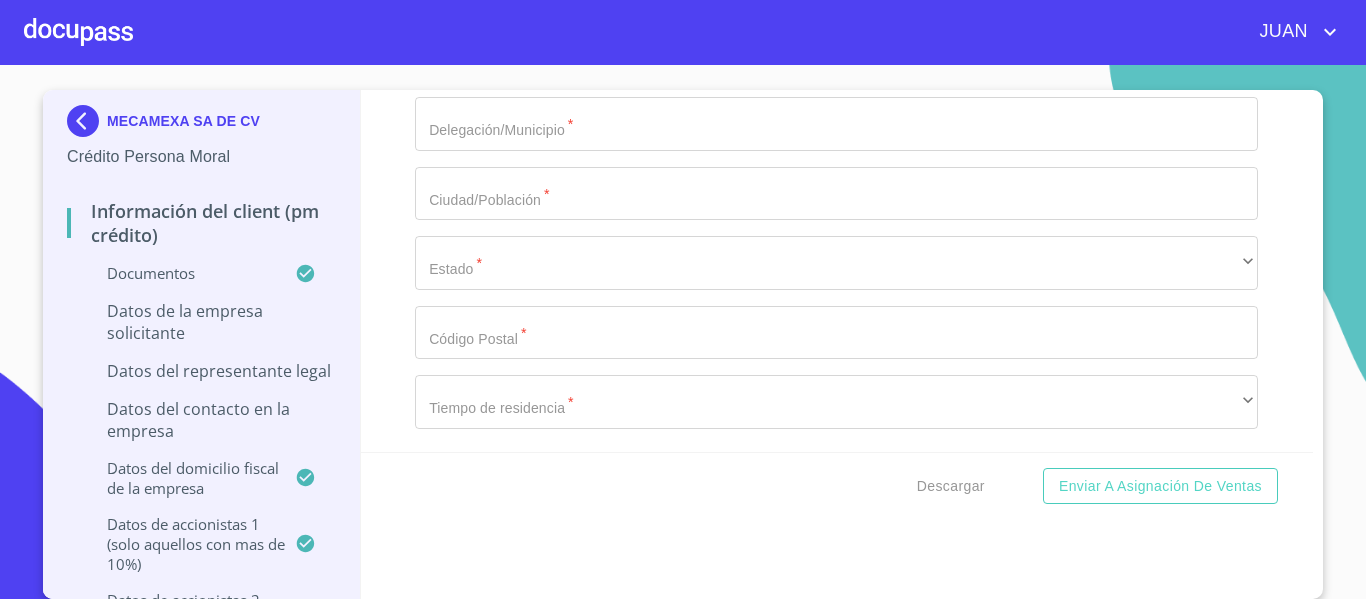 click on "Documento de identificación representante legal.   *" at bounding box center (836, -792) 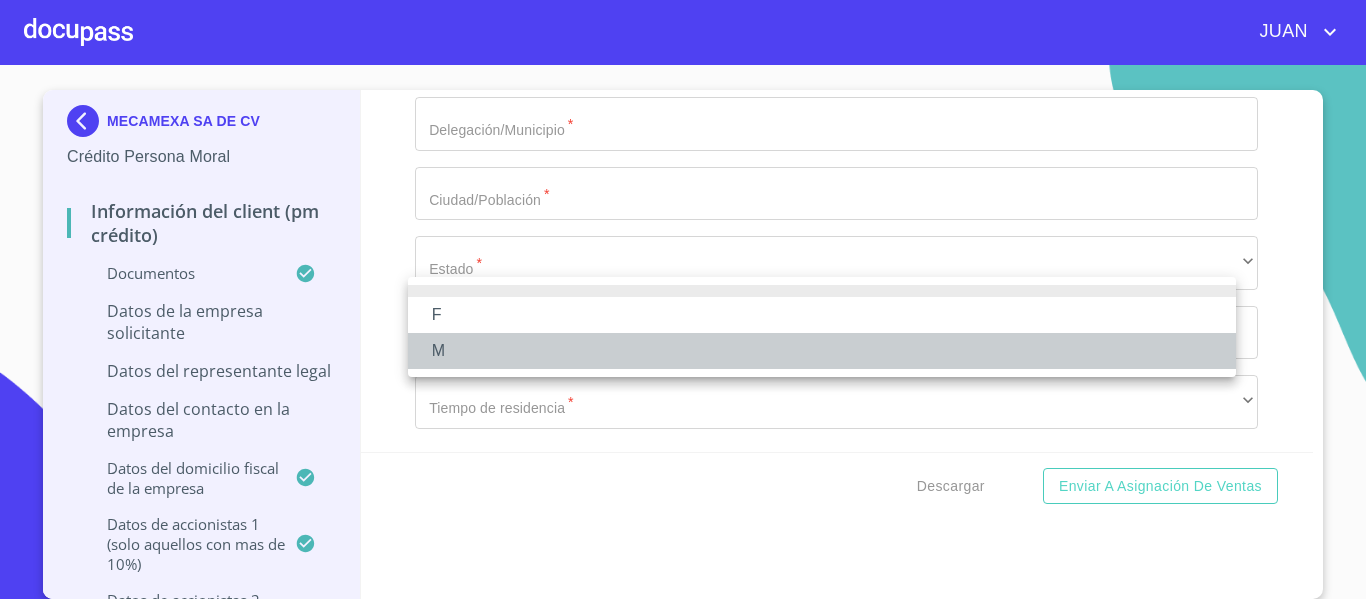 click on "M" at bounding box center (822, 351) 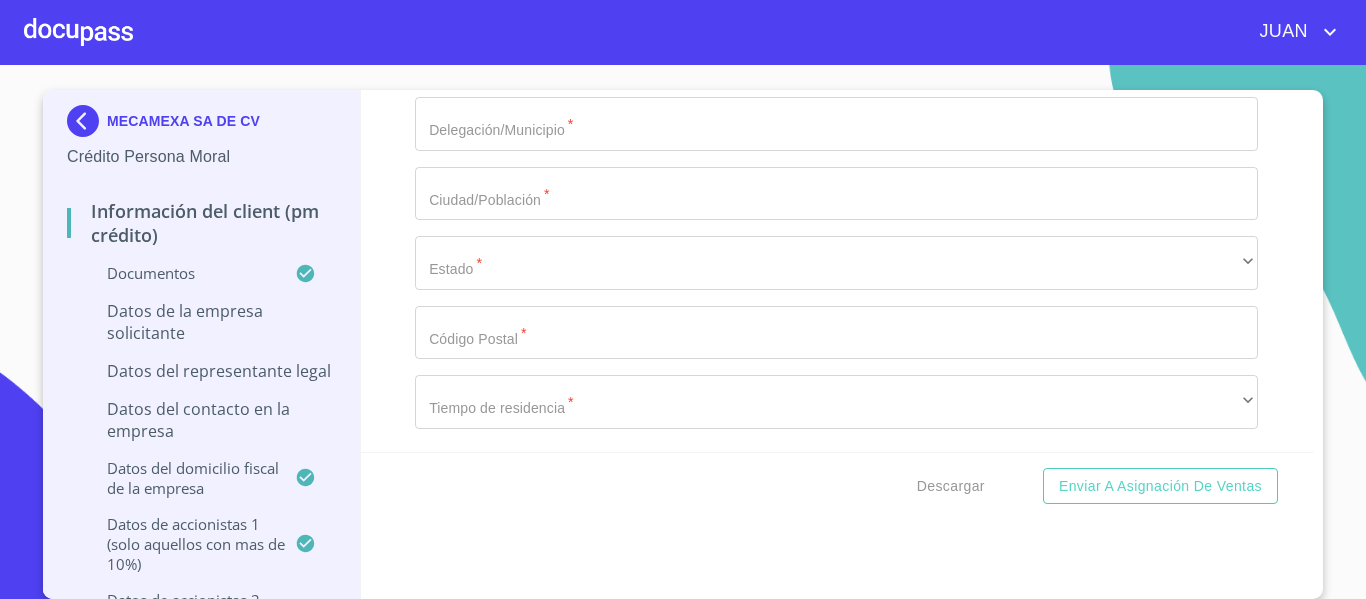 click on "​" at bounding box center [836, -653] 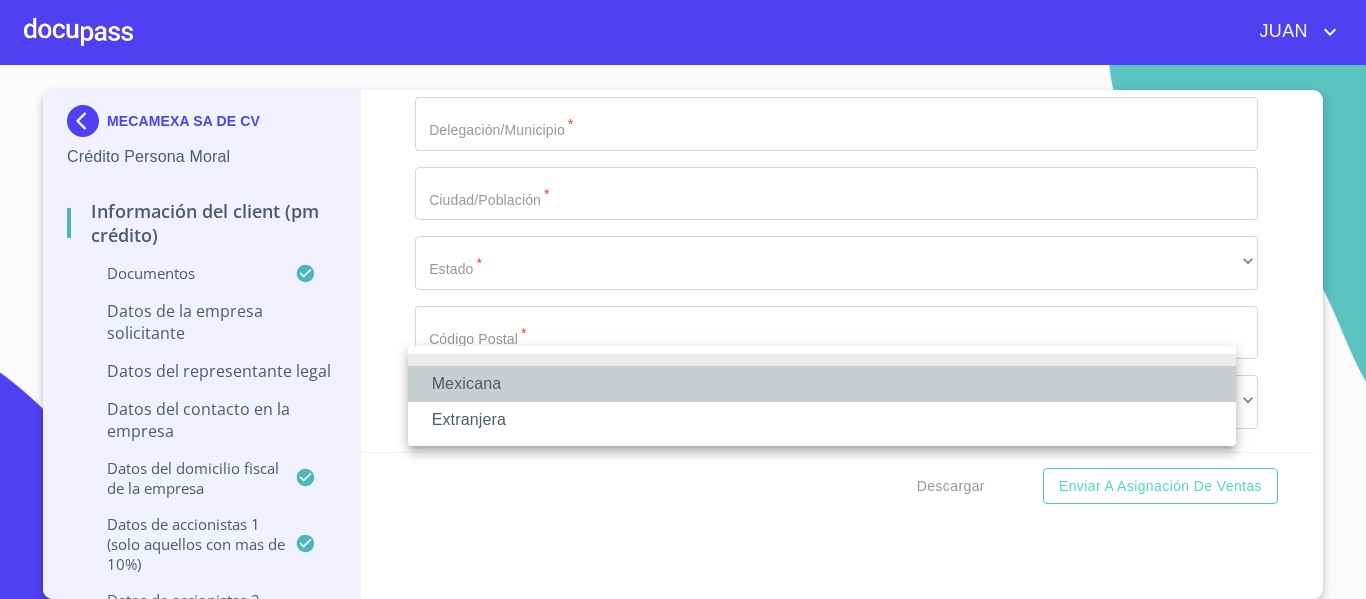 click on "Mexicana" at bounding box center (822, 384) 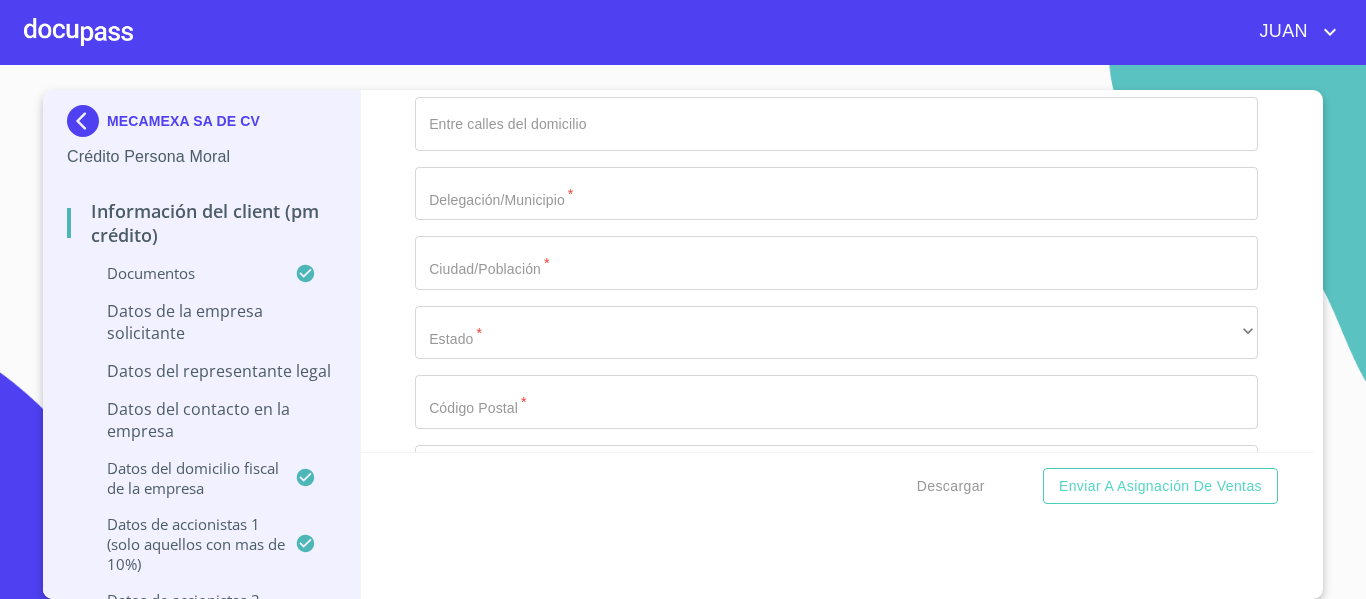 click on "Mexicana" at bounding box center (836, -583) 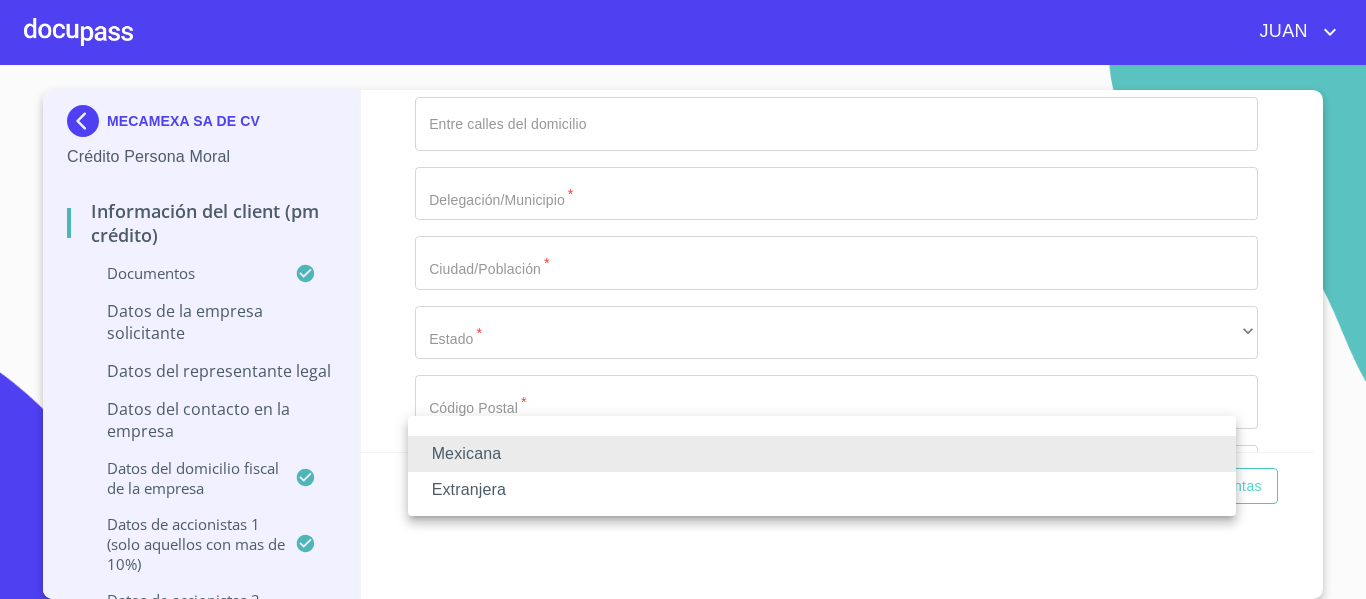 click at bounding box center [683, 299] 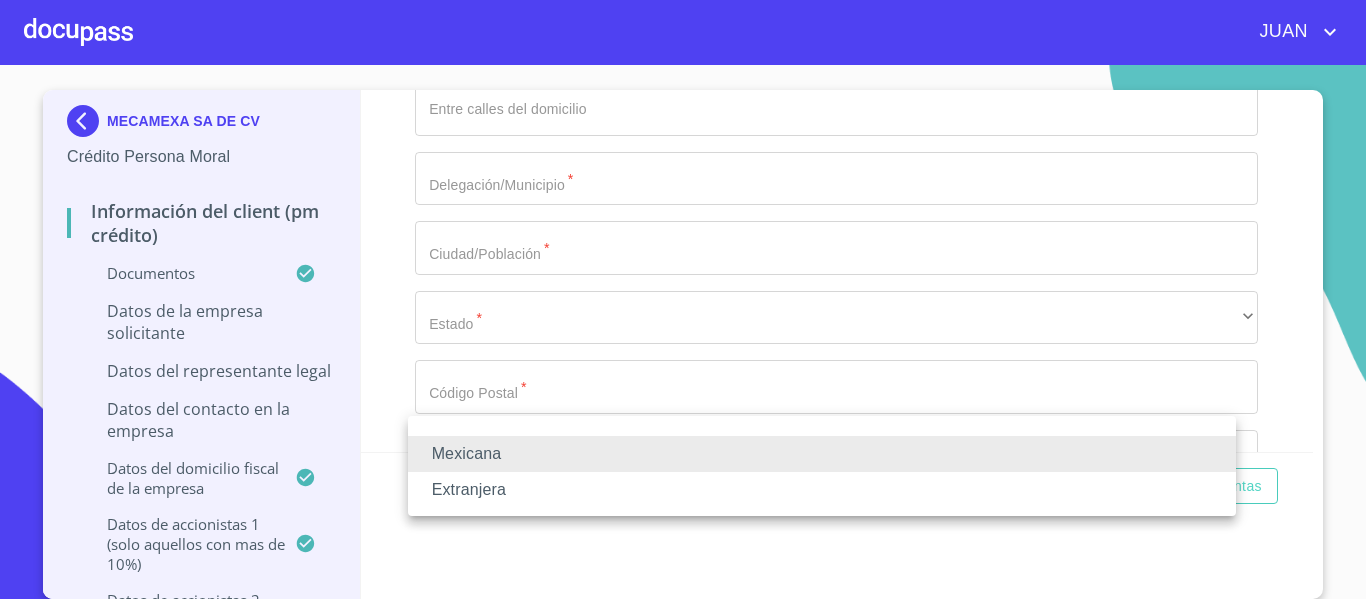click on "Mexicana Extranjera" at bounding box center (683, 299) 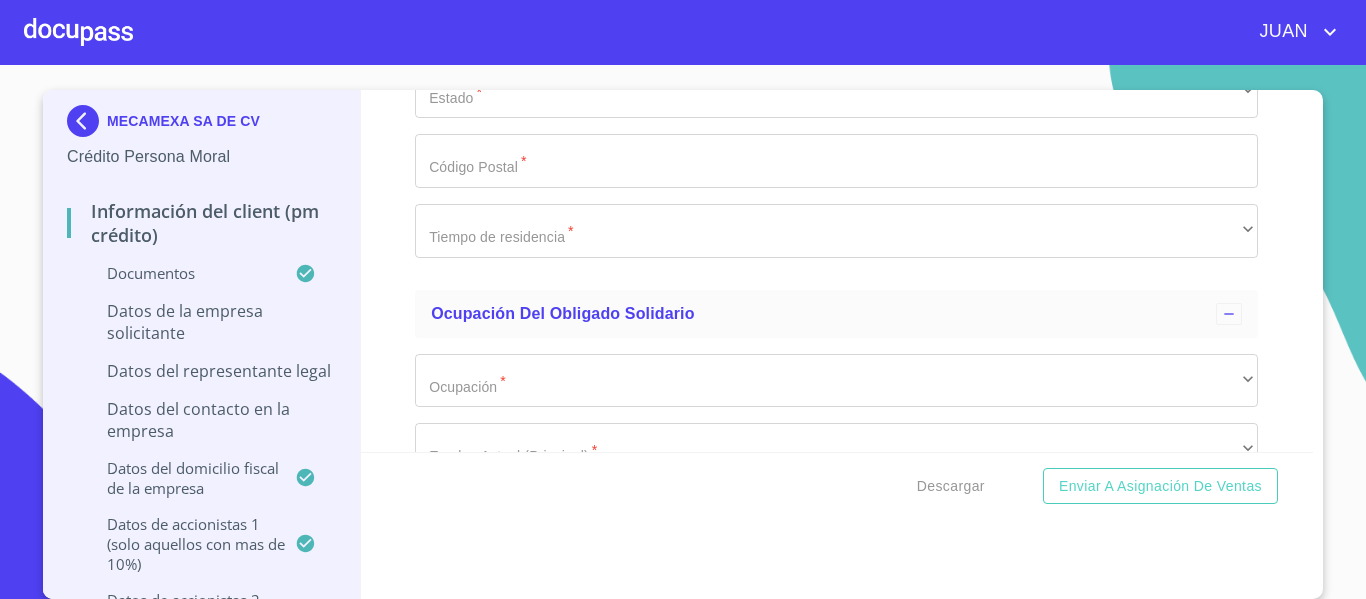 scroll, scrollTop: 18434, scrollLeft: 0, axis: vertical 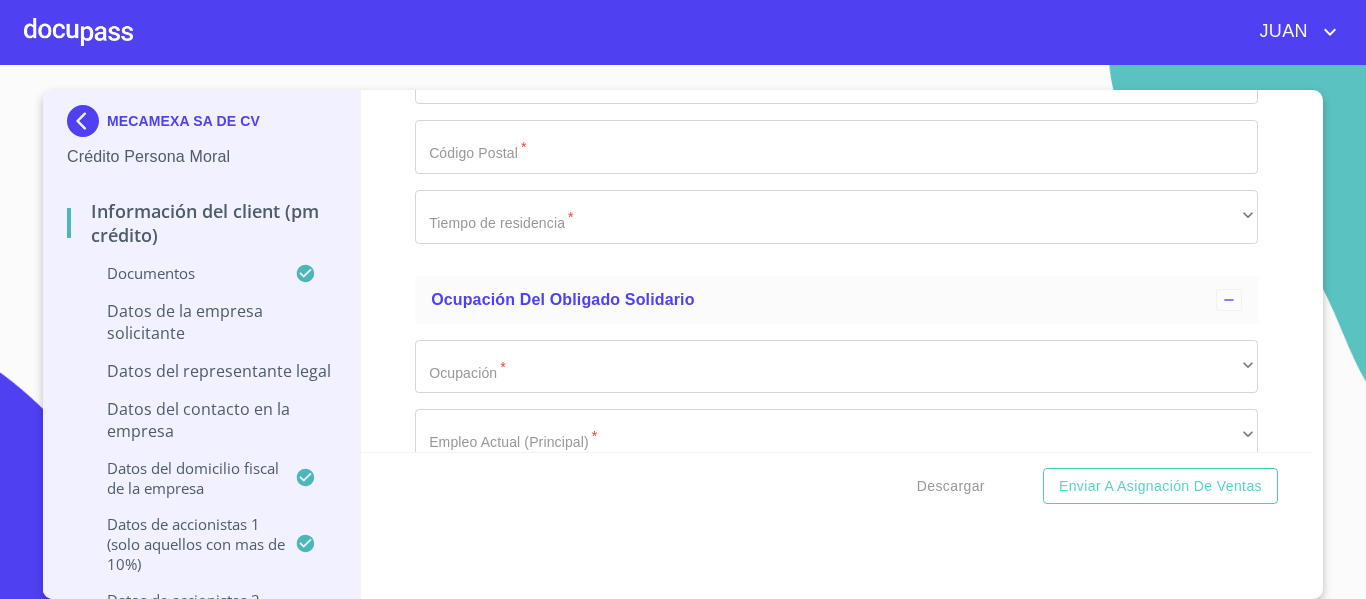 click on "Documento de identificación representante legal.   *" at bounding box center [836, -768] 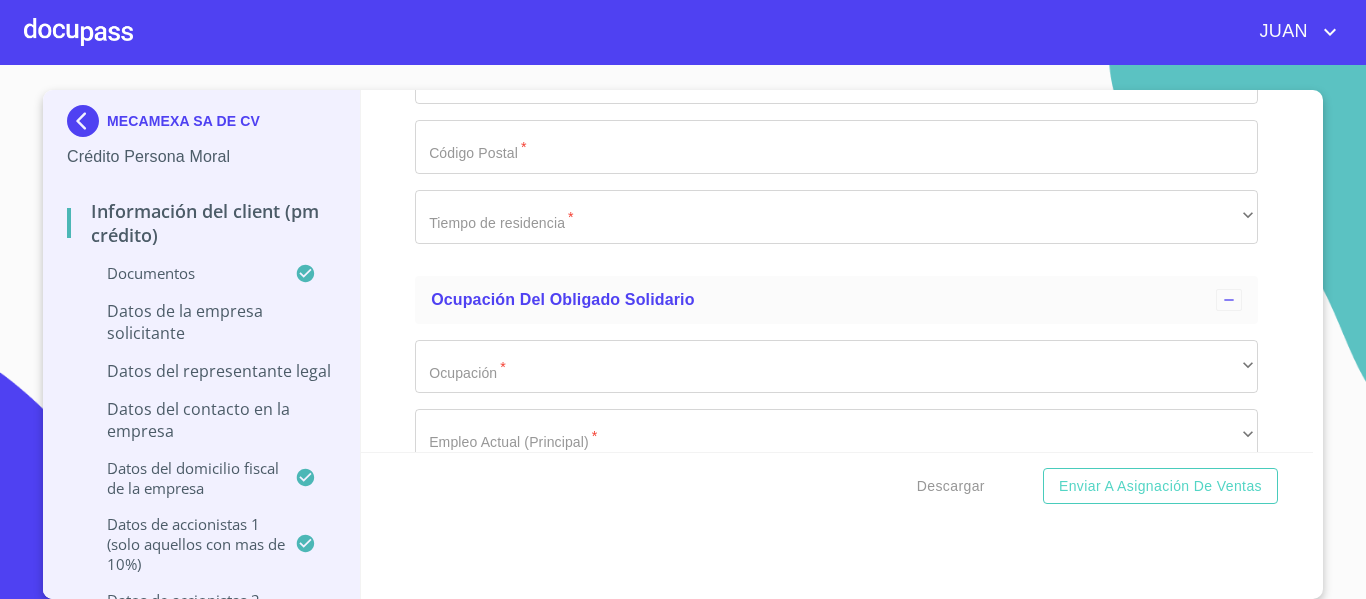 click on "Documento de identificación representante legal.   *" at bounding box center (886, -699) 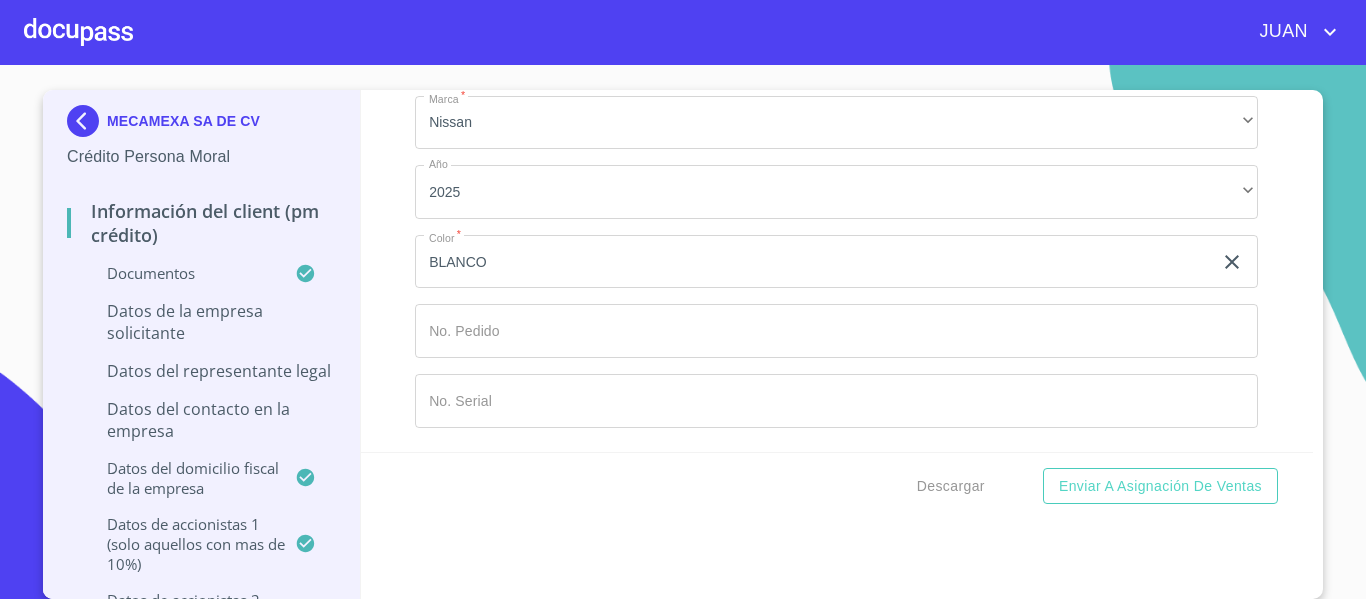 scroll, scrollTop: 19990, scrollLeft: 0, axis: vertical 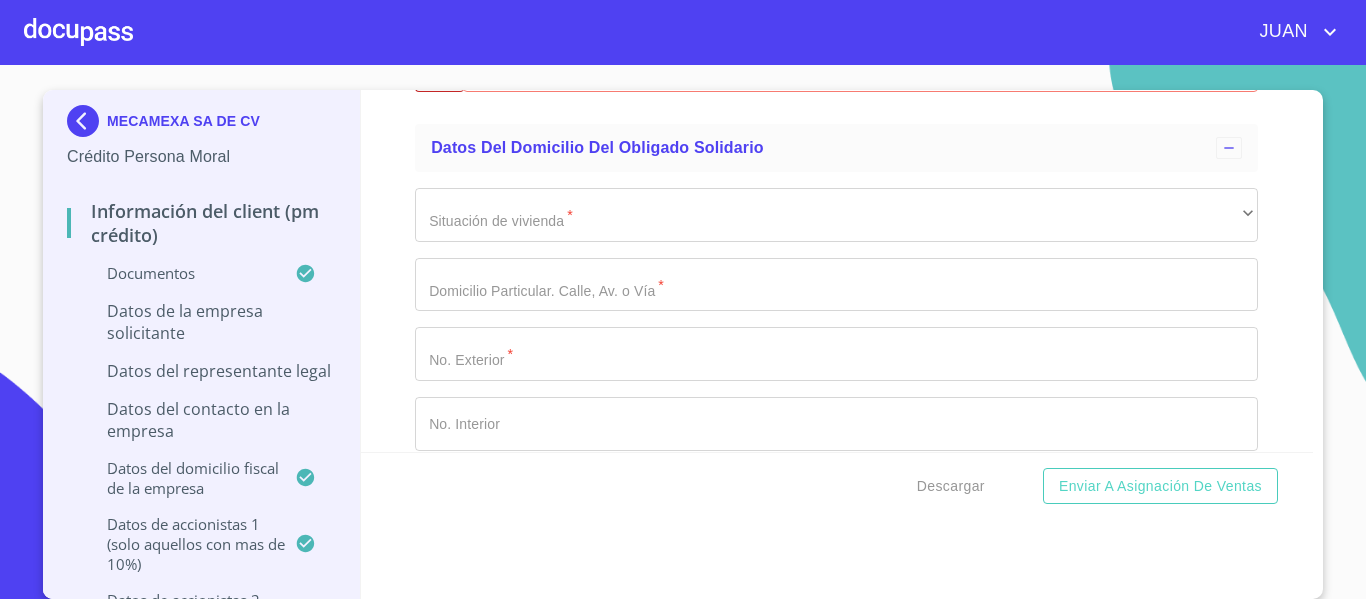 click at bounding box center (87, 121) 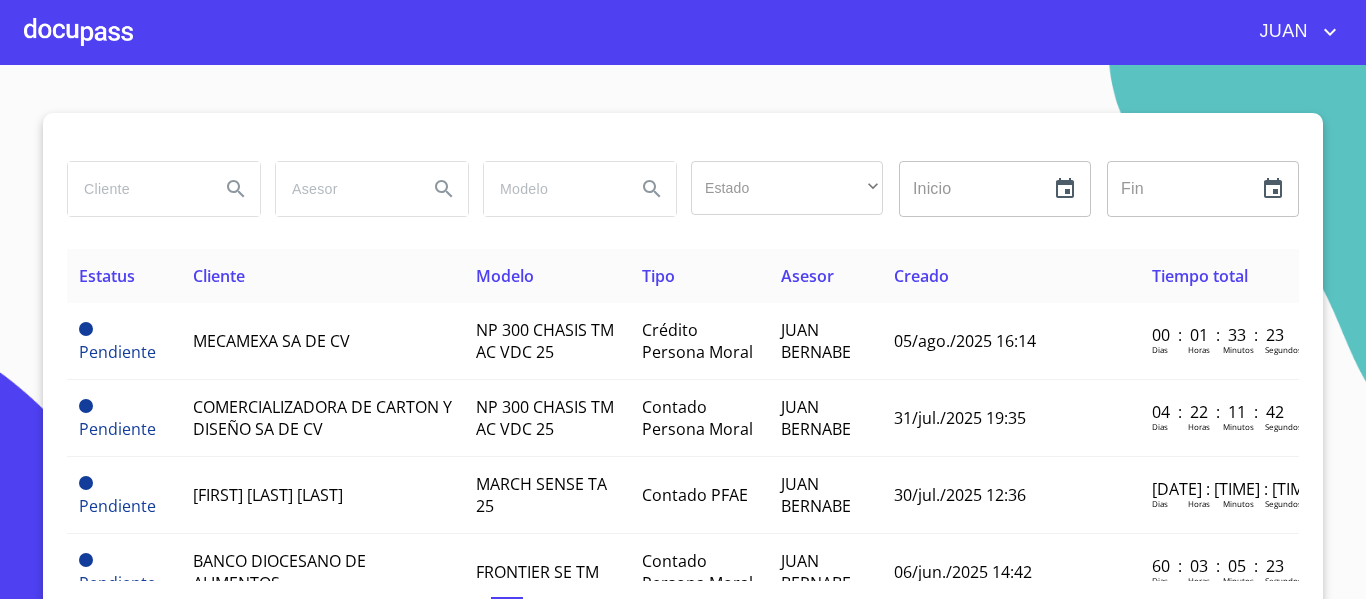 click at bounding box center [136, 189] 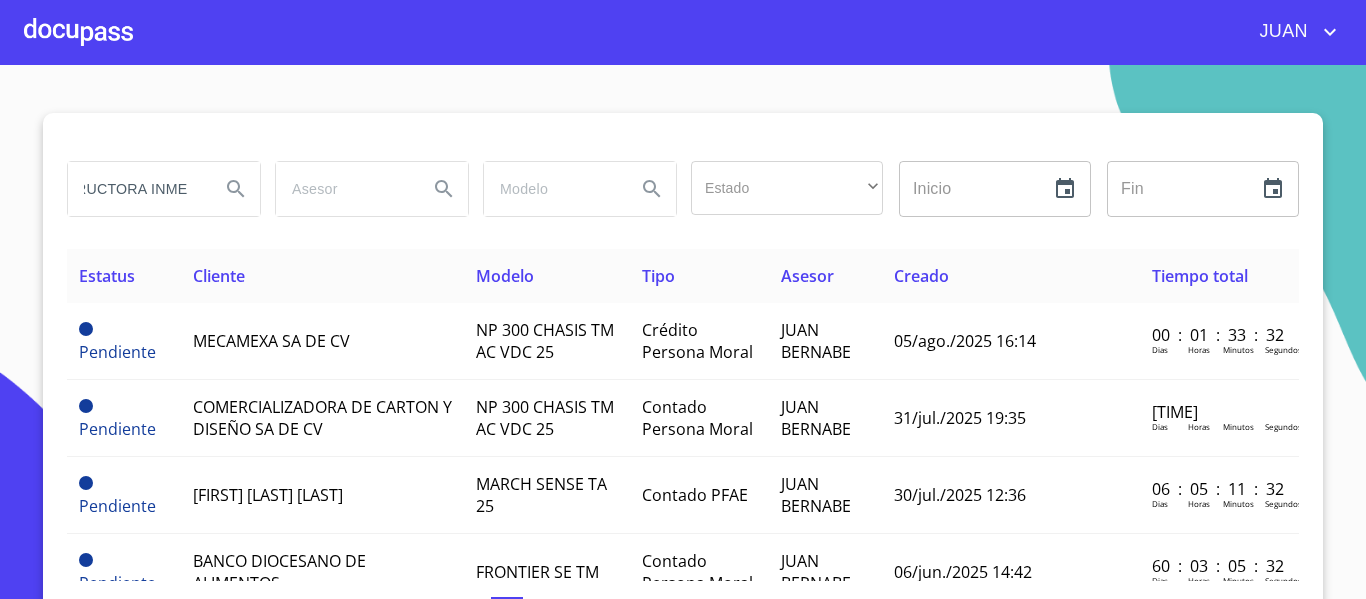 scroll, scrollTop: 0, scrollLeft: 68, axis: horizontal 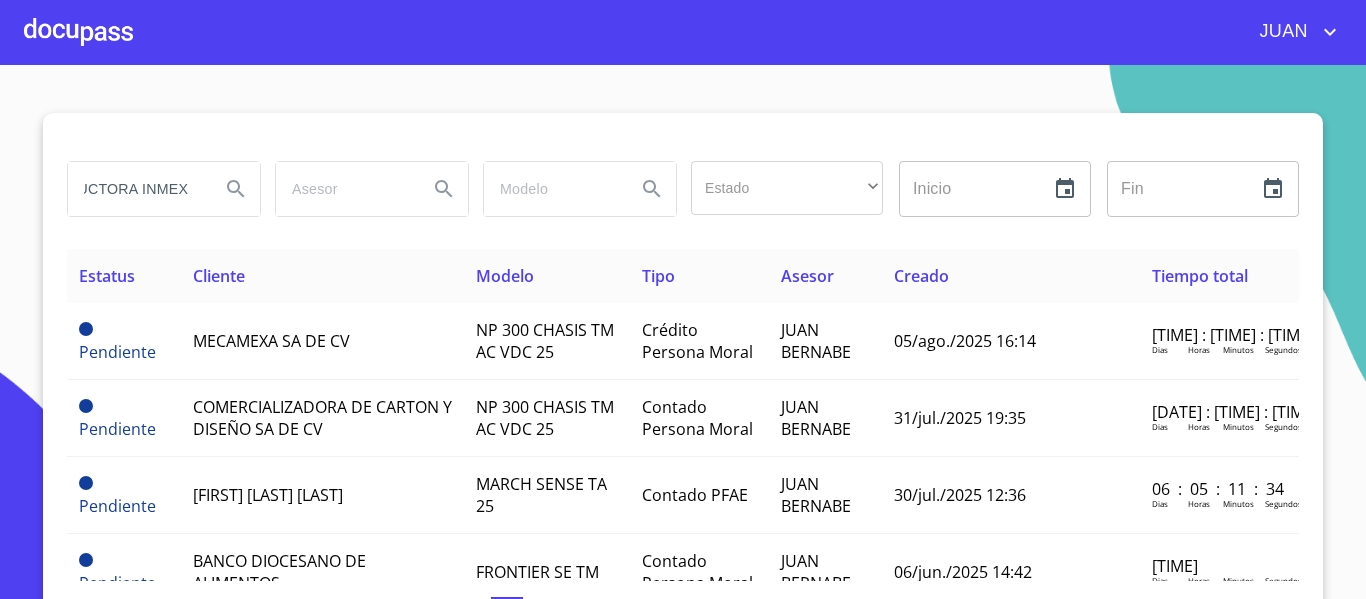 type on "CONSTRUCTORA INMEX" 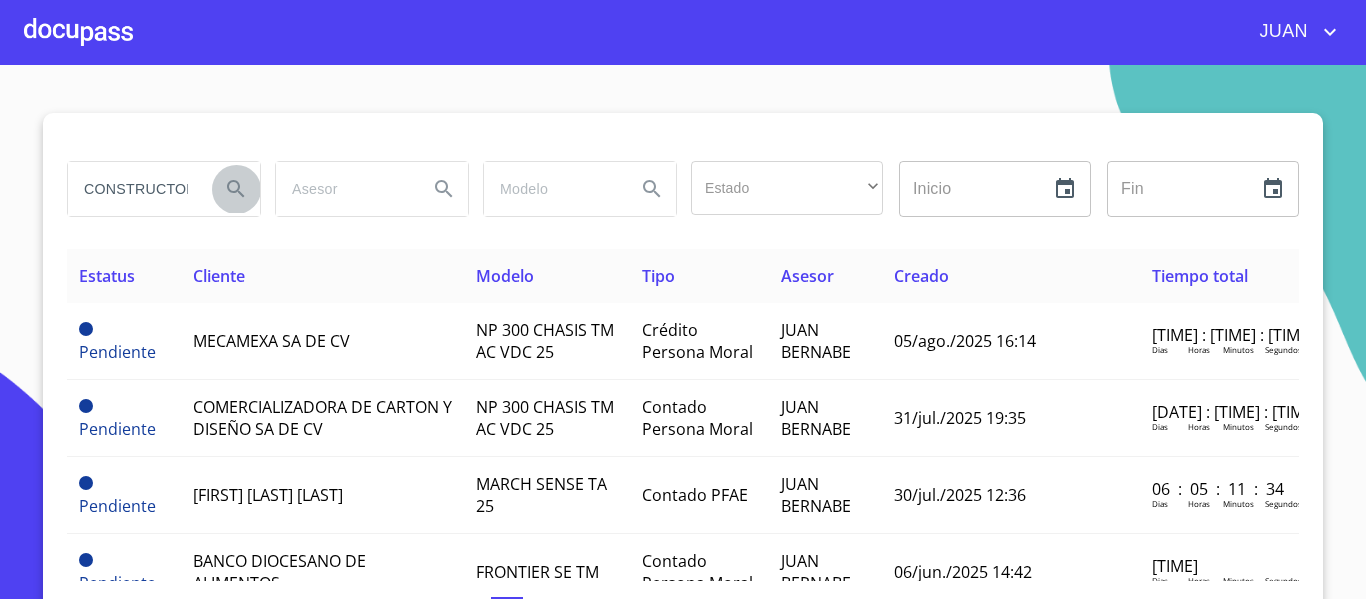 click 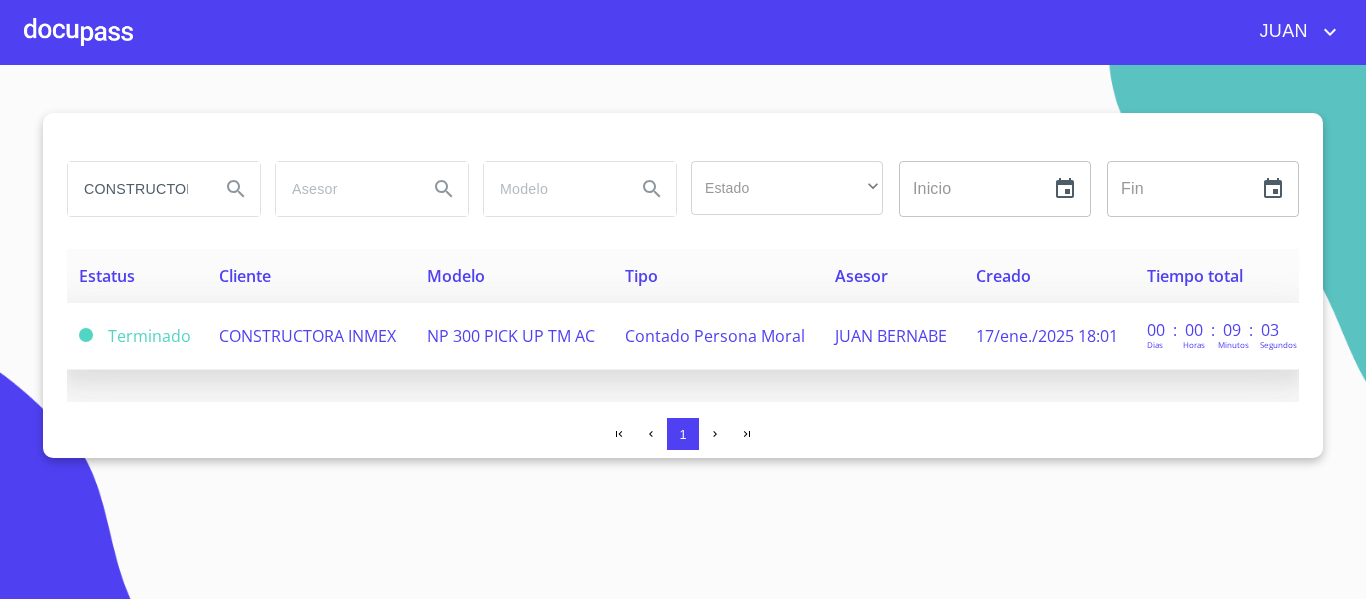 click on "NP 300 PICK UP TM AC" at bounding box center (514, 336) 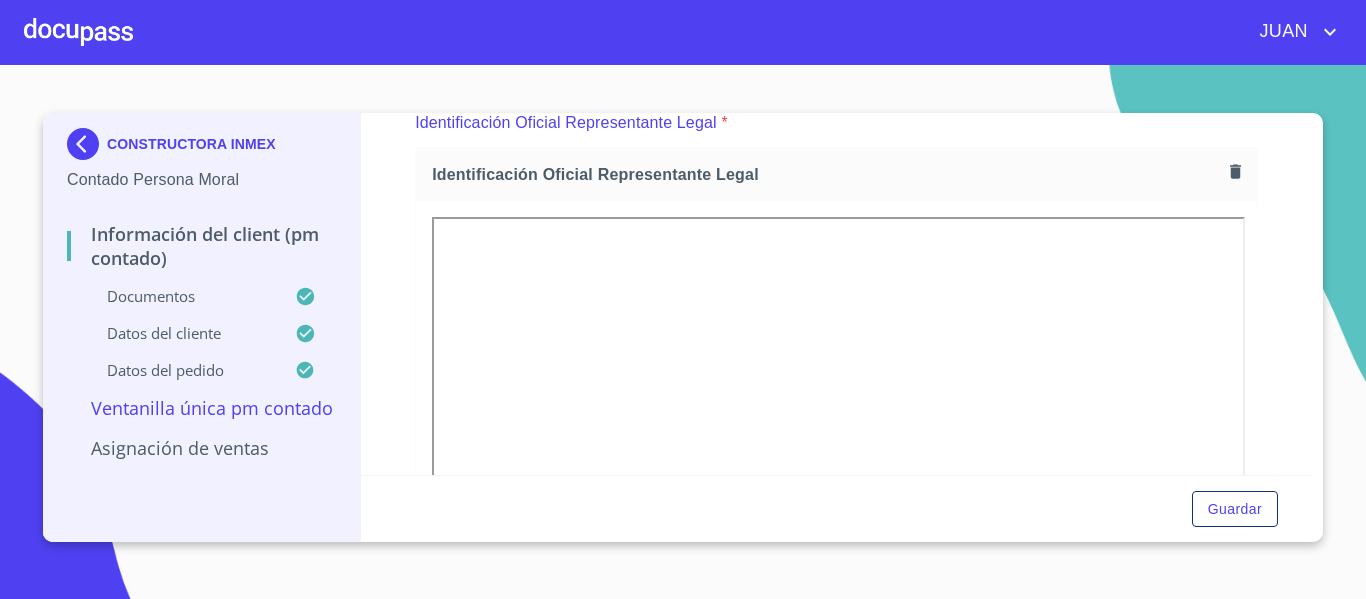 scroll, scrollTop: 333, scrollLeft: 0, axis: vertical 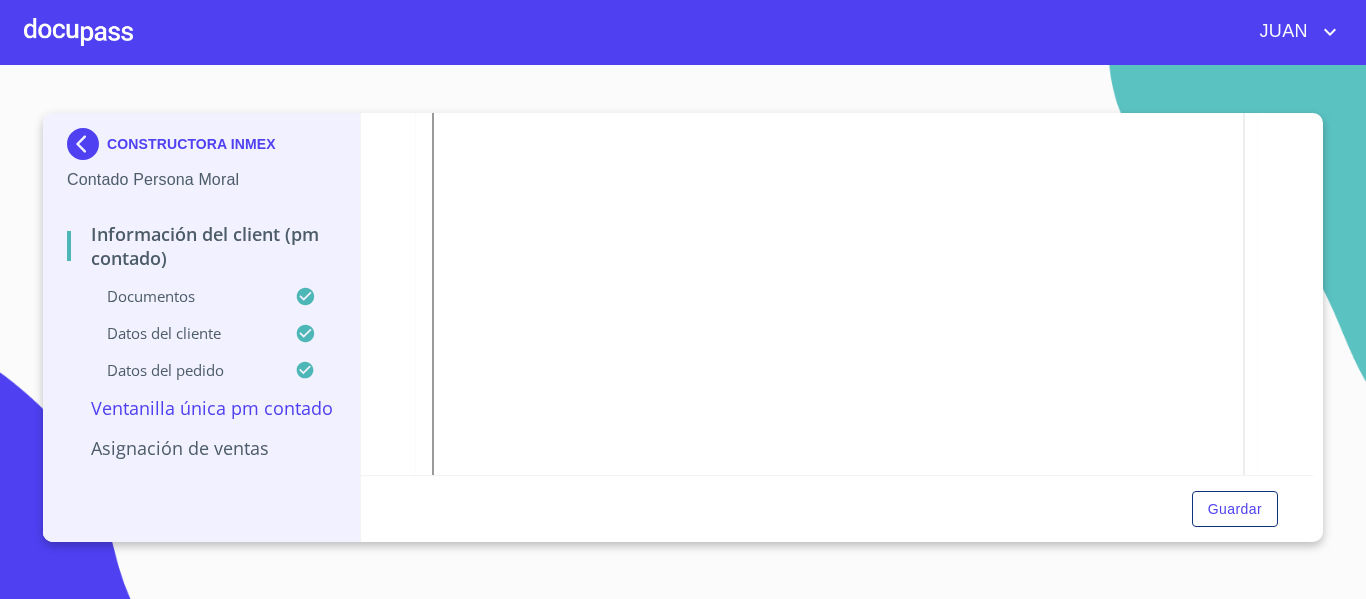 click at bounding box center (87, 144) 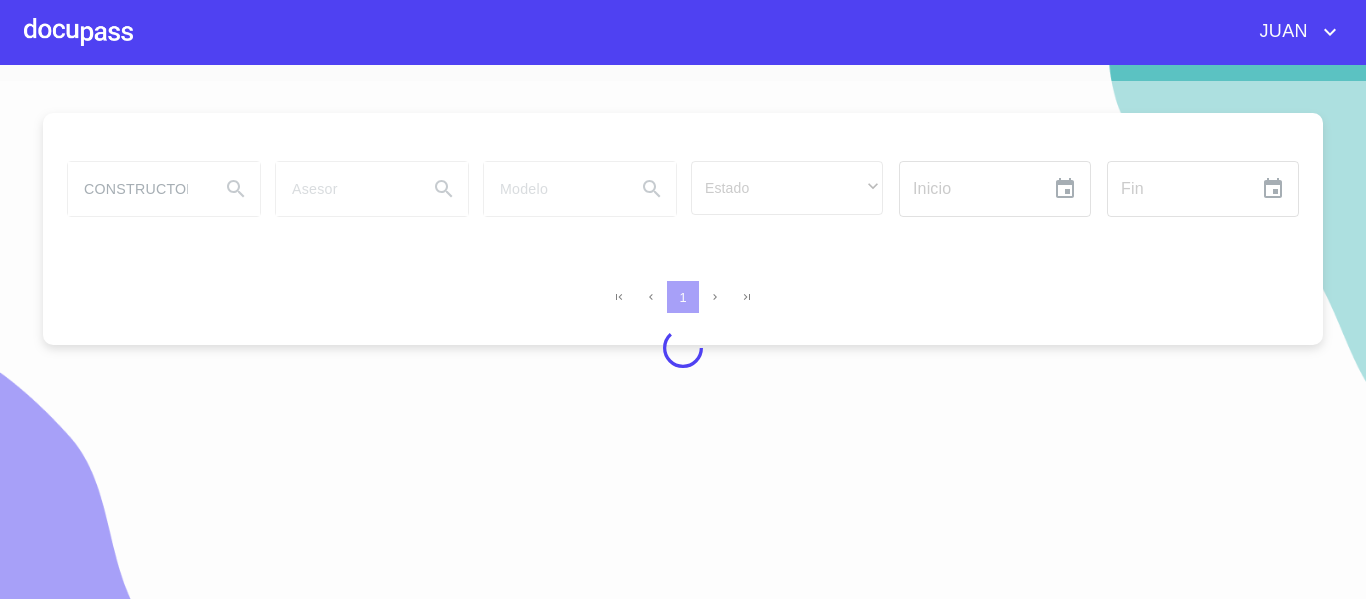 click at bounding box center (78, 32) 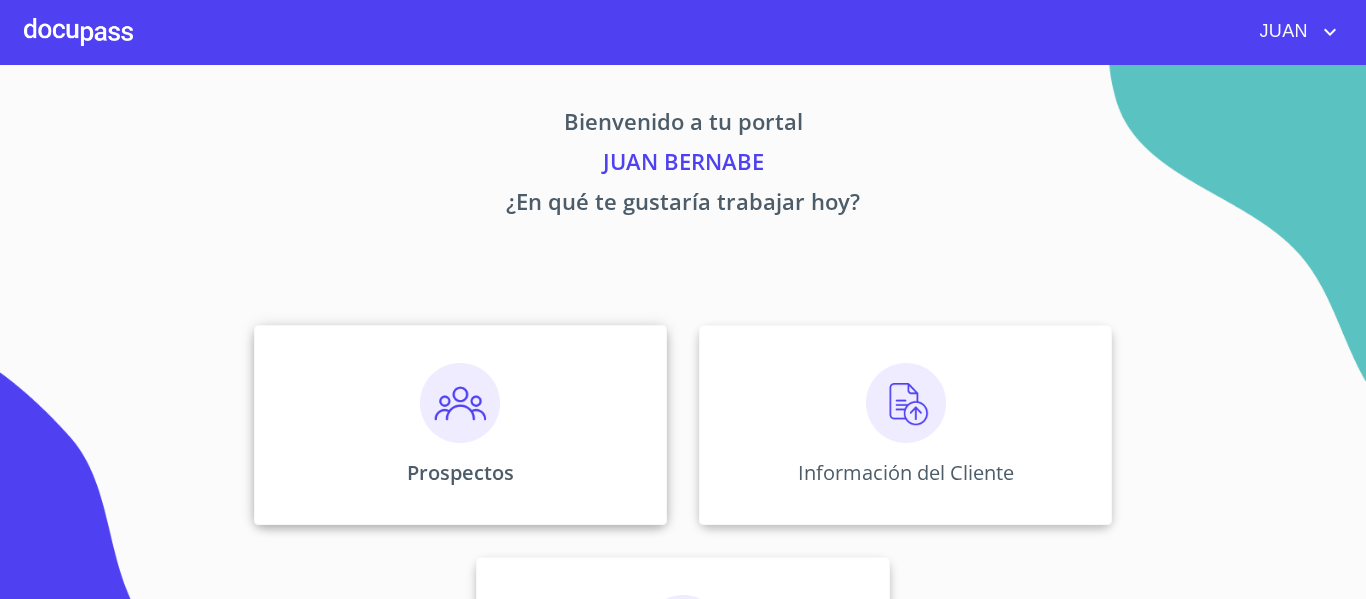 click on "Prospectos" at bounding box center [460, 425] 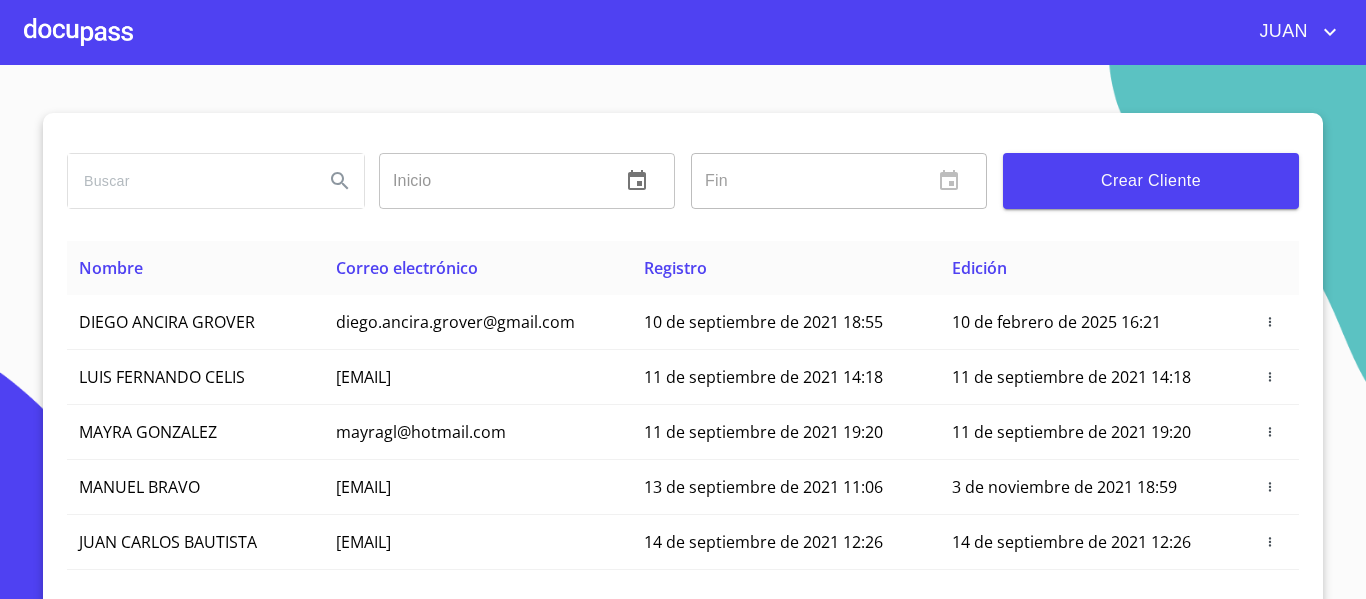 click at bounding box center [188, 181] 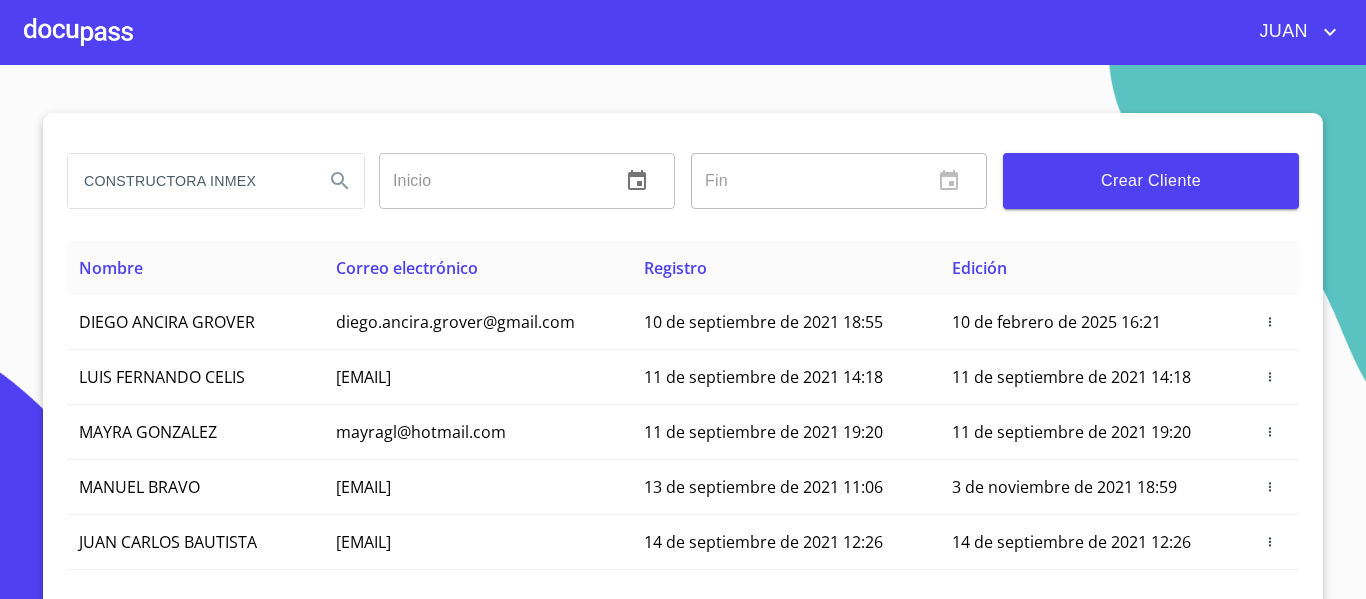 type on "CONSTRUCTORA INMEX" 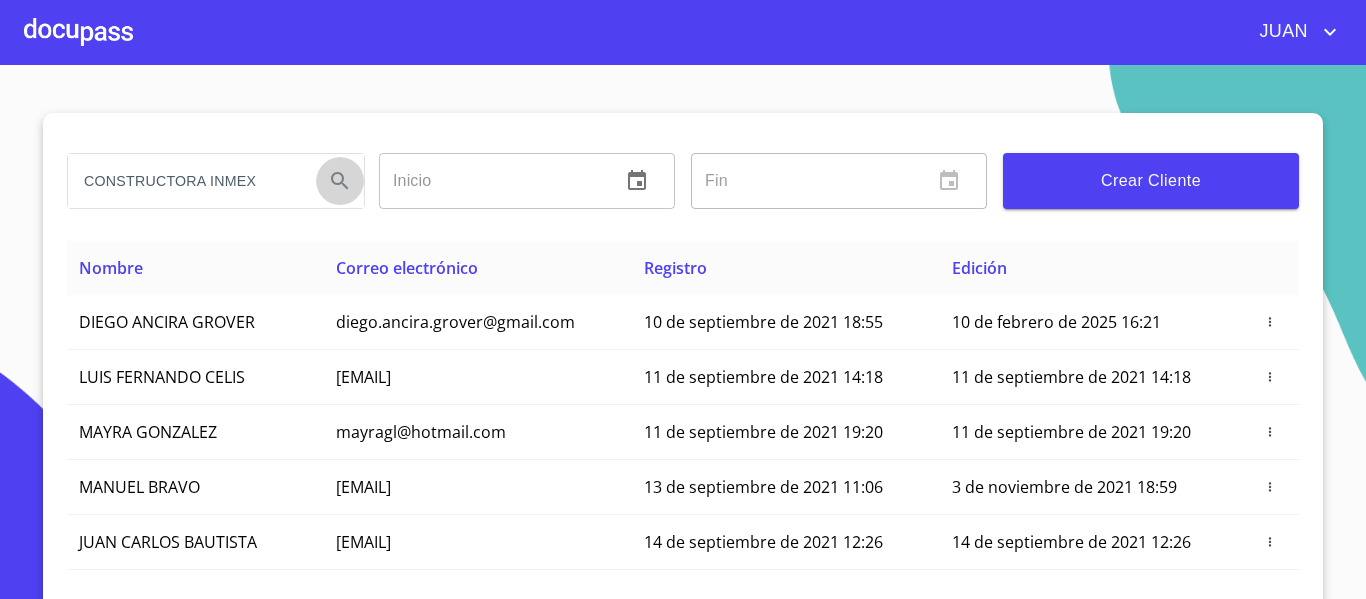 click 